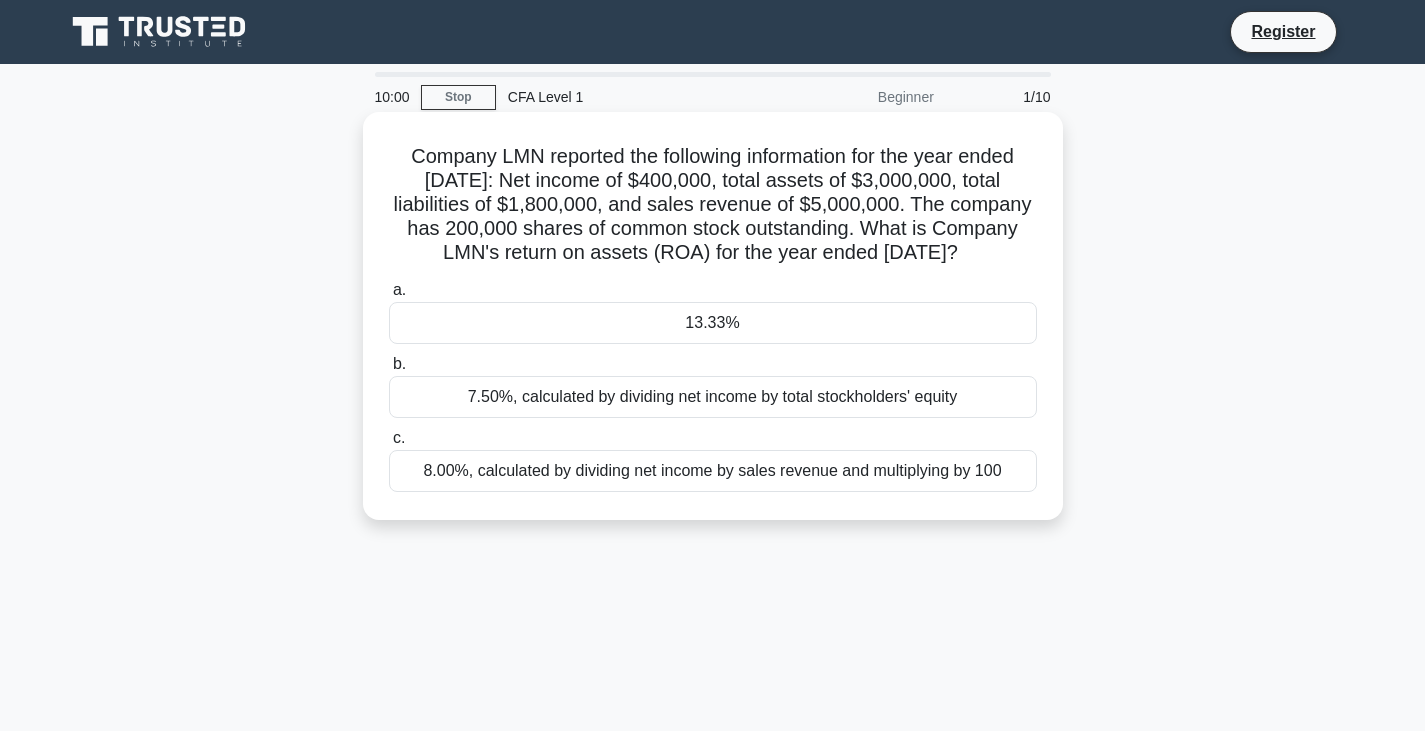 scroll, scrollTop: 0, scrollLeft: 0, axis: both 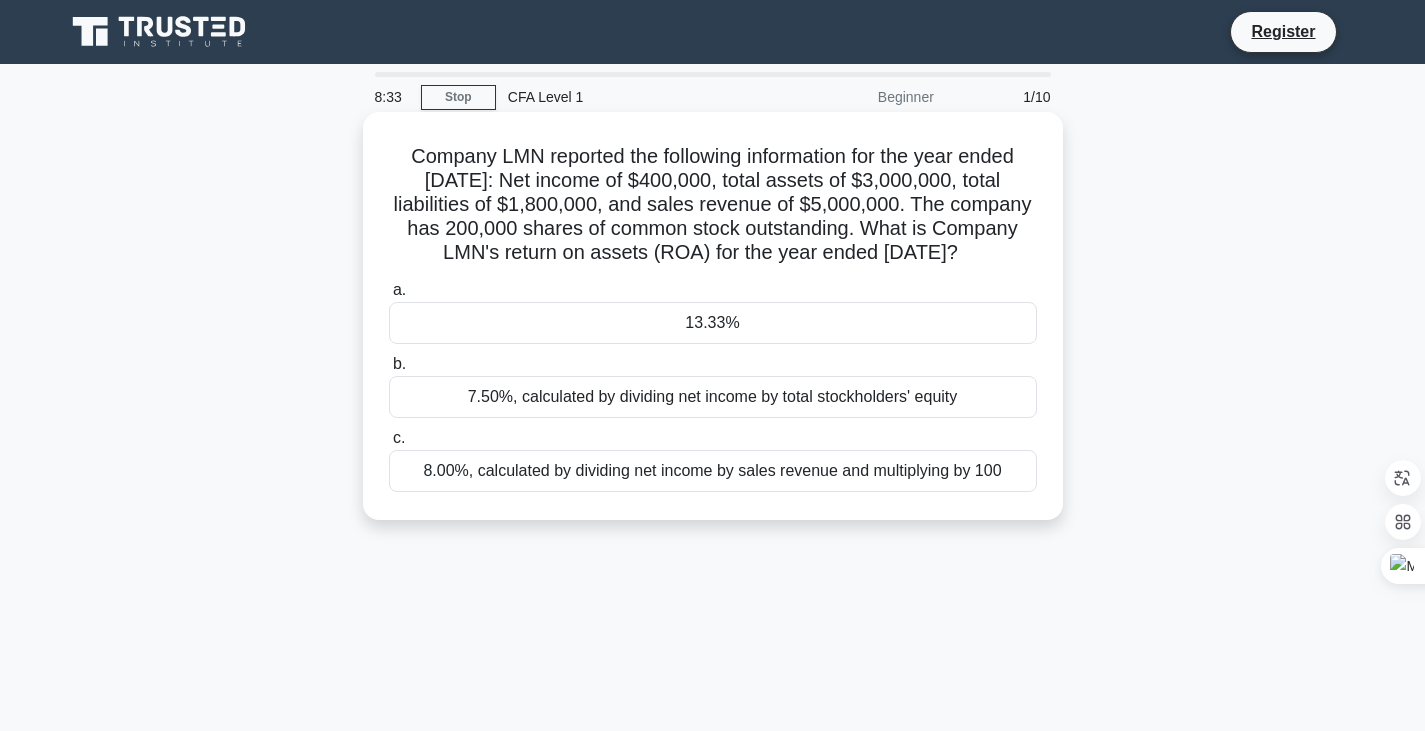click on "8.00%, calculated by dividing net income by sales revenue and multiplying by 100" at bounding box center [713, 471] 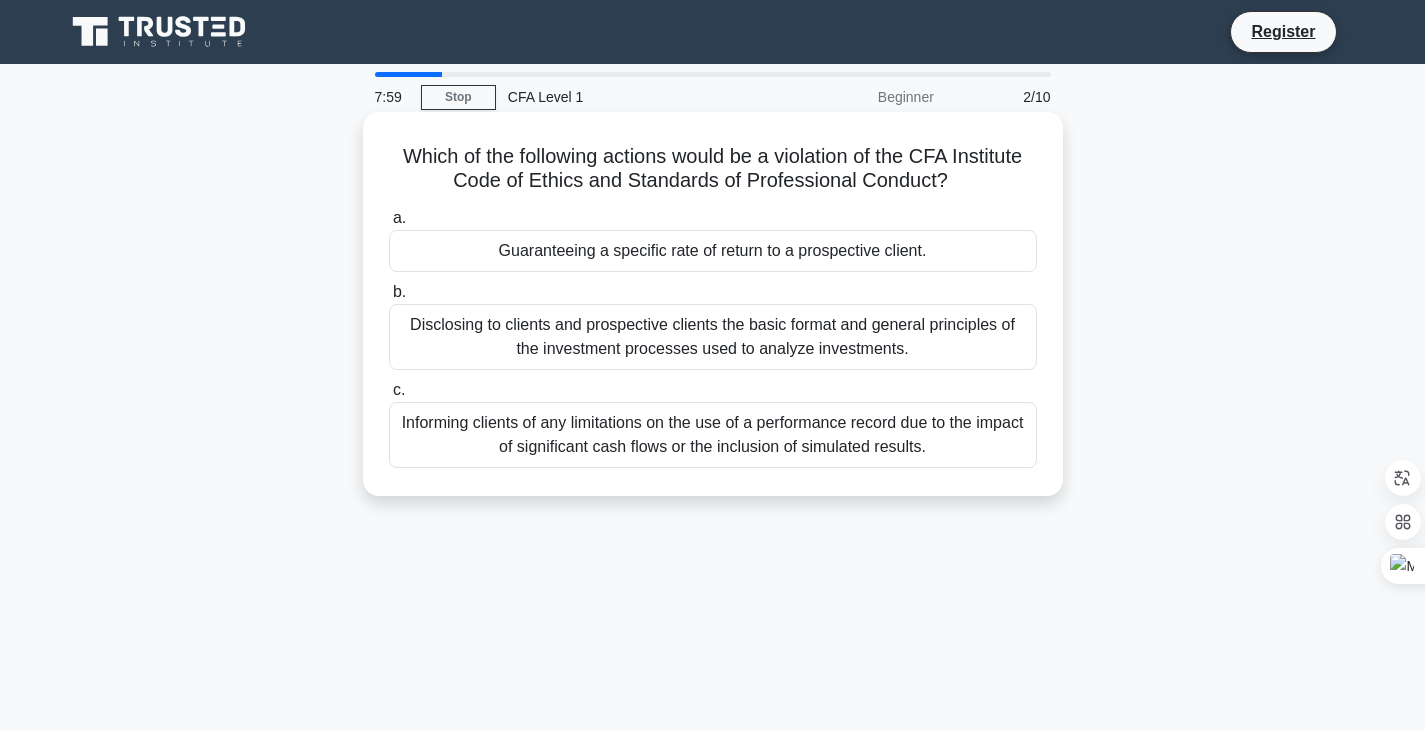 click on "Informing clients of any limitations on the use of a performance record due to the impact of significant cash flows or the inclusion of simulated results." at bounding box center [713, 435] 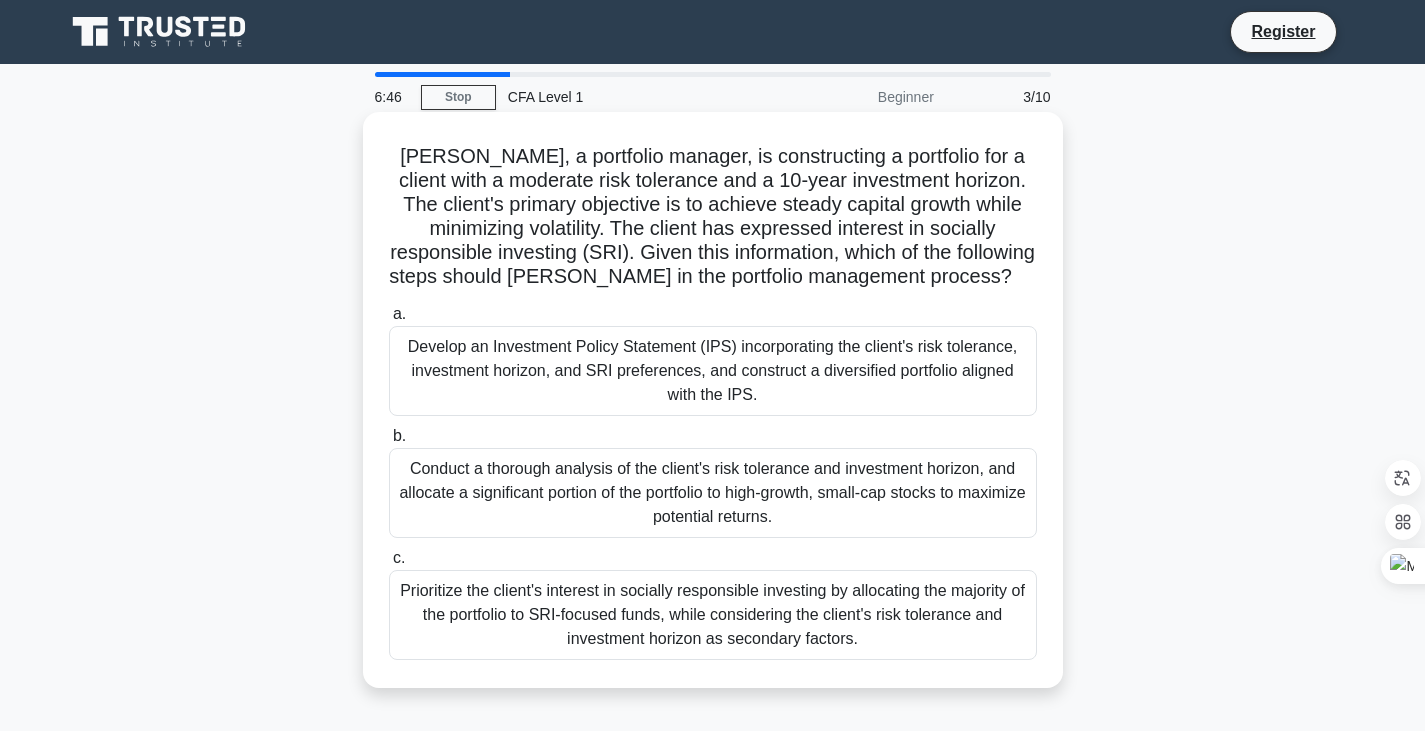 click on "Develop an Investment Policy Statement (IPS) incorporating the client's risk tolerance, investment horizon, and SRI preferences, and construct a diversified portfolio aligned with the IPS." at bounding box center (713, 371) 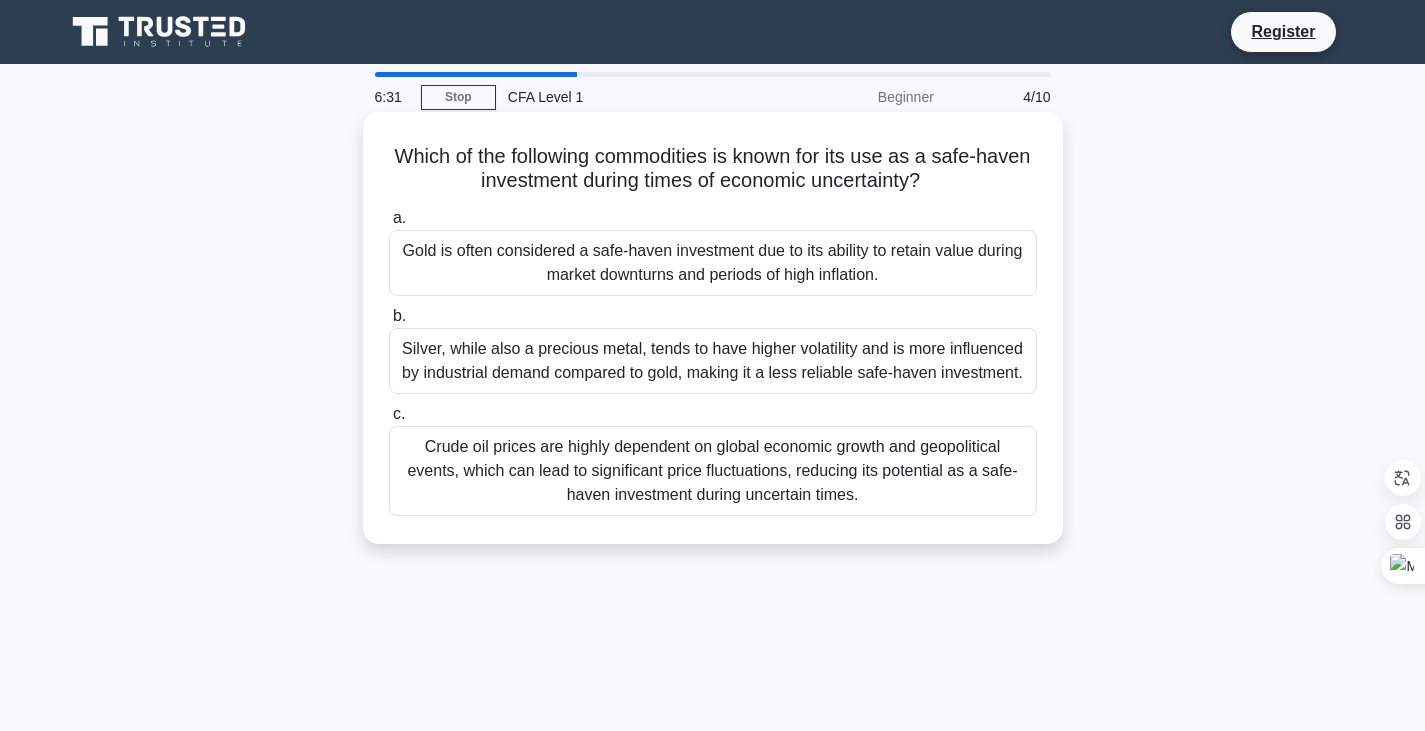 click on "Gold is often considered a safe-haven investment due to its ability to retain value during market downturns and periods of high inflation." at bounding box center [713, 263] 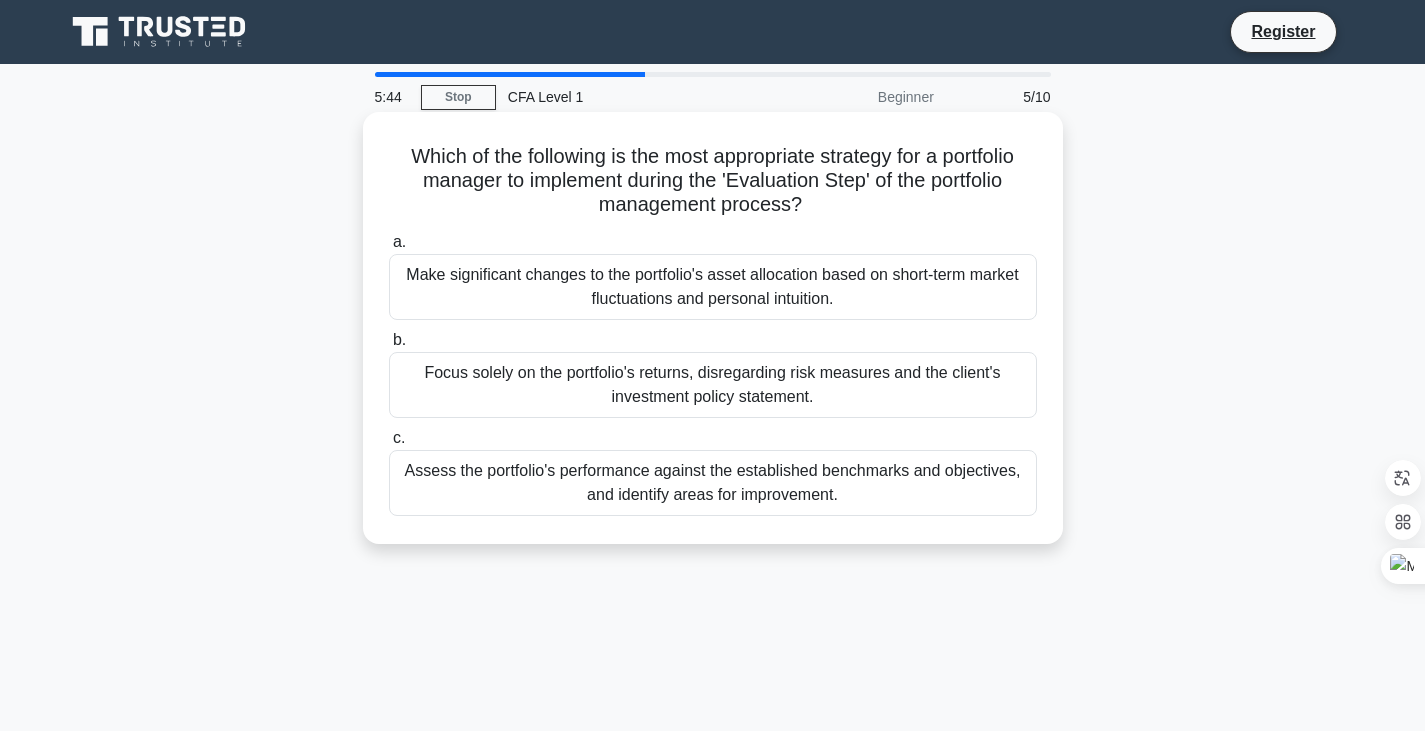 click on "Assess the portfolio's performance against the established benchmarks and objectives, and identify areas for improvement." at bounding box center (713, 483) 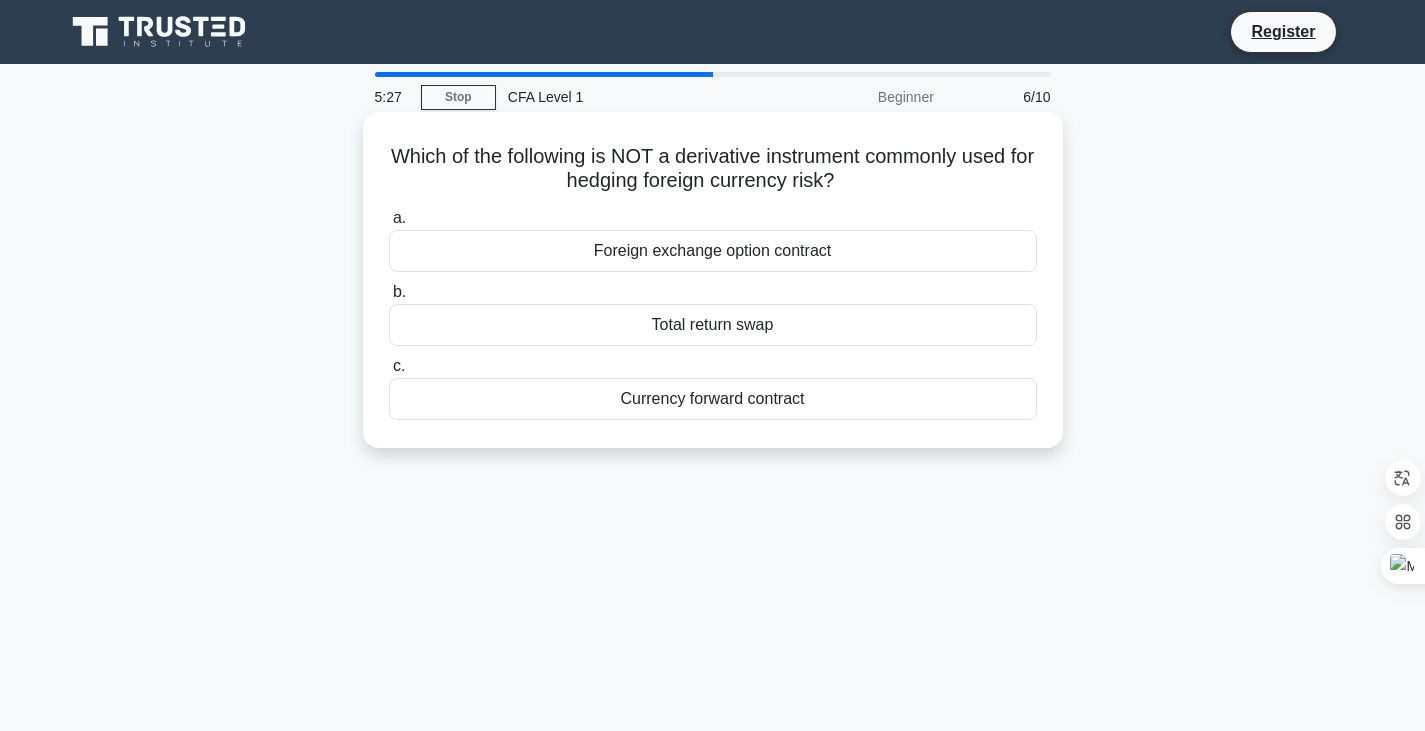 click on "Total return swap" at bounding box center (713, 325) 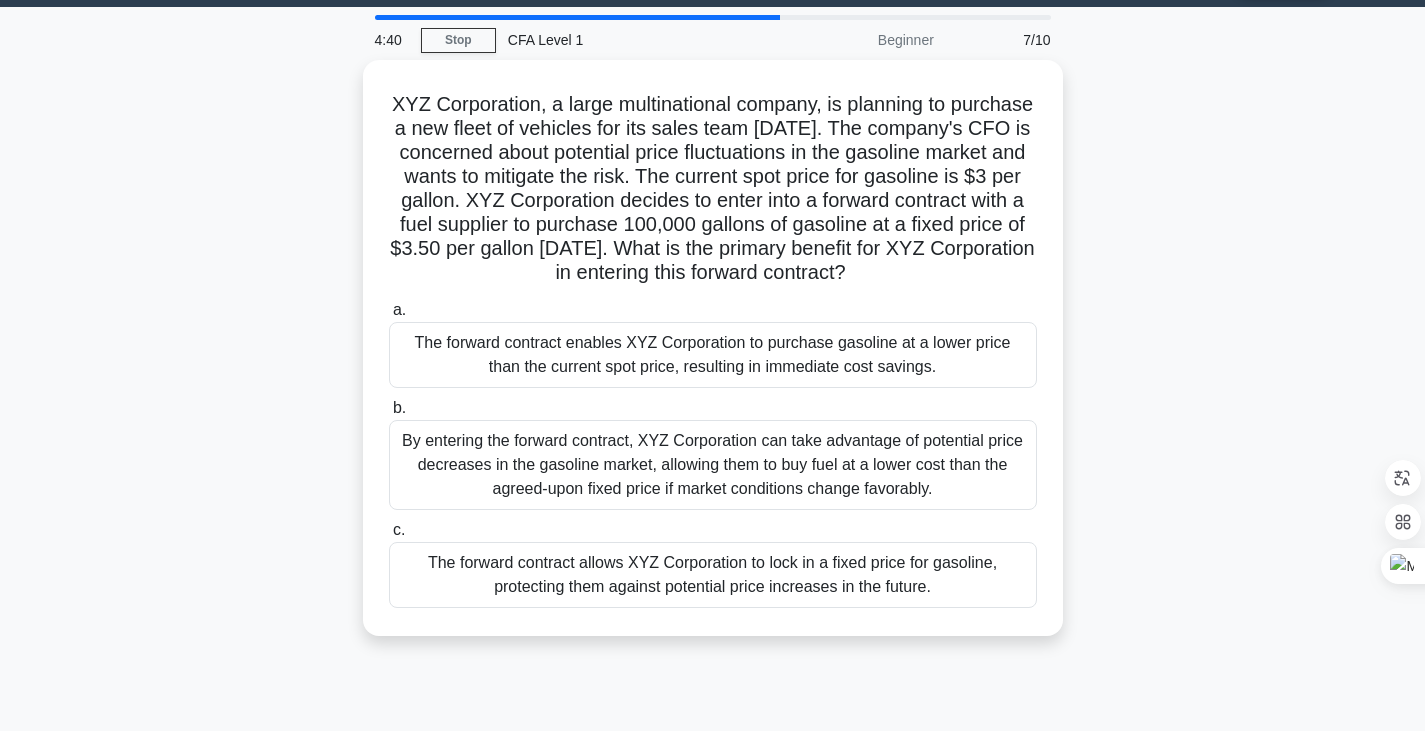 scroll, scrollTop: 100, scrollLeft: 0, axis: vertical 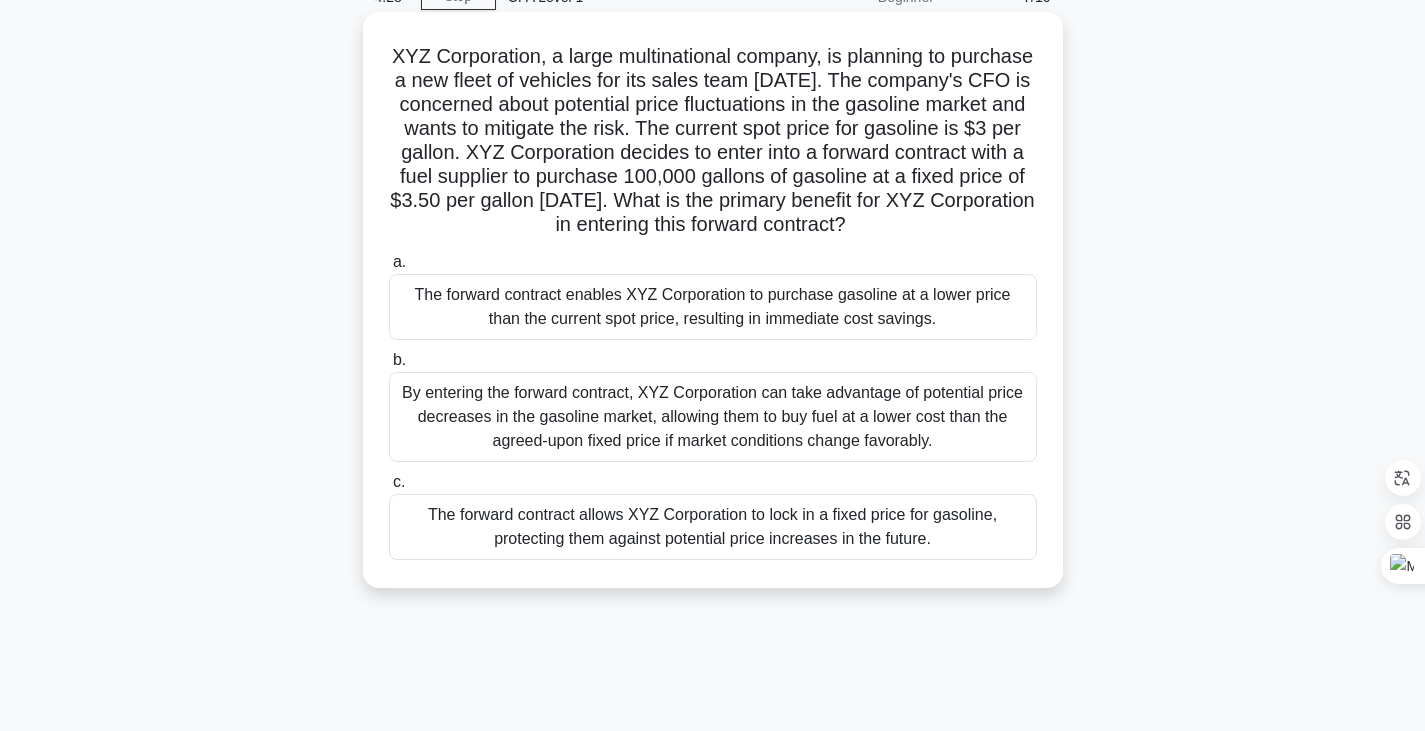 click on "The forward contract allows XYZ Corporation to lock in a fixed price for gasoline, protecting them against potential price increases in the future." at bounding box center (713, 527) 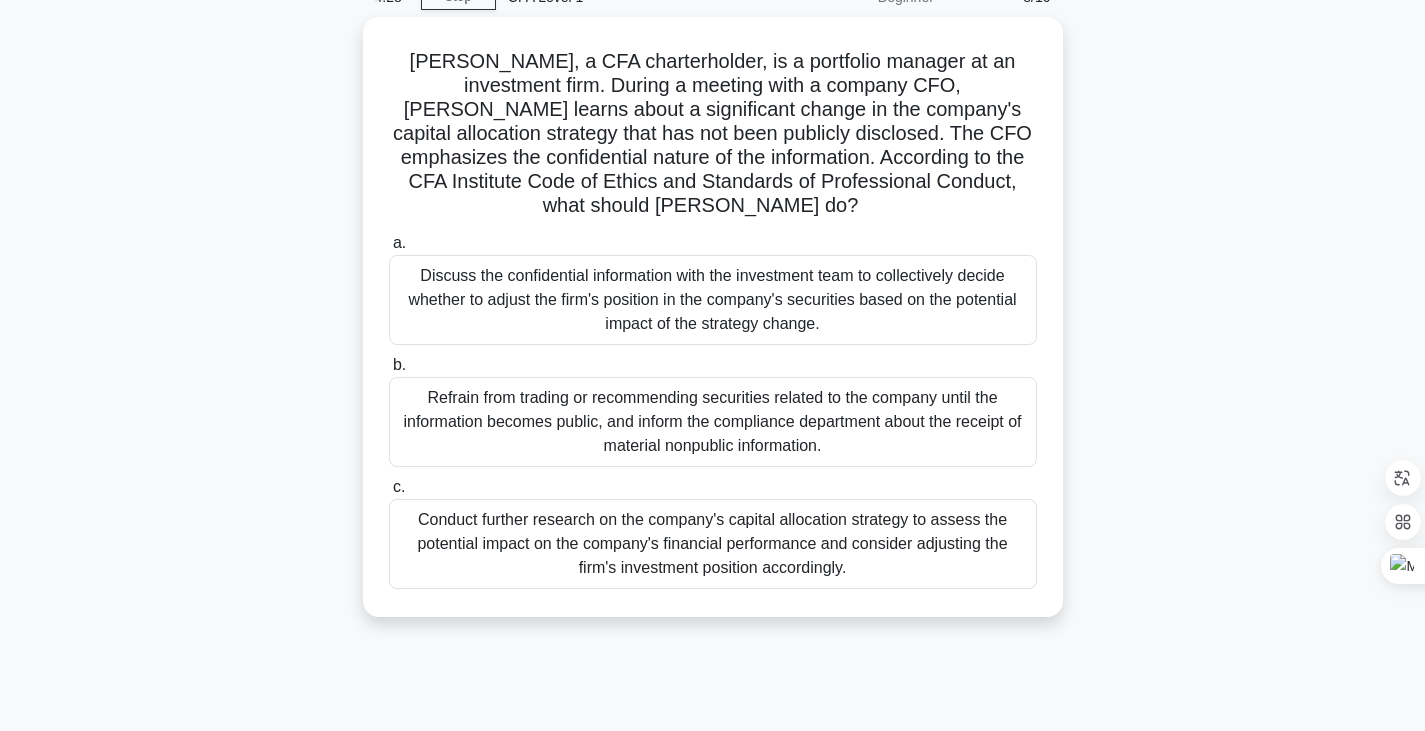 scroll, scrollTop: 0, scrollLeft: 0, axis: both 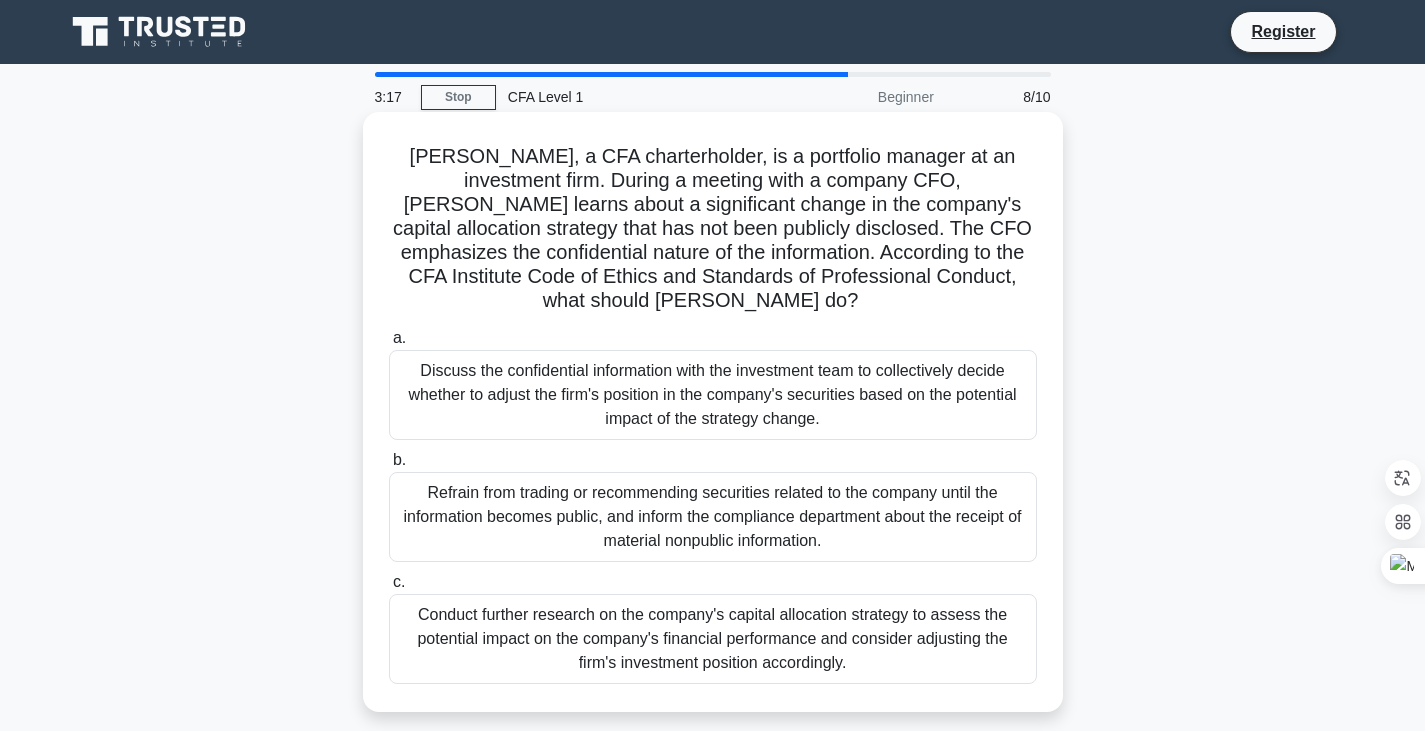 click on "Conduct further research on the company's capital allocation strategy to assess the potential impact on the company's financial performance and consider adjusting the firm's investment position accordingly." at bounding box center [713, 639] 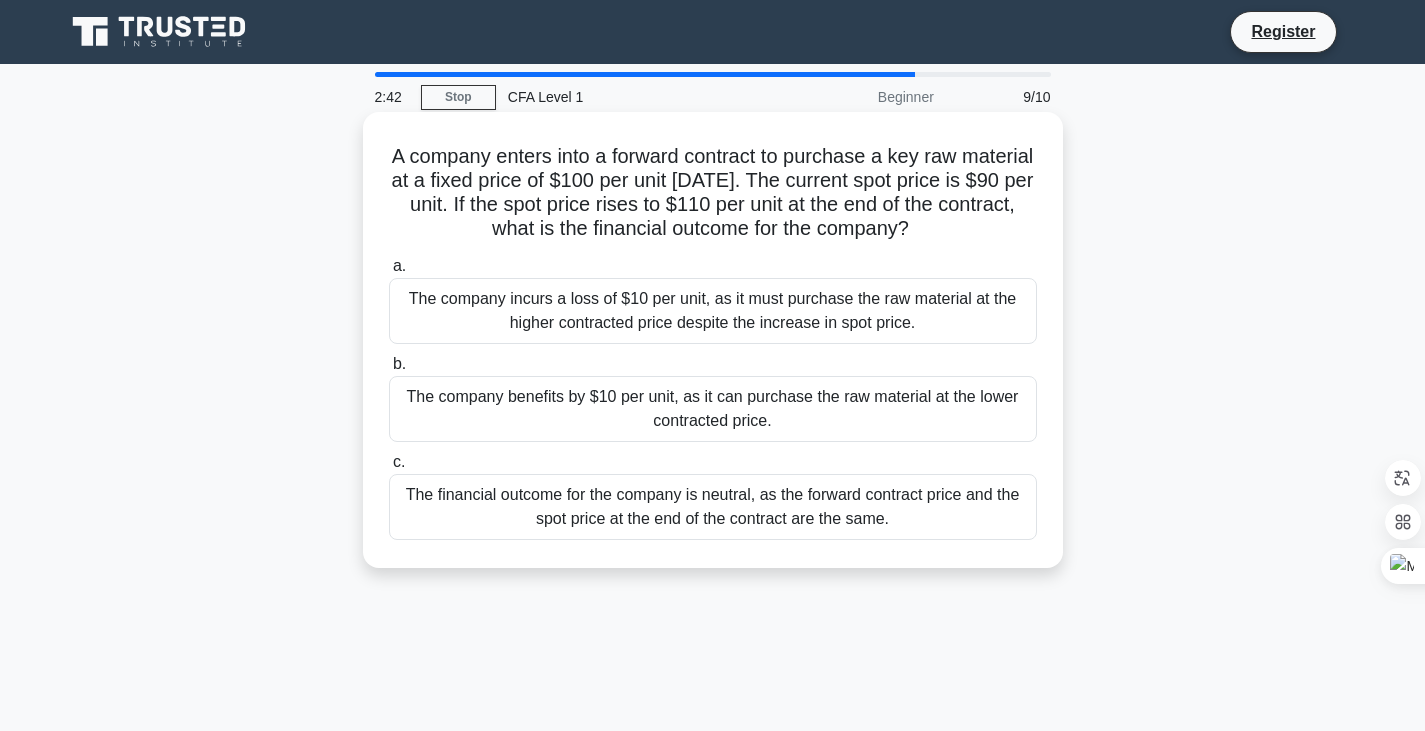 click on "The company benefits by $10 per unit, as it can purchase the raw material at the lower contracted price." at bounding box center [713, 409] 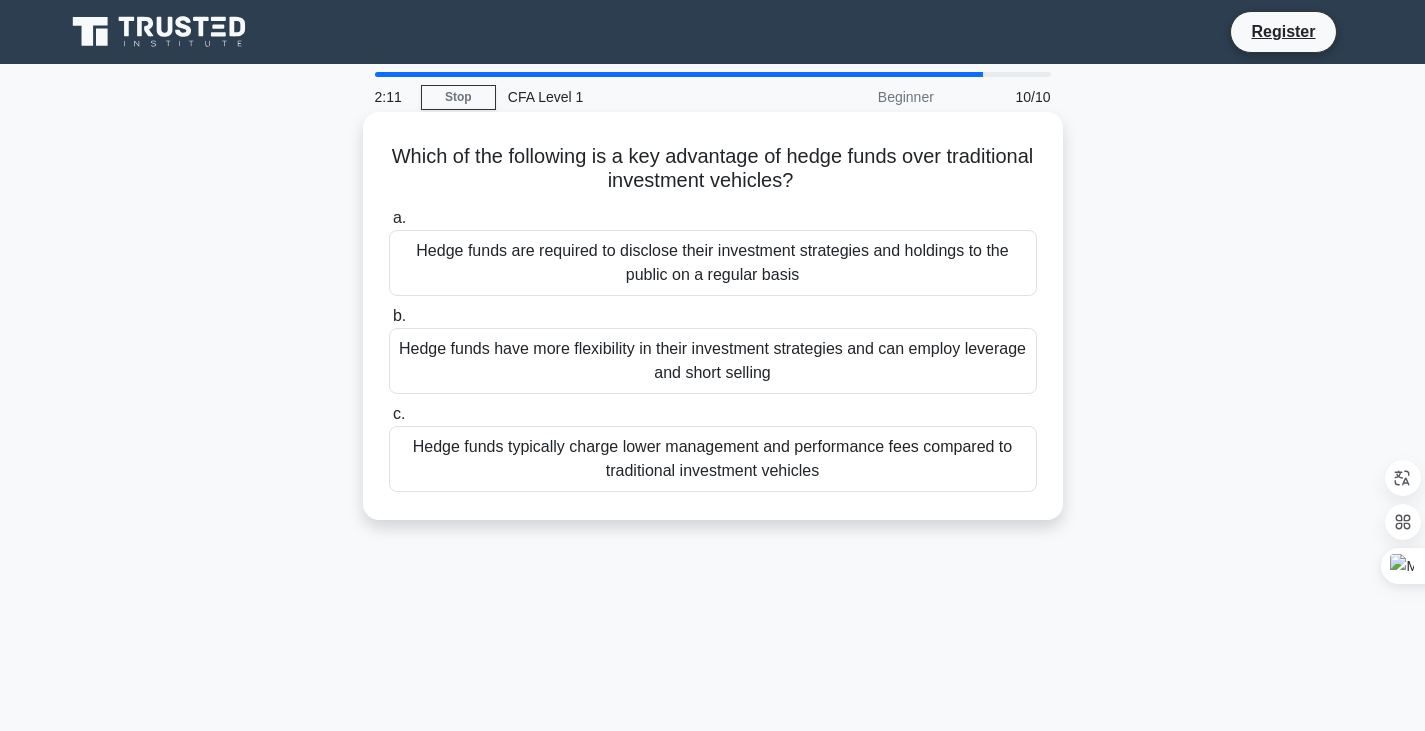 click on "Hedge funds have more flexibility in their investment strategies and can employ leverage and short selling" at bounding box center [713, 361] 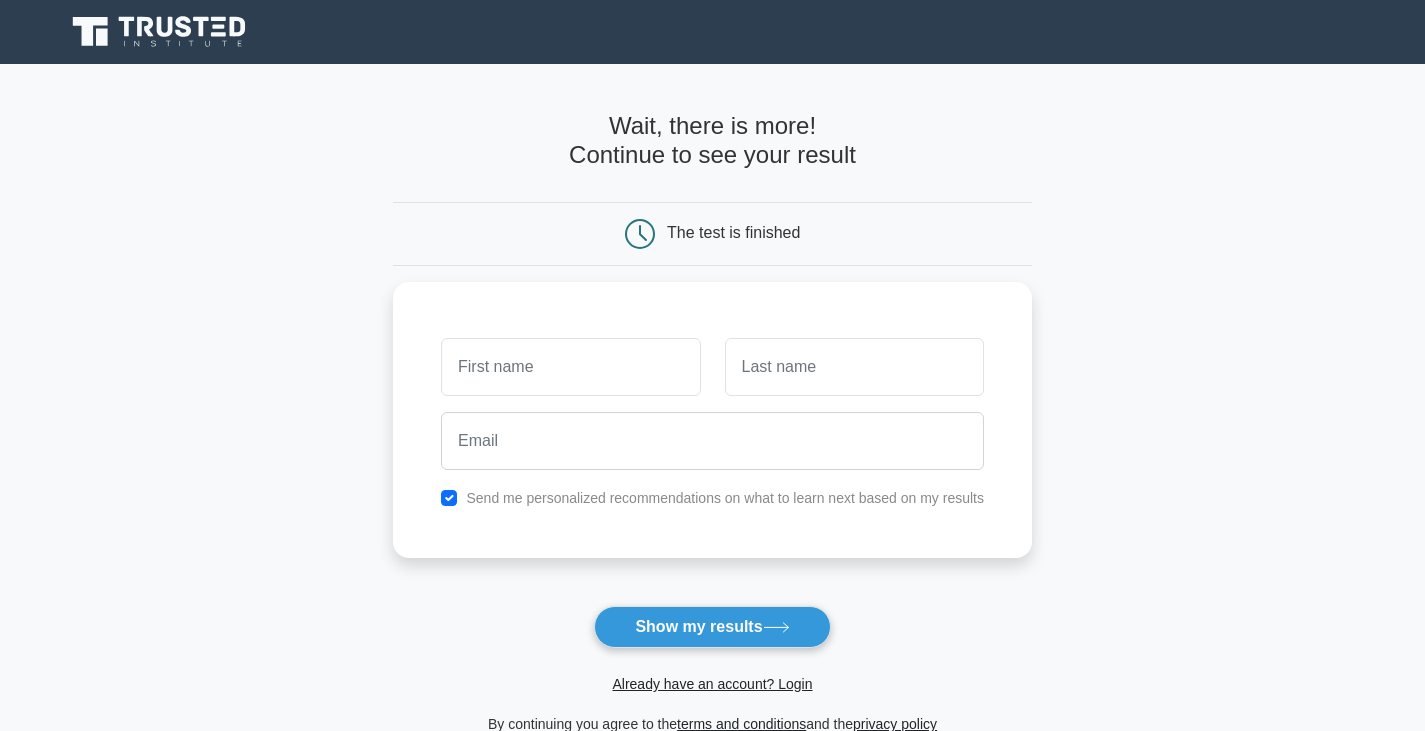 scroll, scrollTop: 0, scrollLeft: 0, axis: both 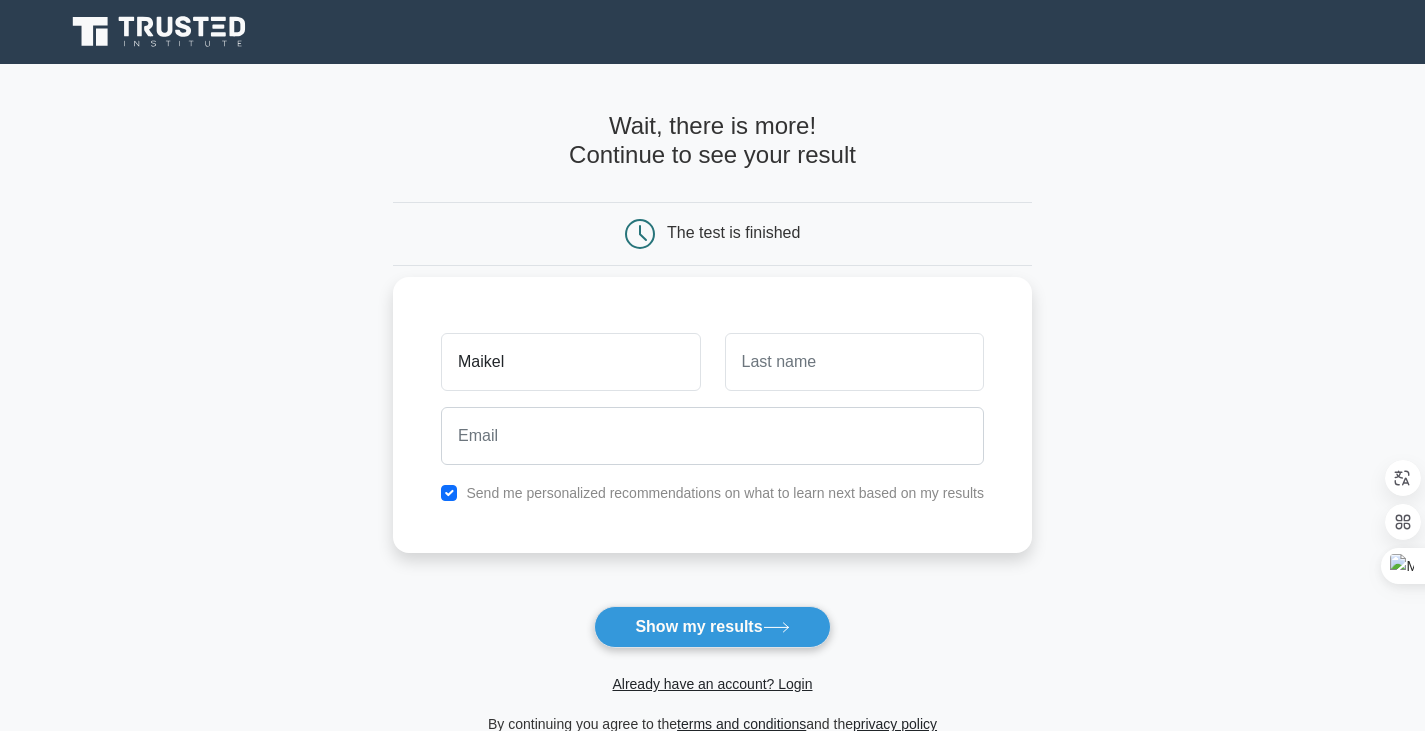 type on "Maikel" 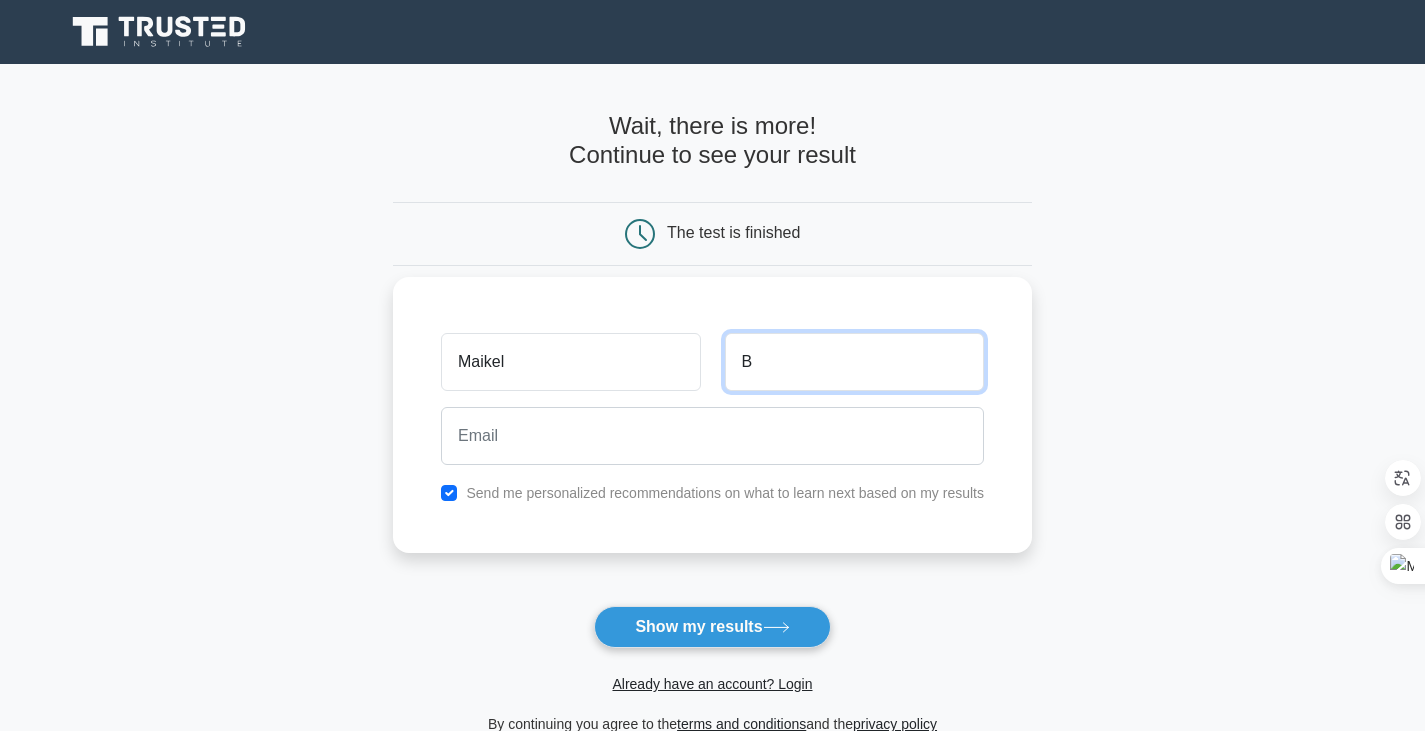 type on "Bello" 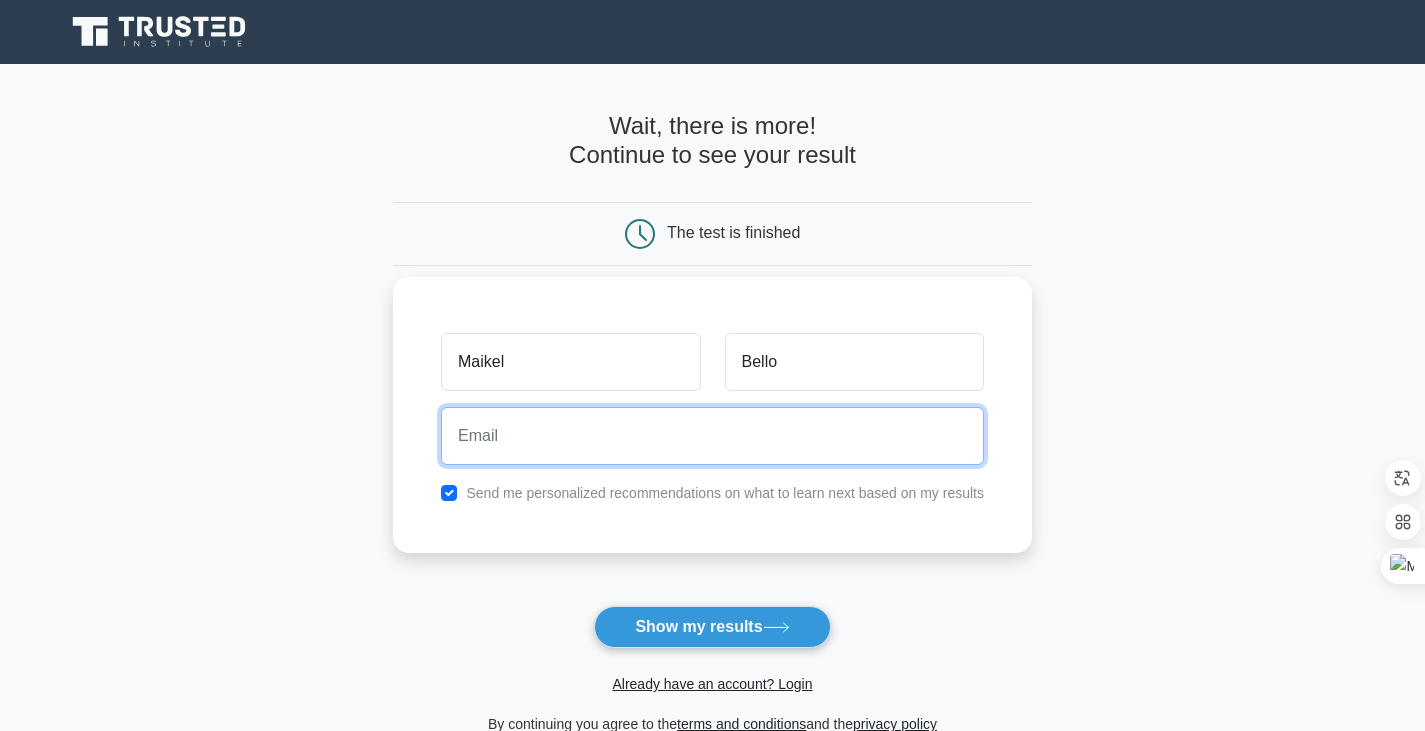click at bounding box center (712, 436) 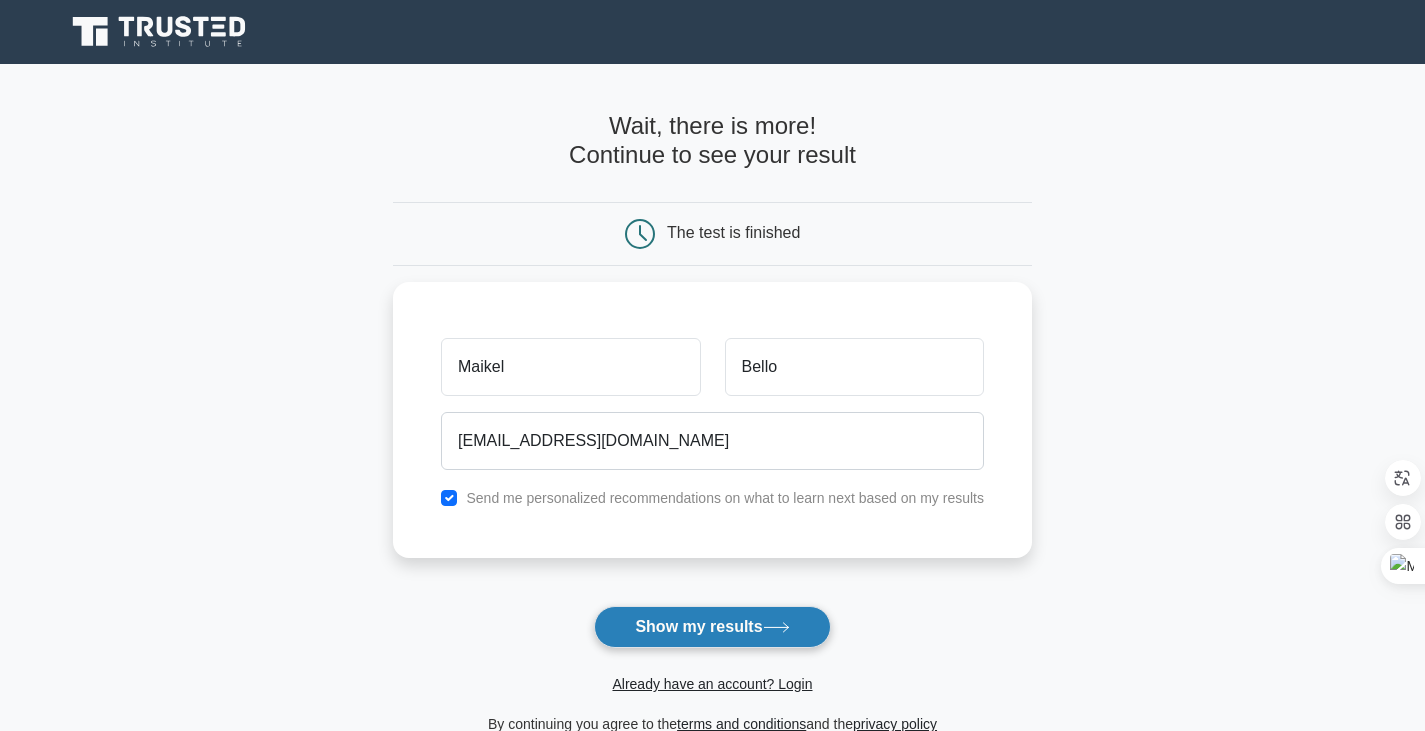 click on "Show my results" at bounding box center [712, 627] 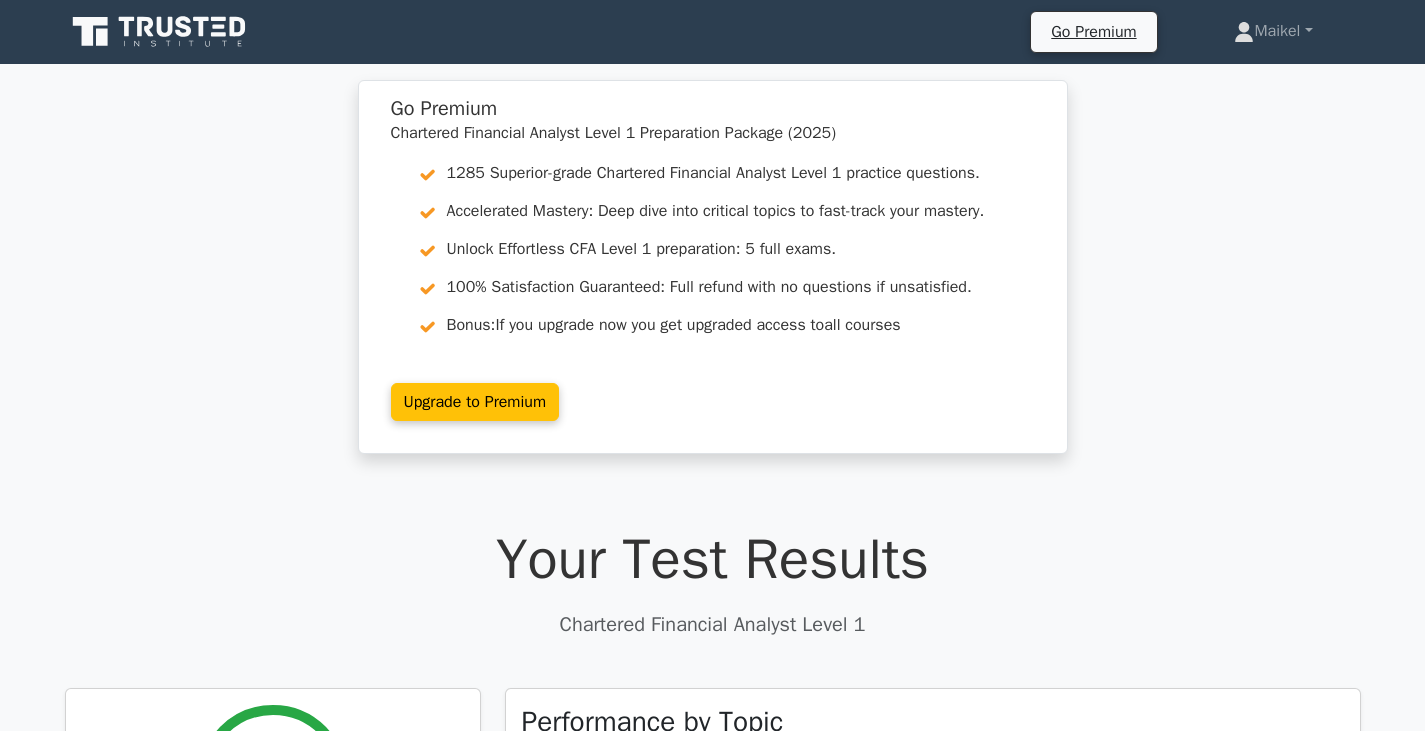 scroll, scrollTop: 0, scrollLeft: 0, axis: both 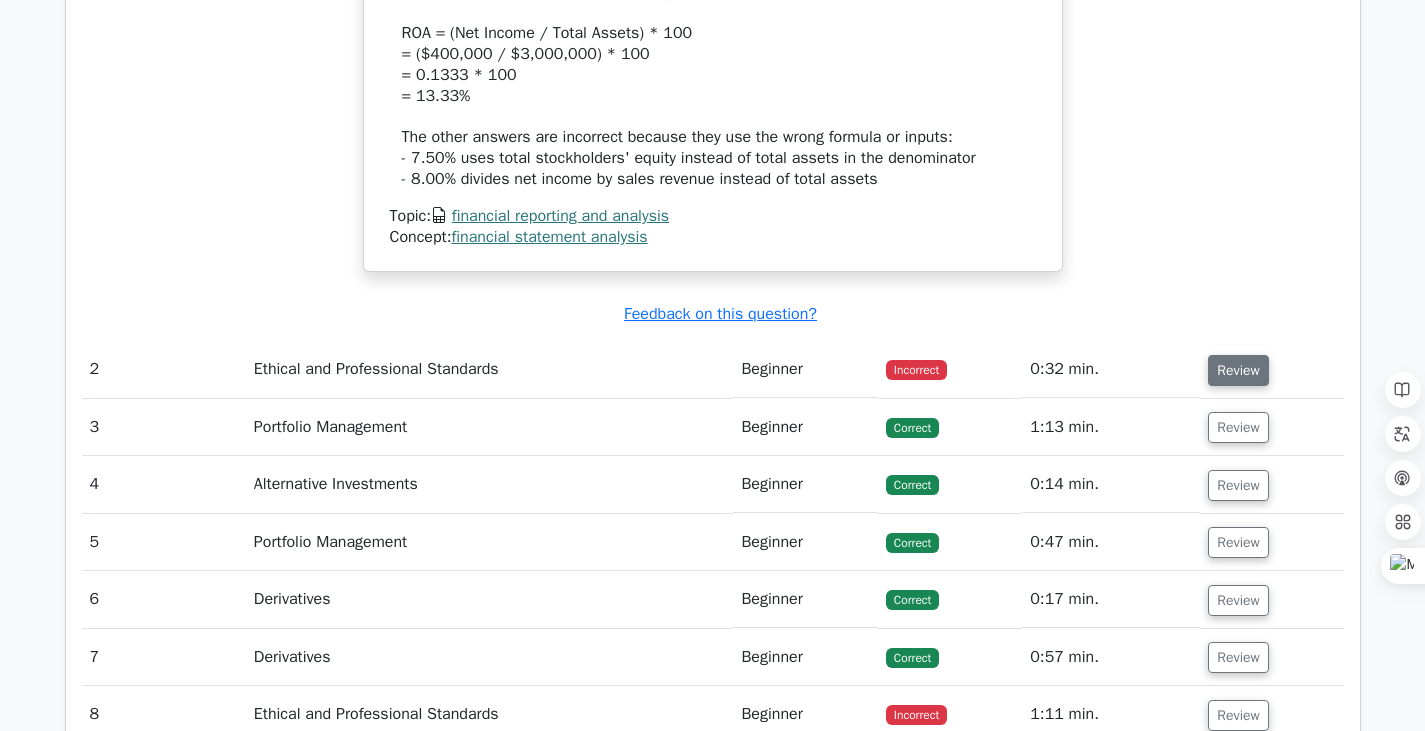 click on "Review" at bounding box center [1238, 370] 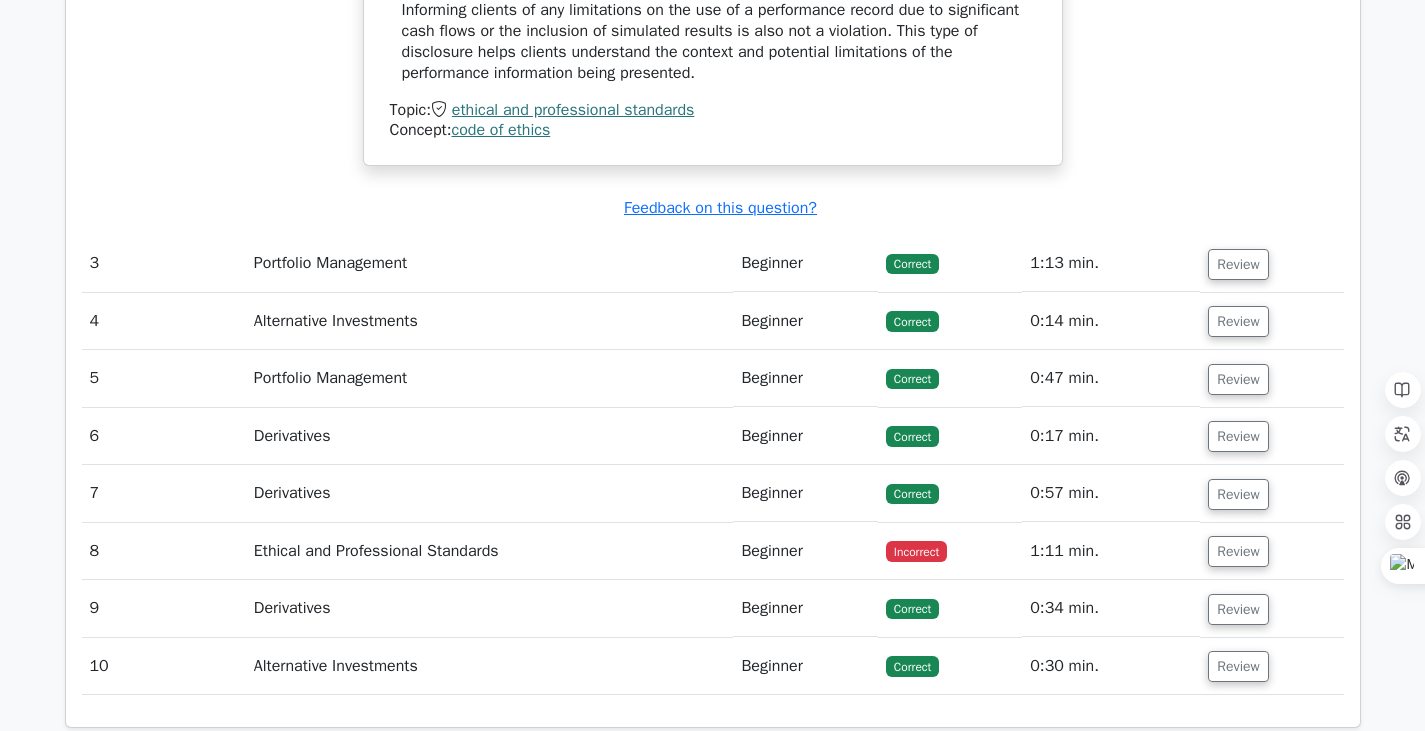 scroll, scrollTop: 3100, scrollLeft: 0, axis: vertical 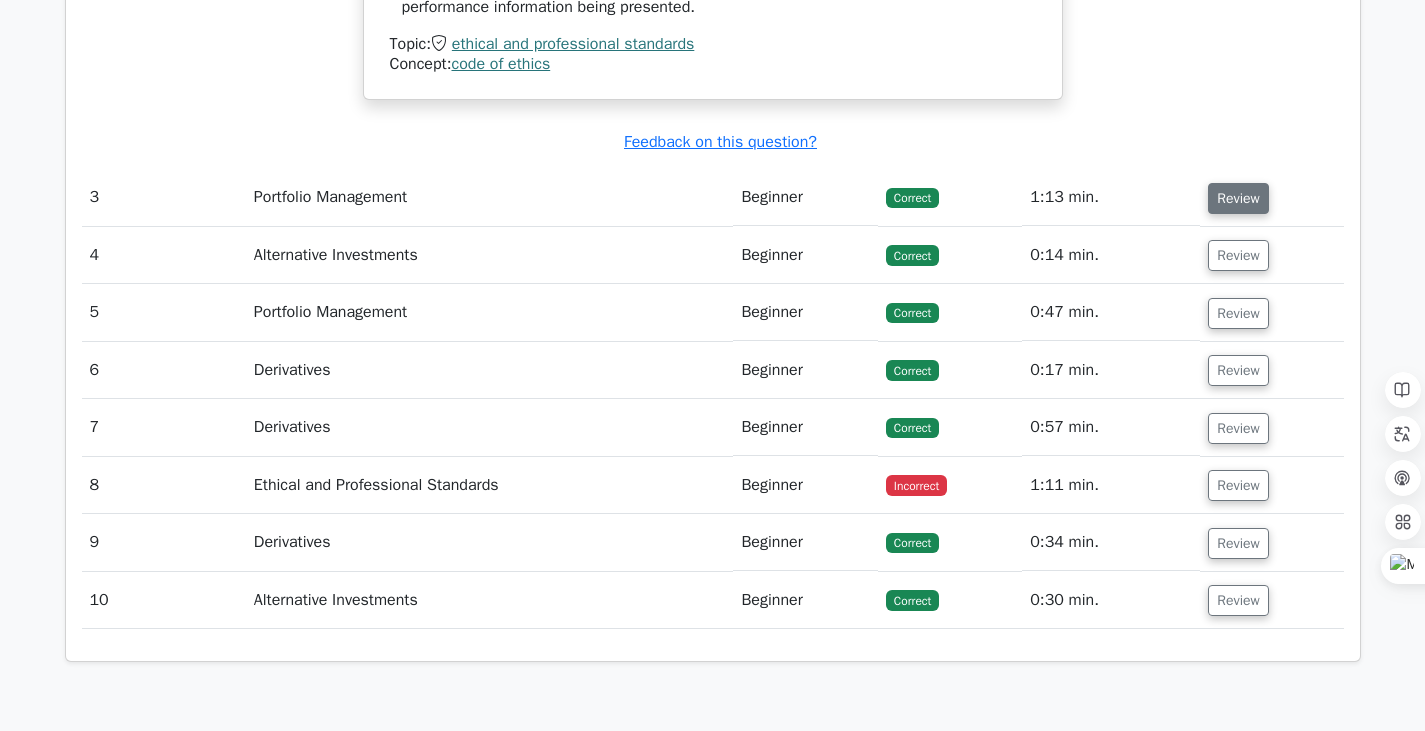click on "Review" at bounding box center (1238, 198) 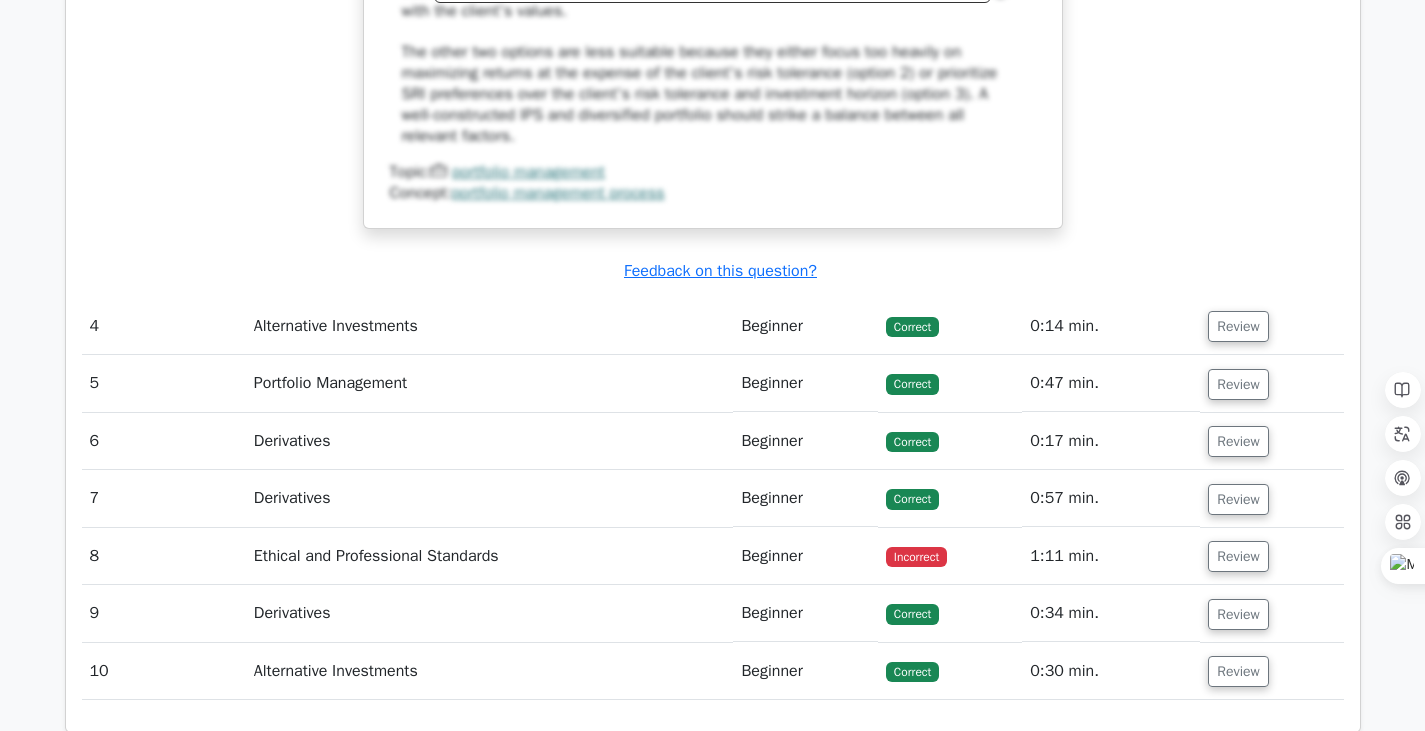 scroll, scrollTop: 4100, scrollLeft: 0, axis: vertical 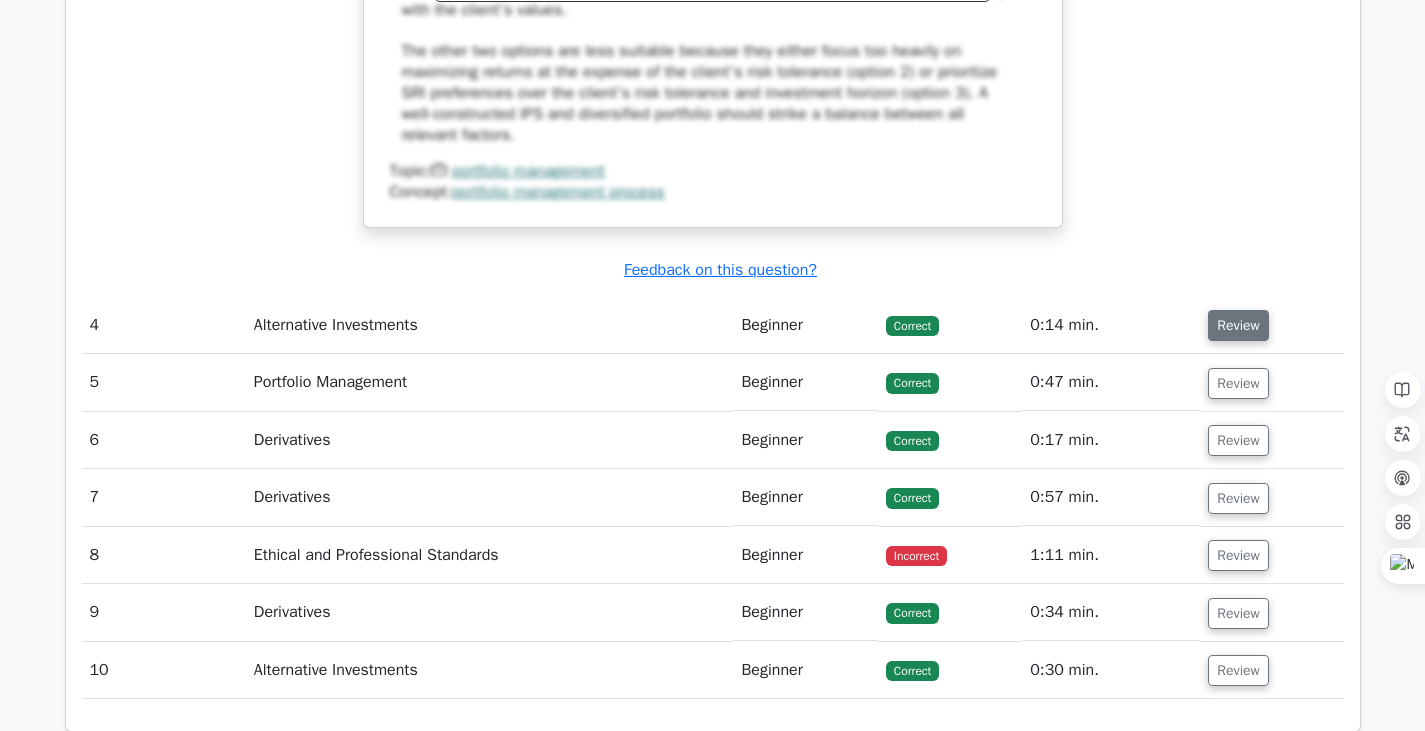 click on "Review" at bounding box center [1238, 325] 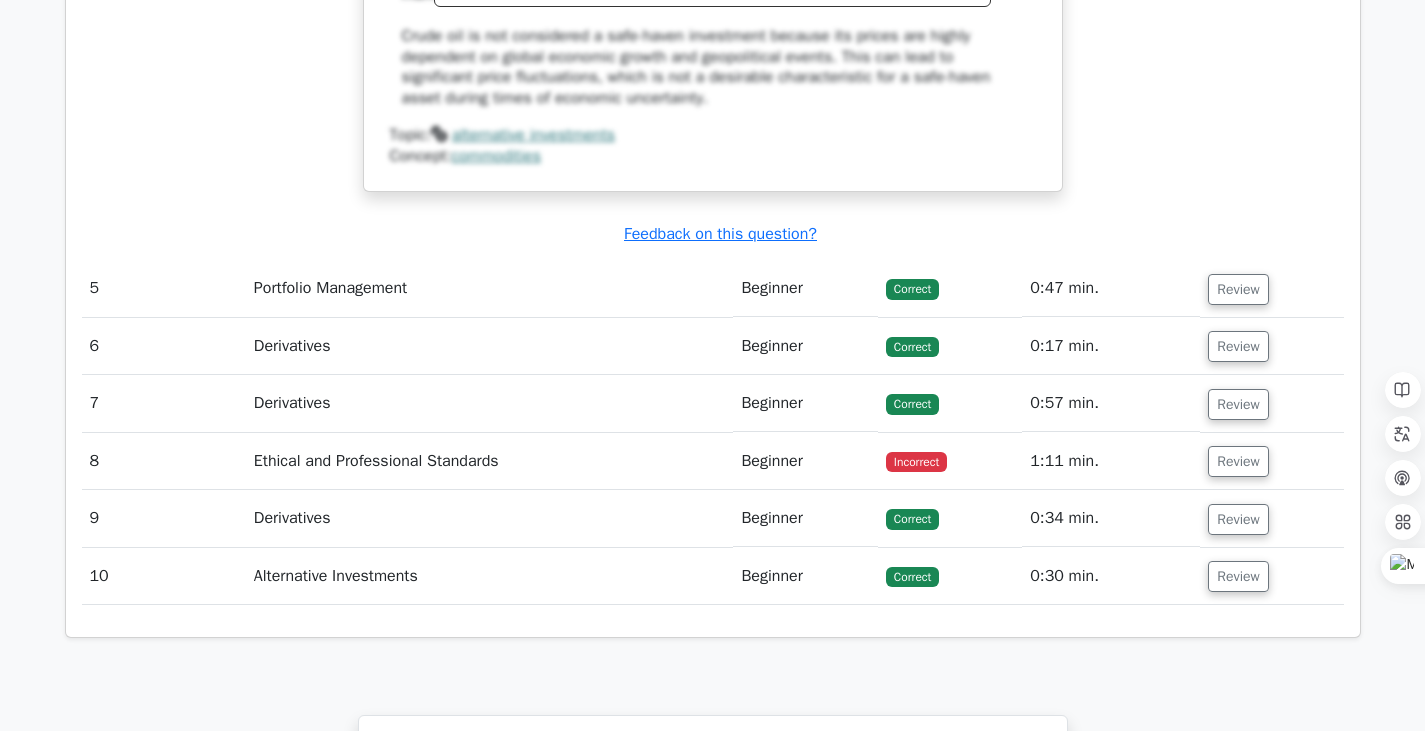 scroll, scrollTop: 5100, scrollLeft: 0, axis: vertical 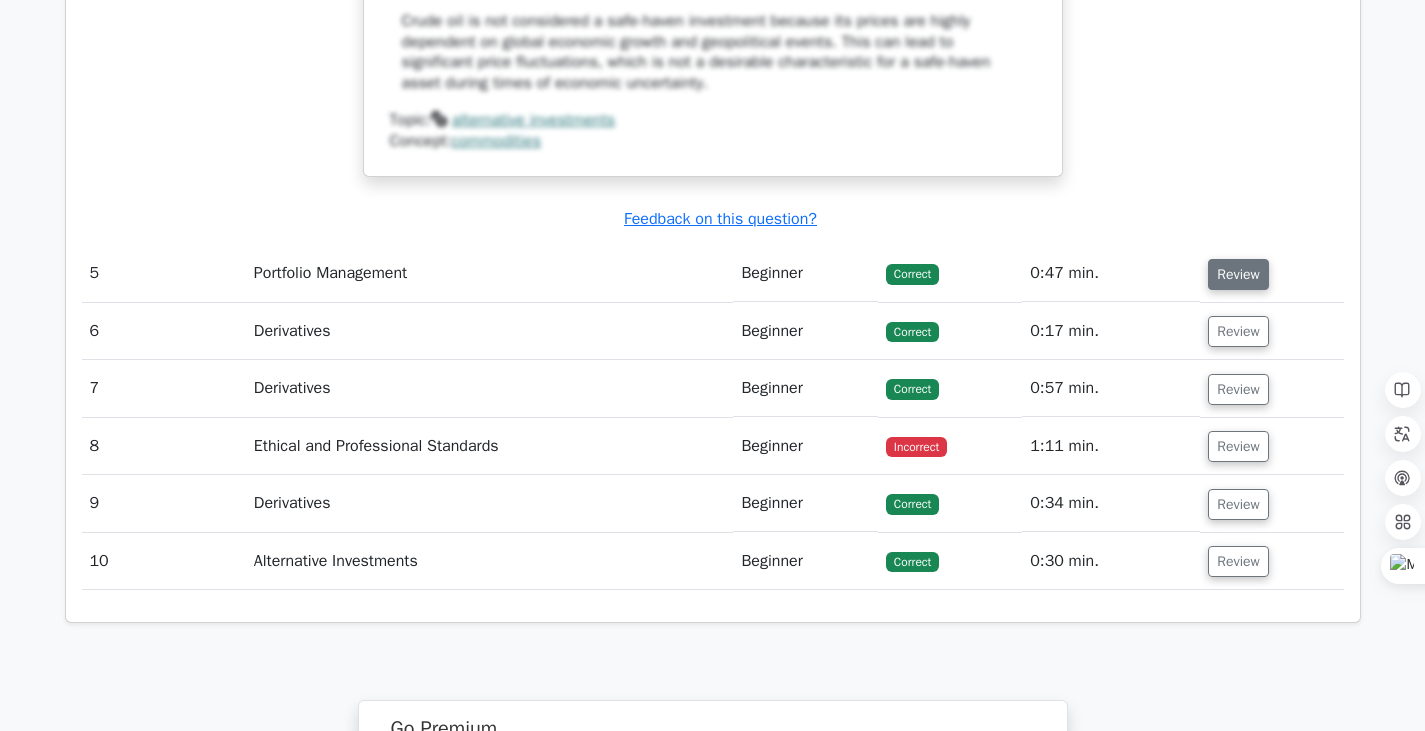 click on "Review" at bounding box center [1238, 274] 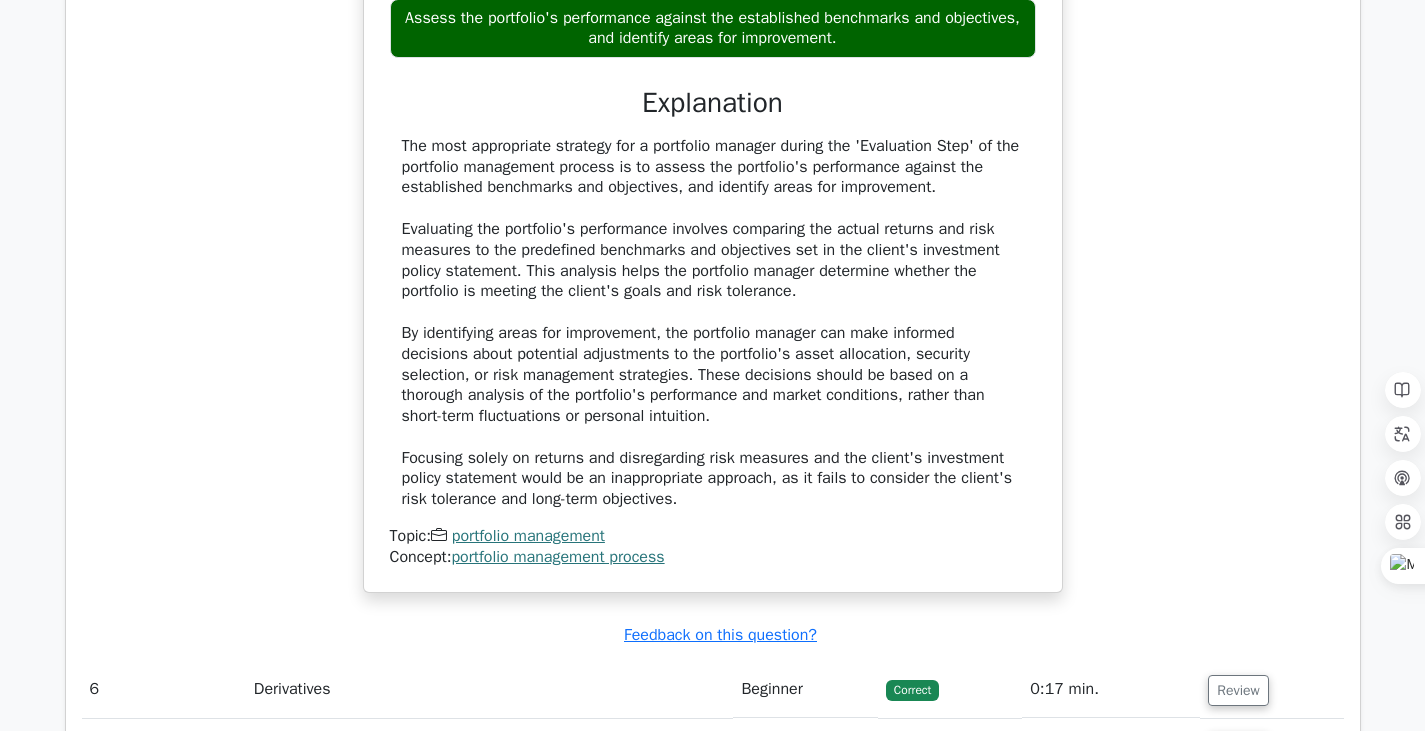 scroll, scrollTop: 5700, scrollLeft: 0, axis: vertical 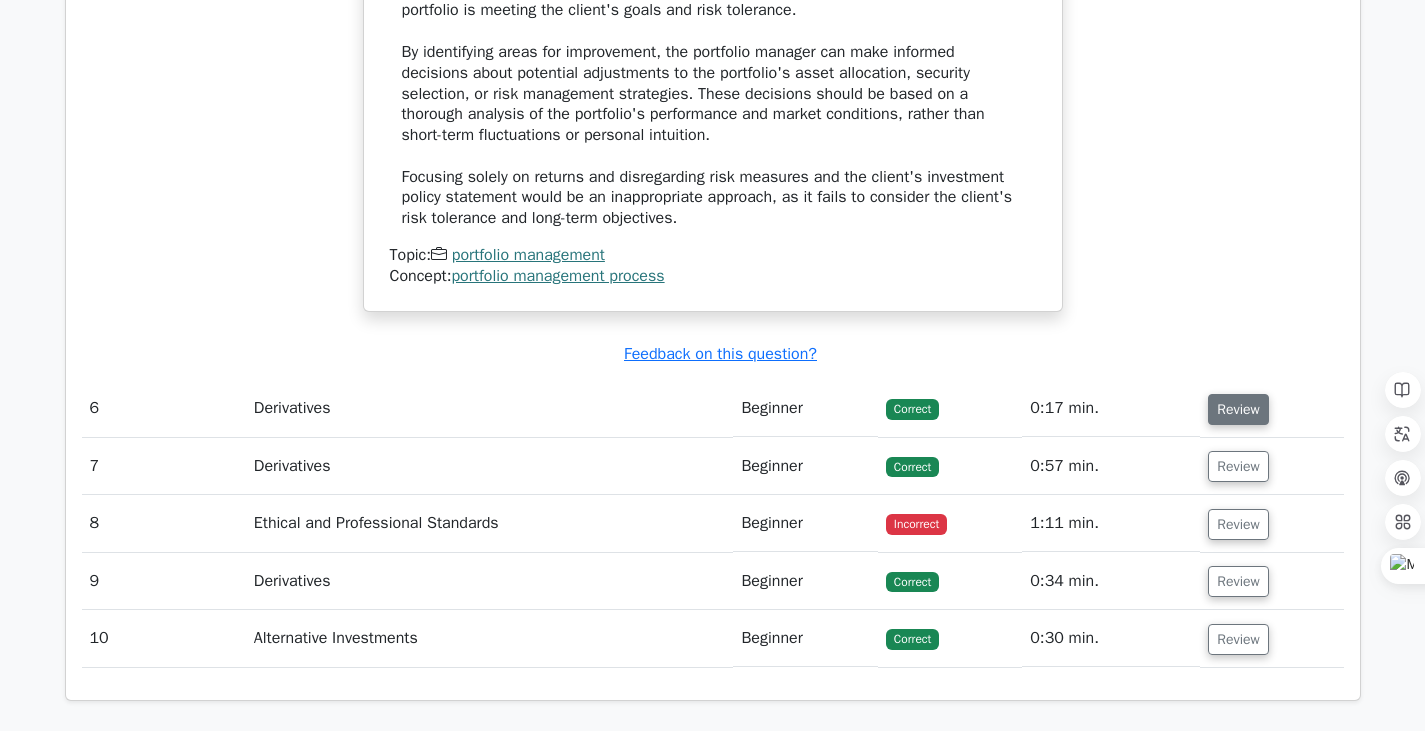 click on "Review" at bounding box center (1238, 409) 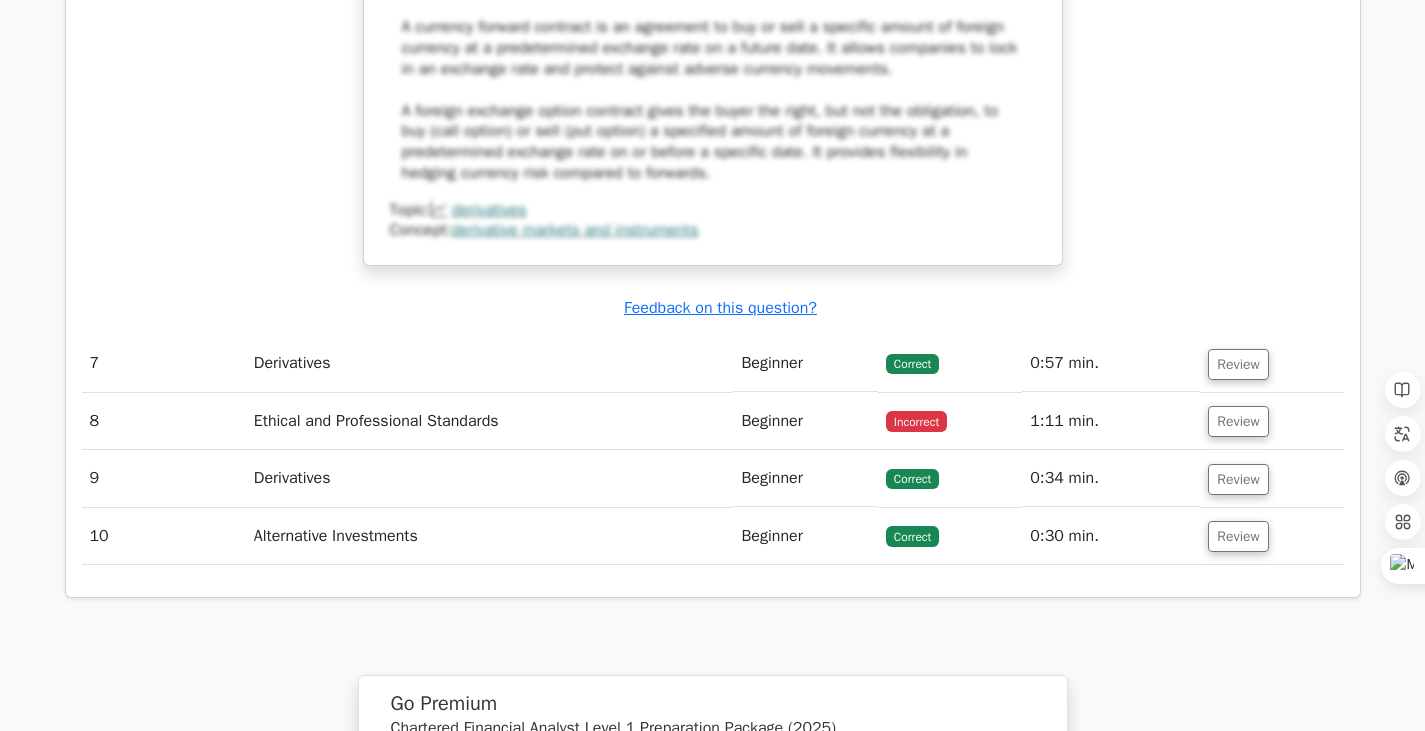 scroll, scrollTop: 7000, scrollLeft: 0, axis: vertical 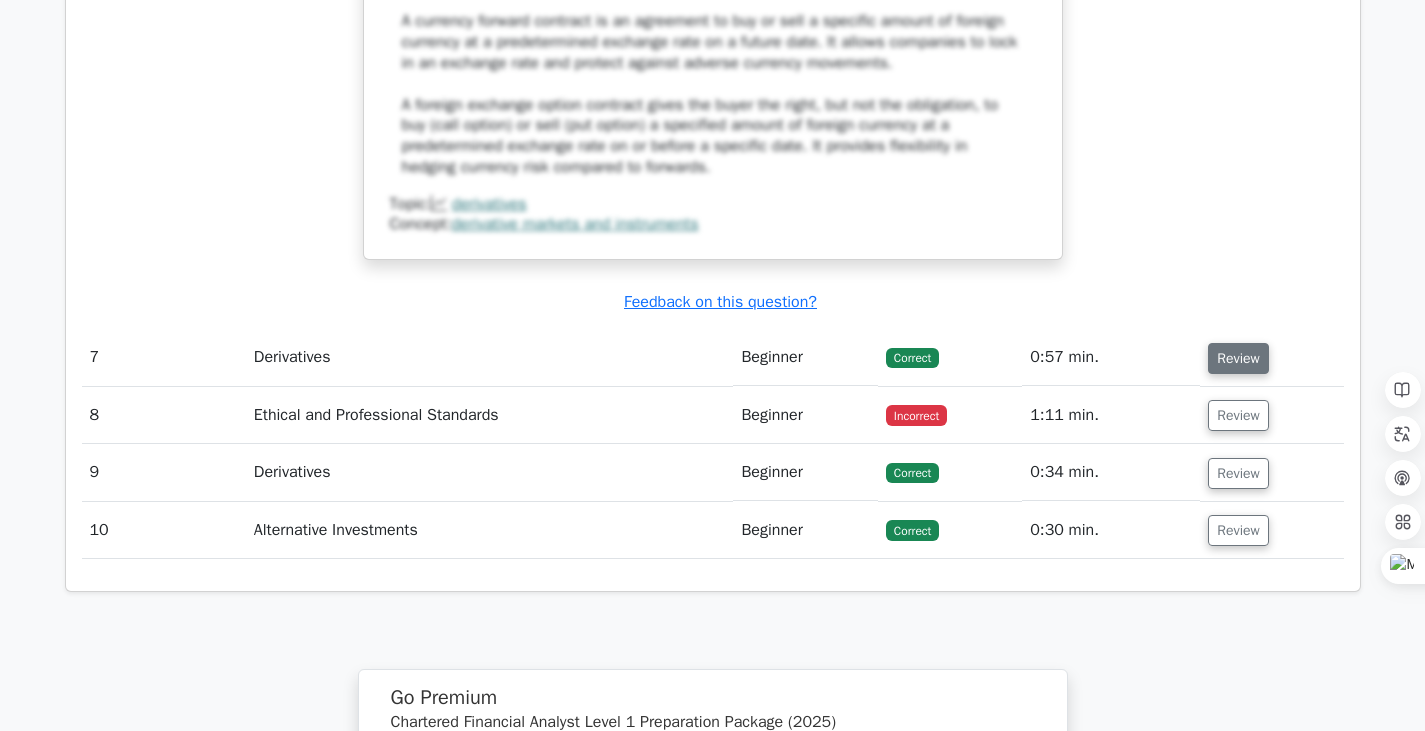 click on "Review" at bounding box center [1238, 358] 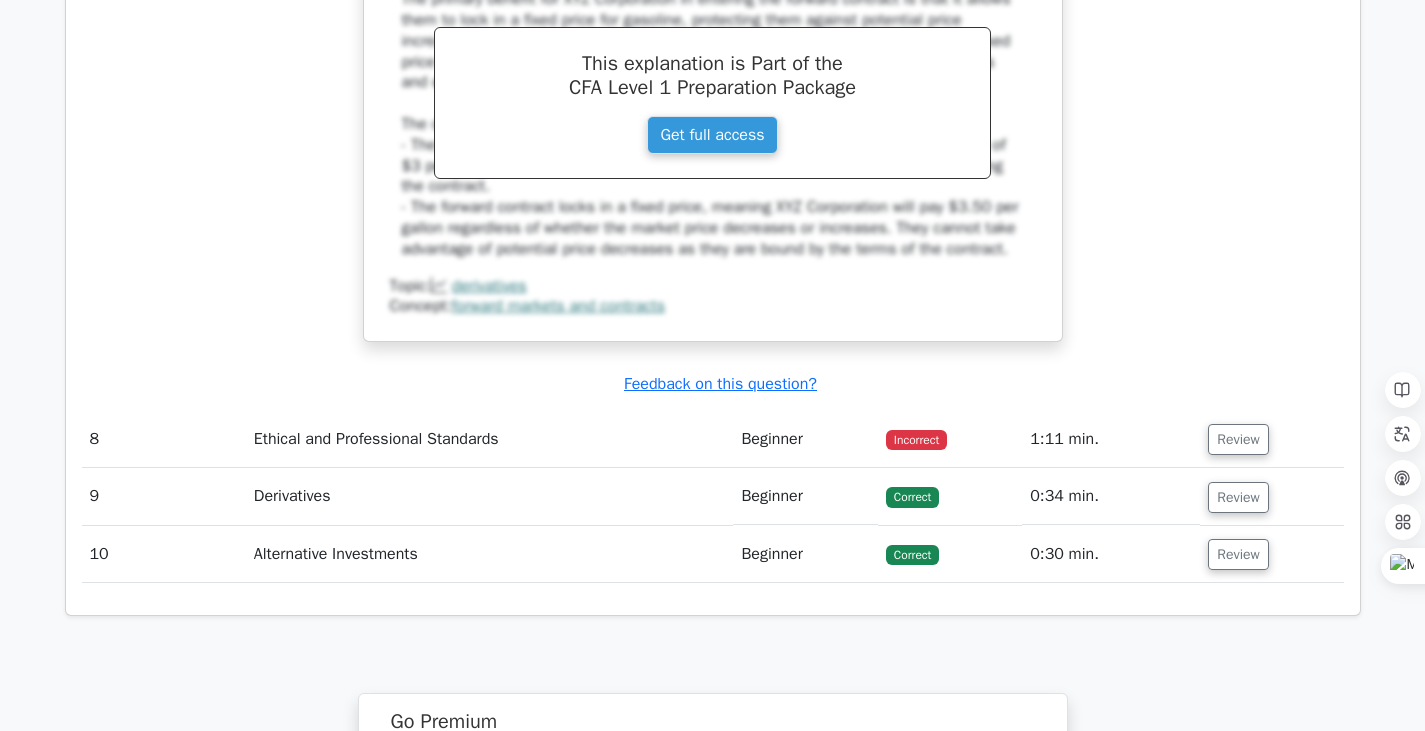 scroll, scrollTop: 8000, scrollLeft: 0, axis: vertical 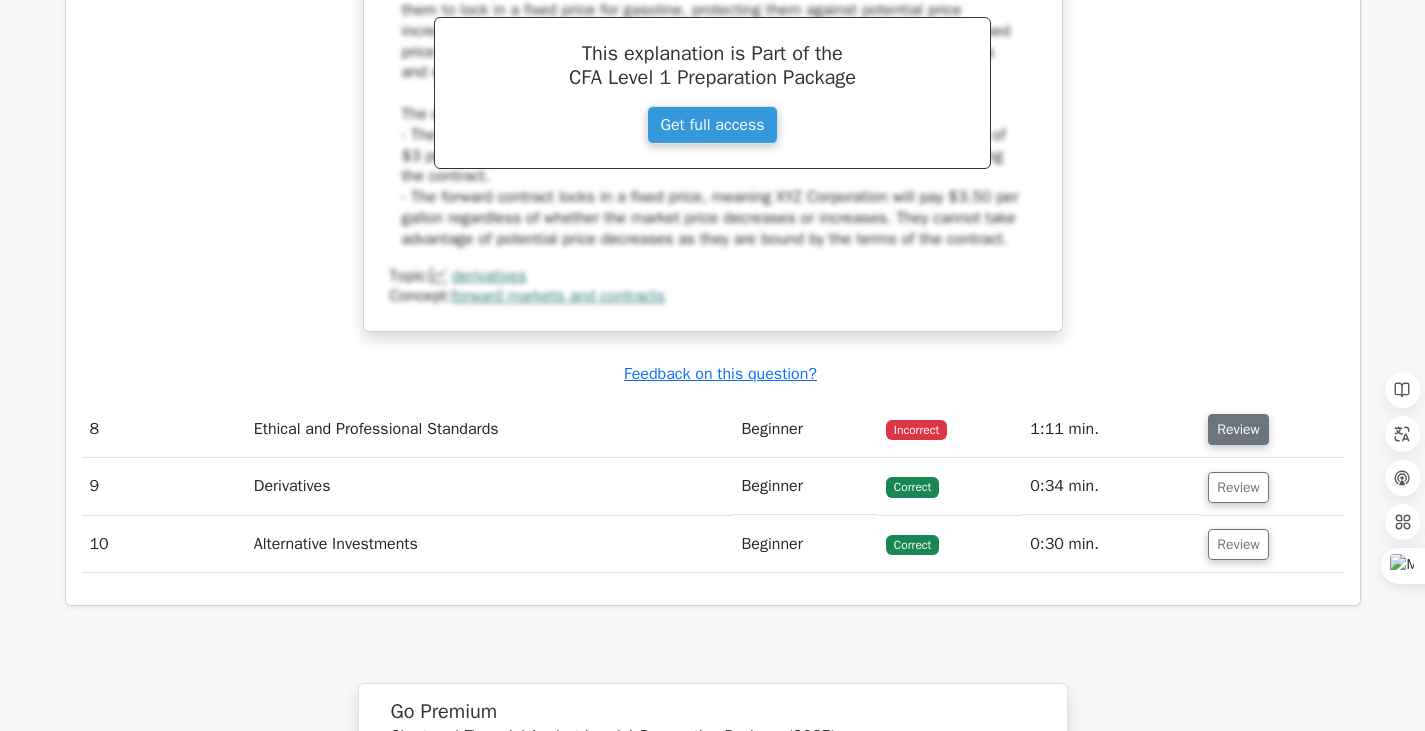 click on "Review" at bounding box center [1238, 429] 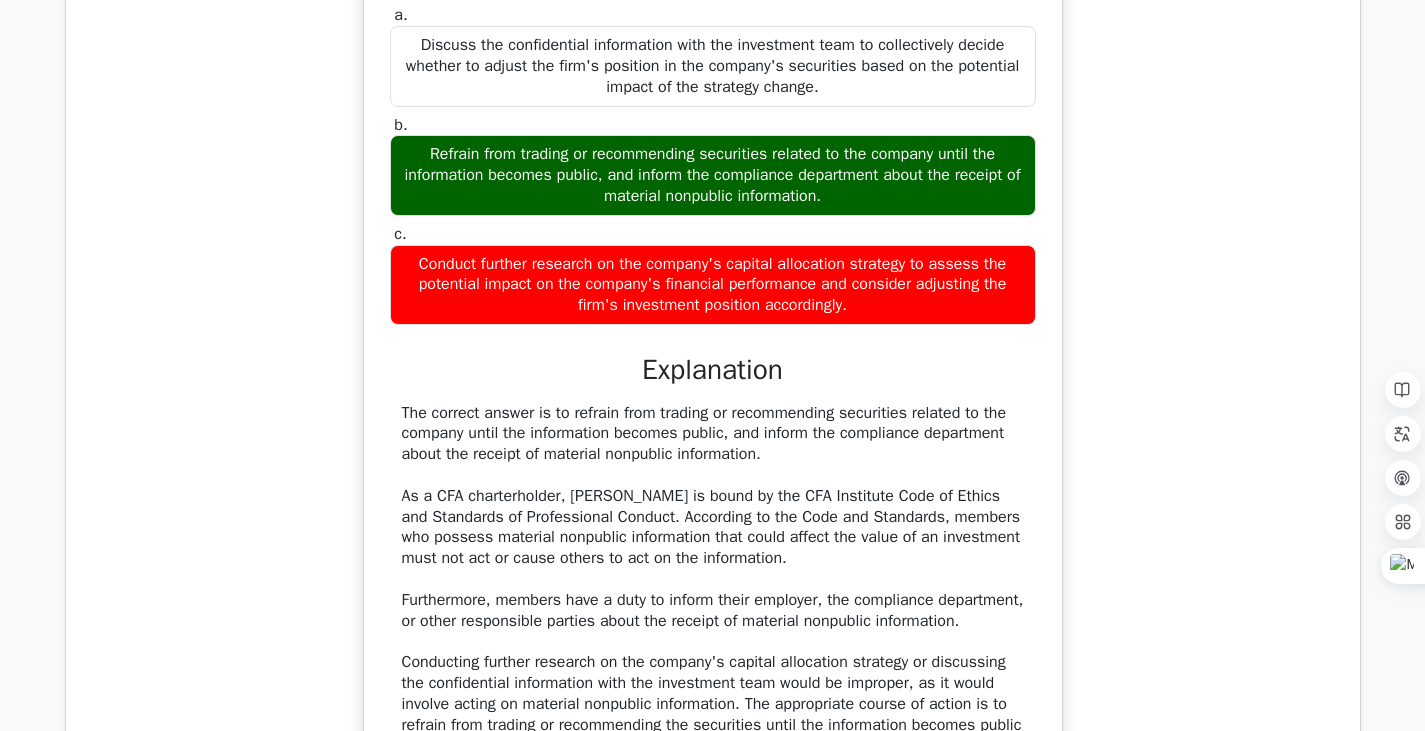scroll, scrollTop: 8700, scrollLeft: 0, axis: vertical 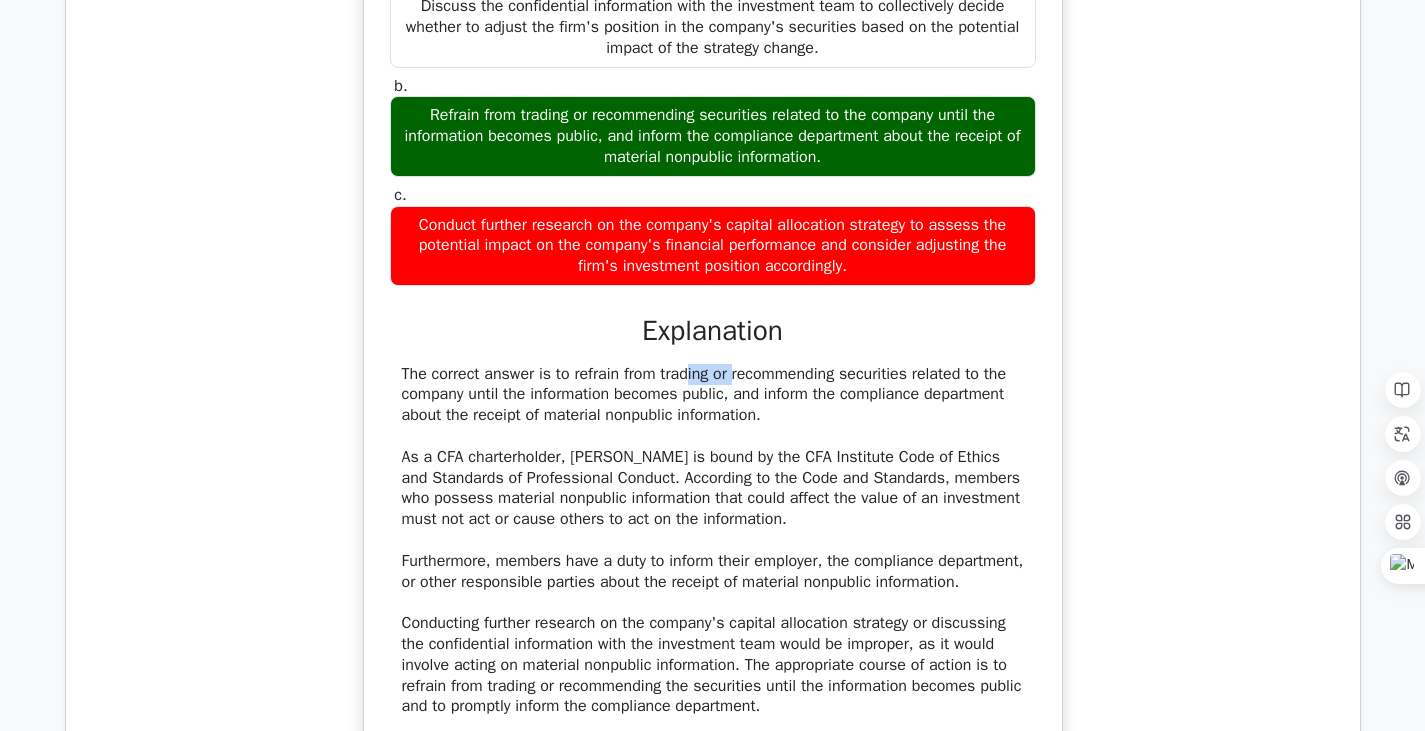 drag, startPoint x: 573, startPoint y: 395, endPoint x: 617, endPoint y: 396, distance: 44.011364 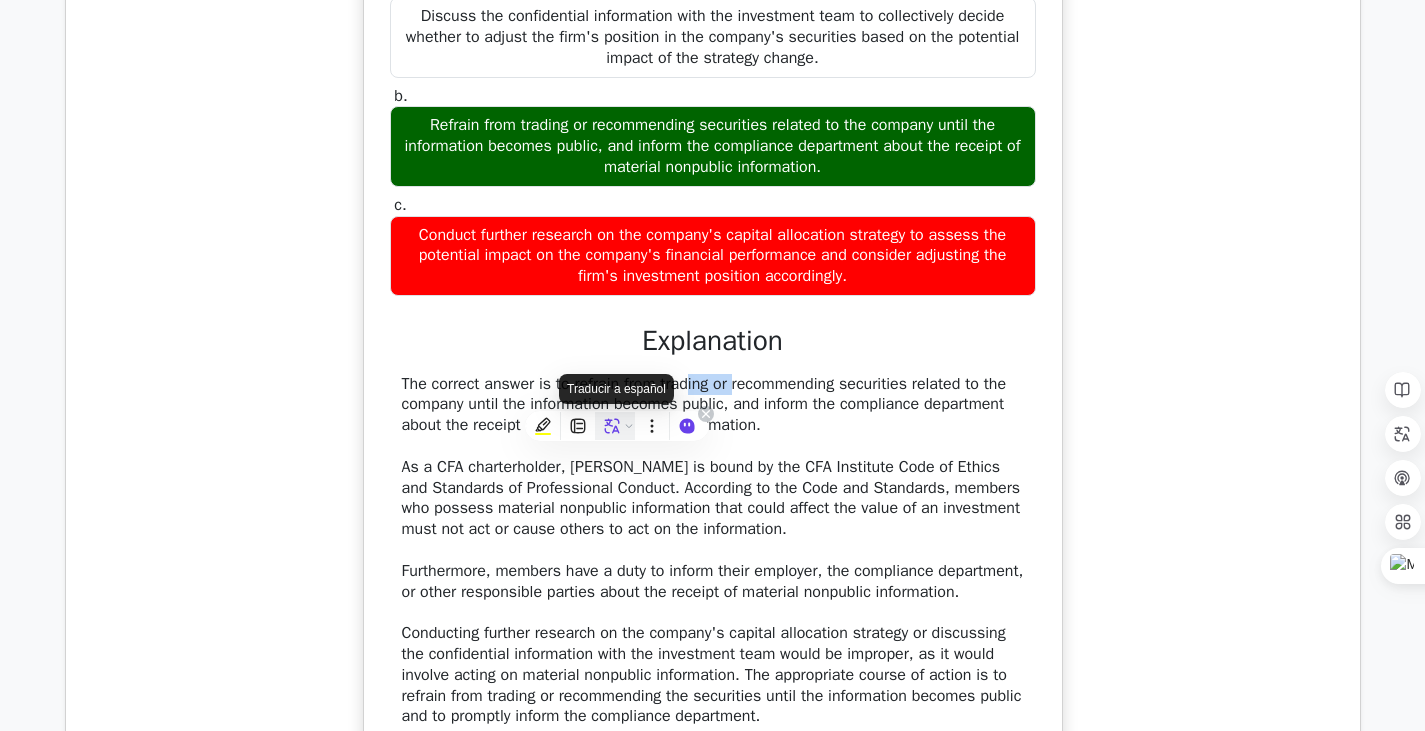 click 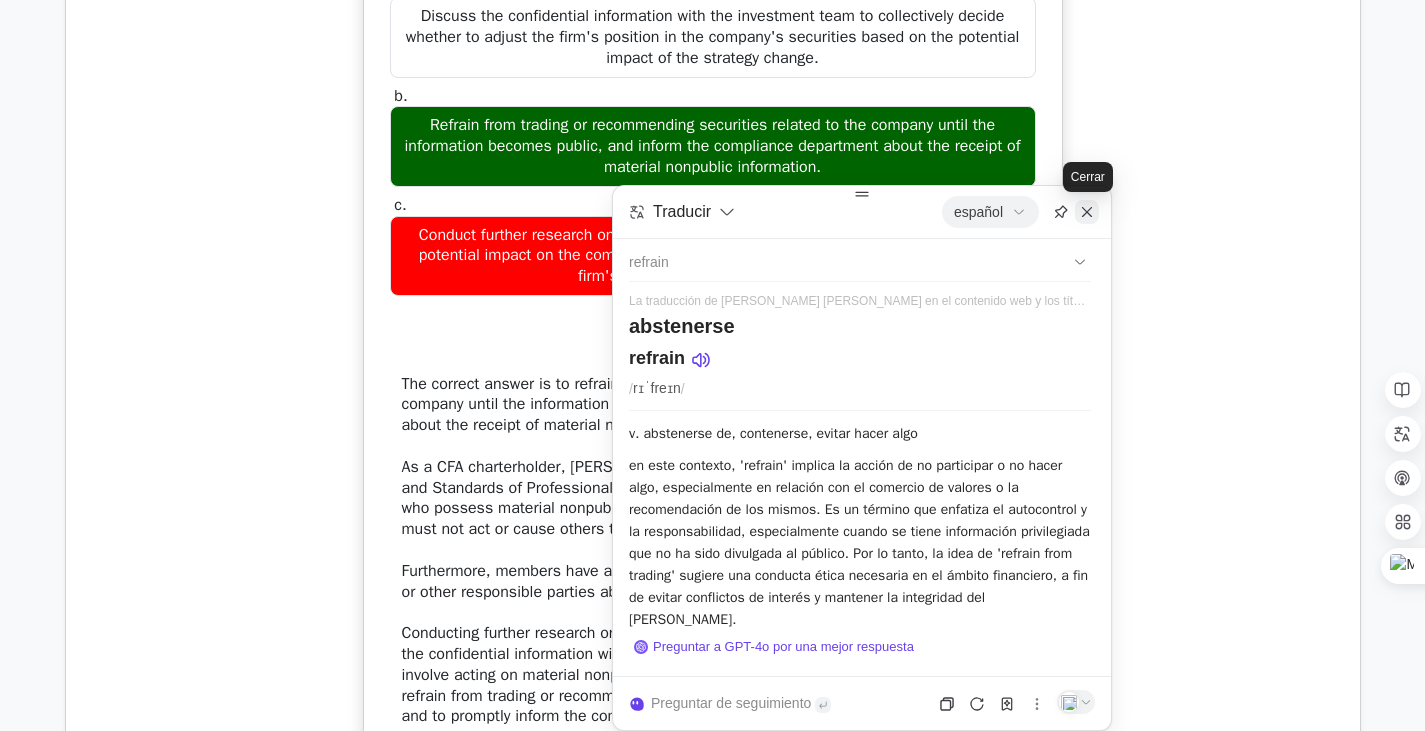 click 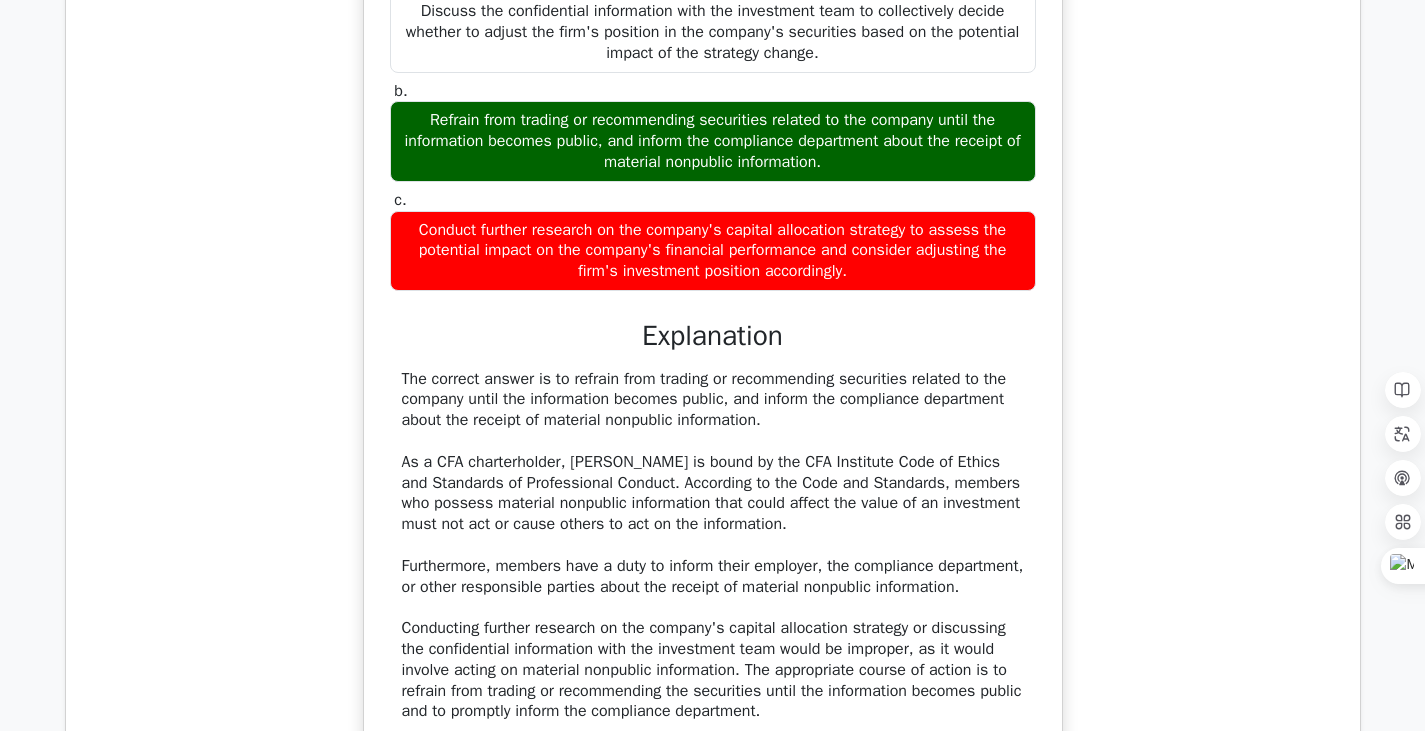 click on "David, a CFA charterholder, is a portfolio manager at an investment firm. During a meeting with a company CFO, David learns about a significant change in the company's capital allocation strategy that has not been publicly disclosed. The CFO emphasizes the confidential nature of the information. According to the CFA Institute Code of Ethics and Standards of Professional Conduct, what should David do?
a.
b.
c." at bounding box center [713, 293] 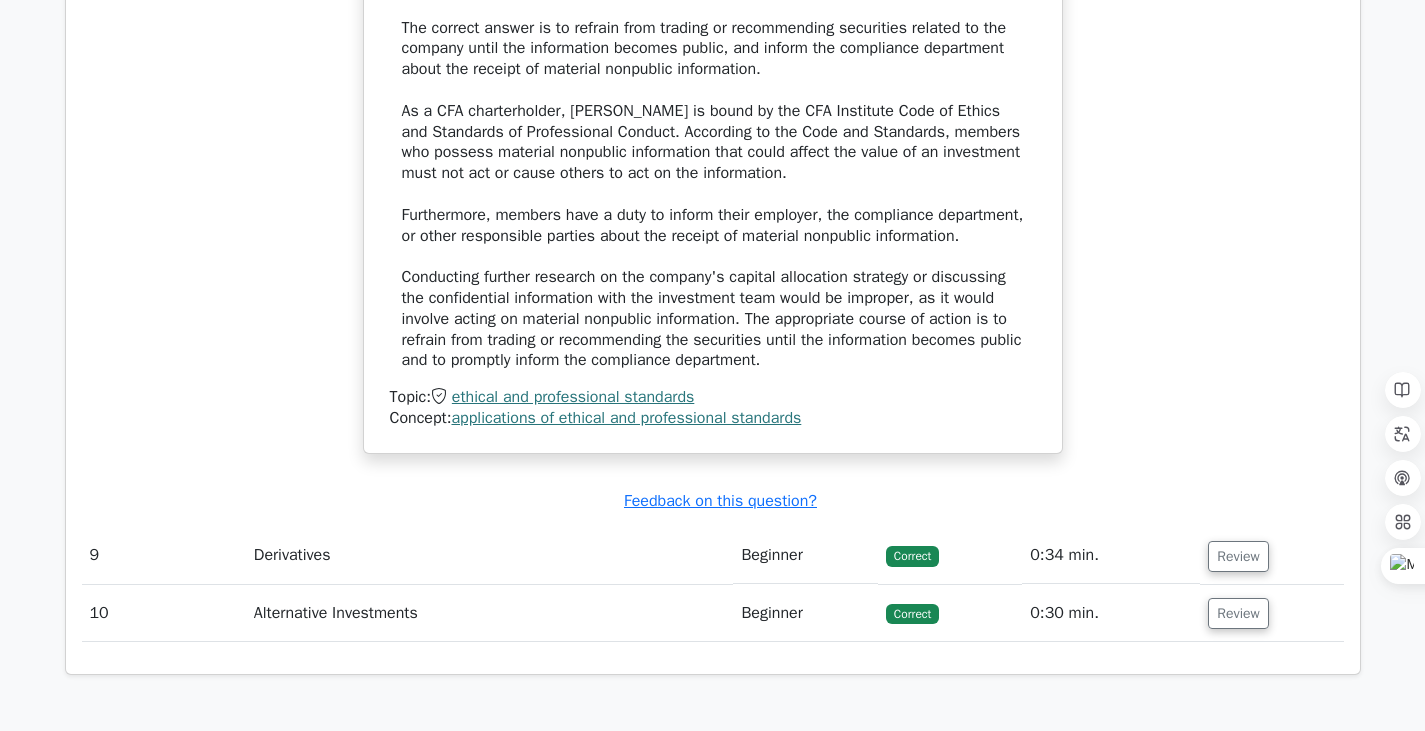 scroll, scrollTop: 9100, scrollLeft: 0, axis: vertical 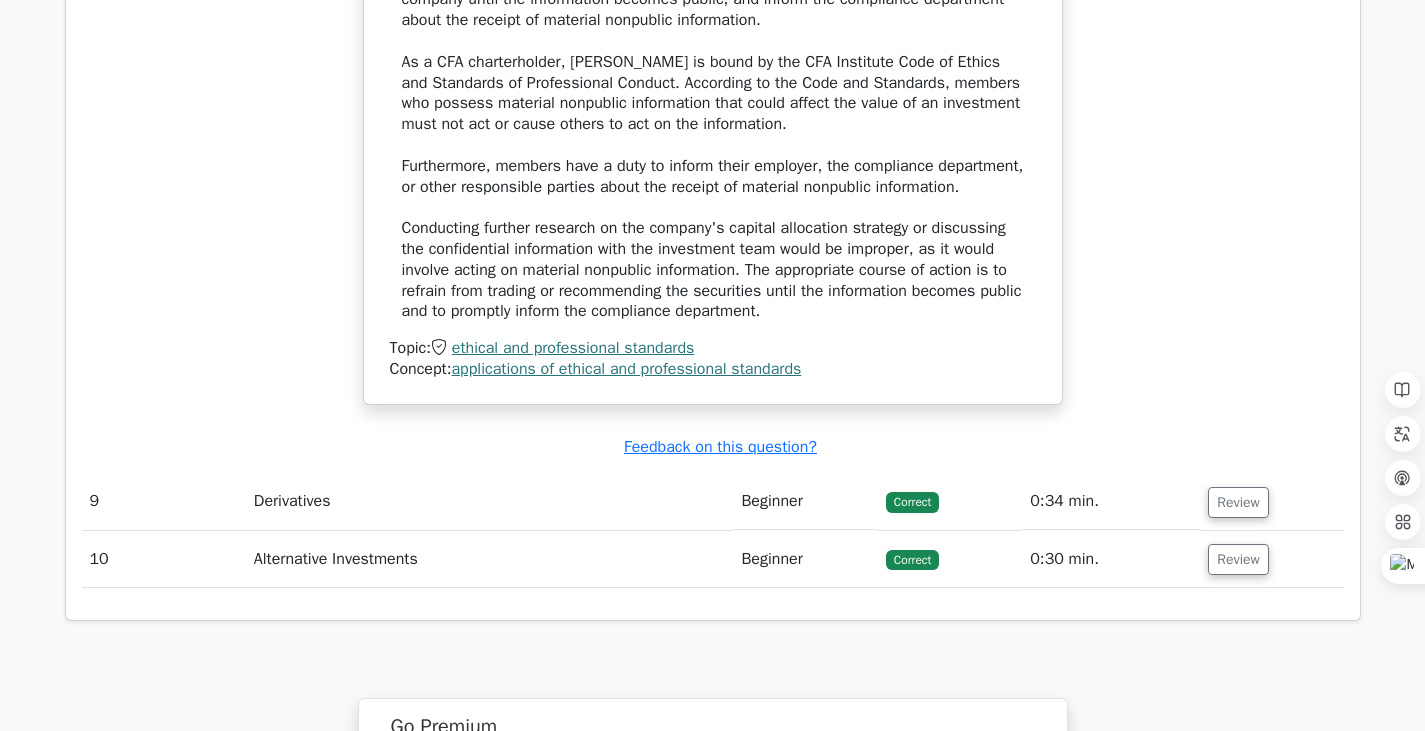 click on "0:34 min." at bounding box center [1111, 501] 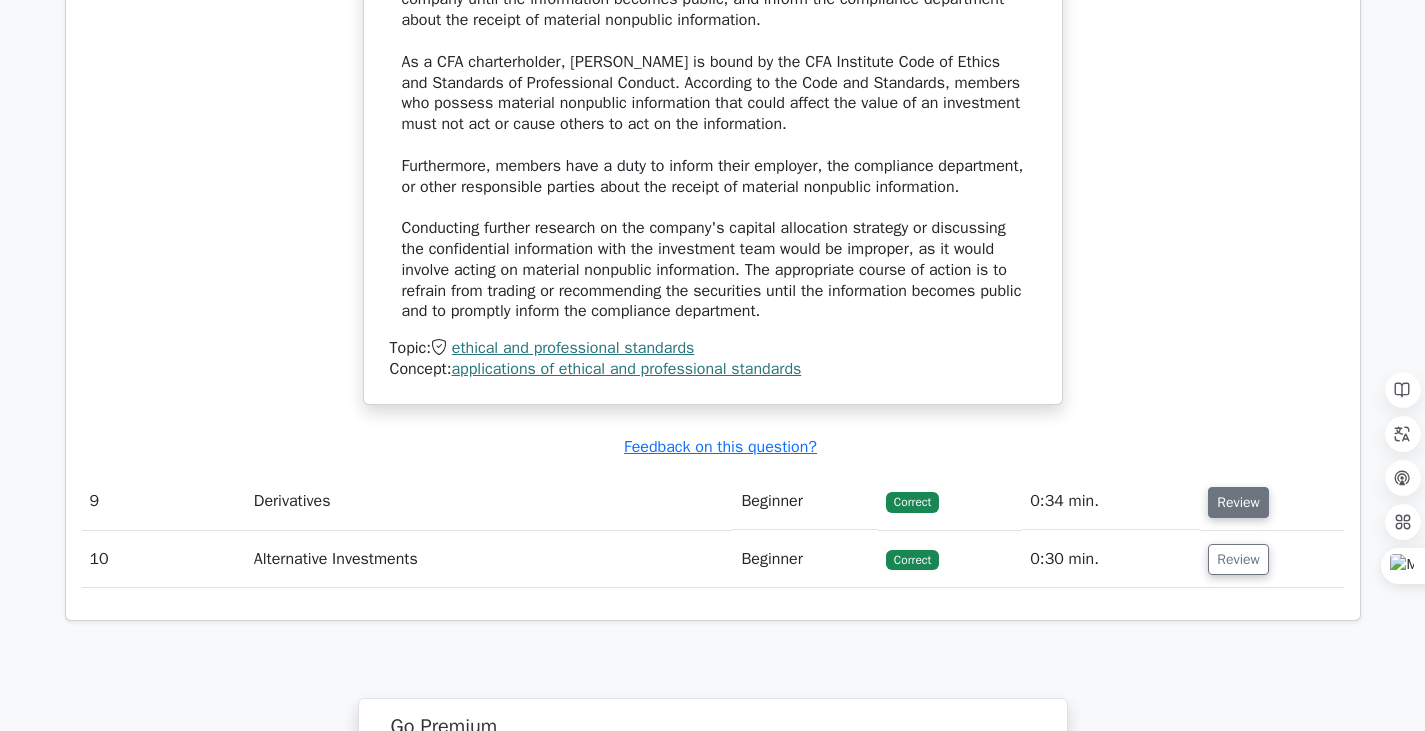 click on "Review" at bounding box center (1238, 502) 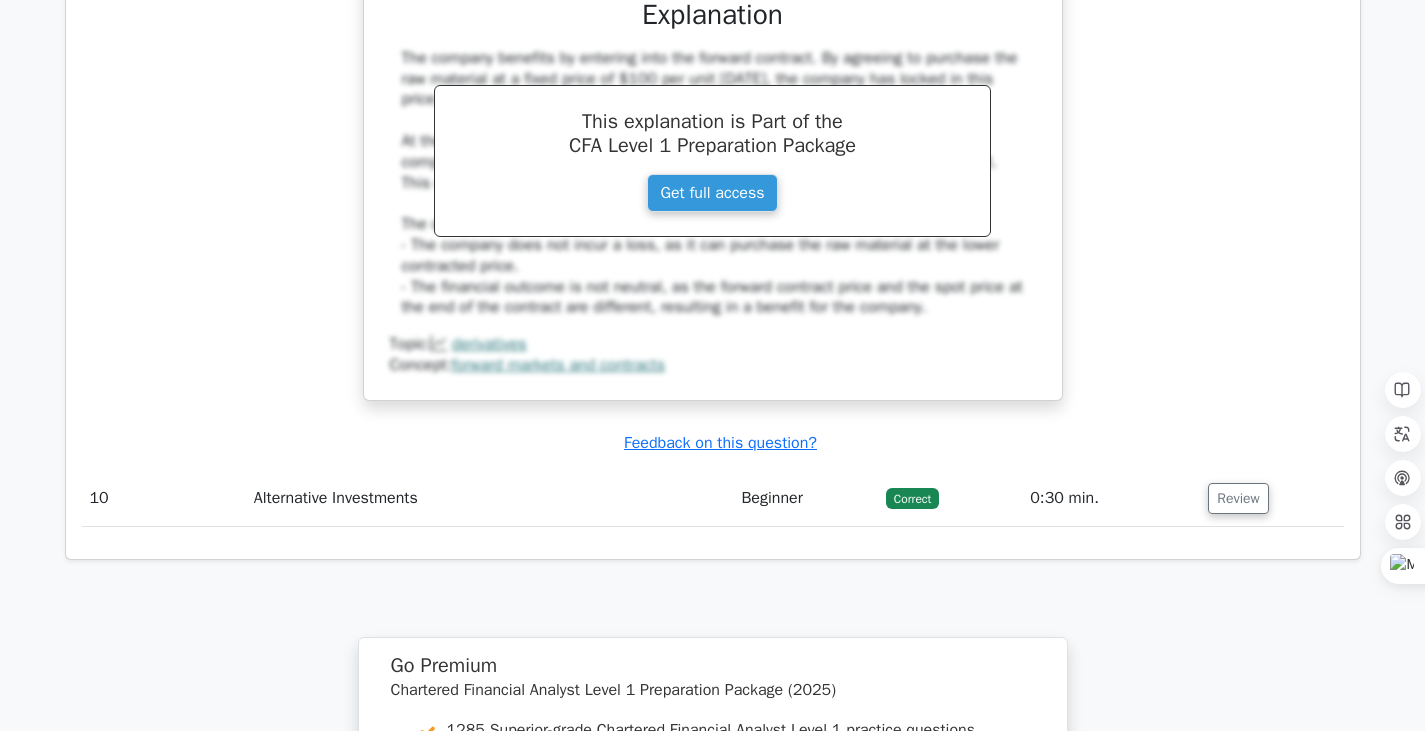 scroll, scrollTop: 10100, scrollLeft: 0, axis: vertical 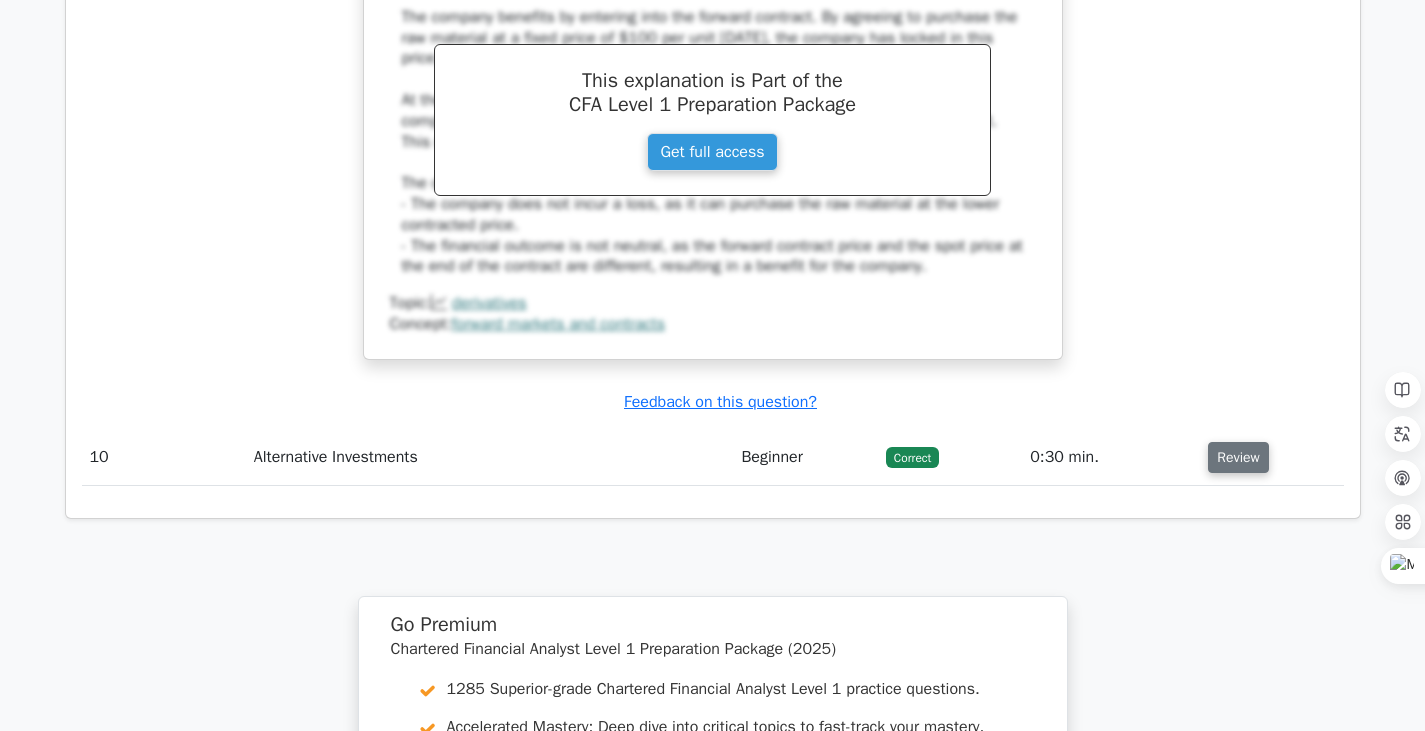 click on "Review" at bounding box center (1238, 457) 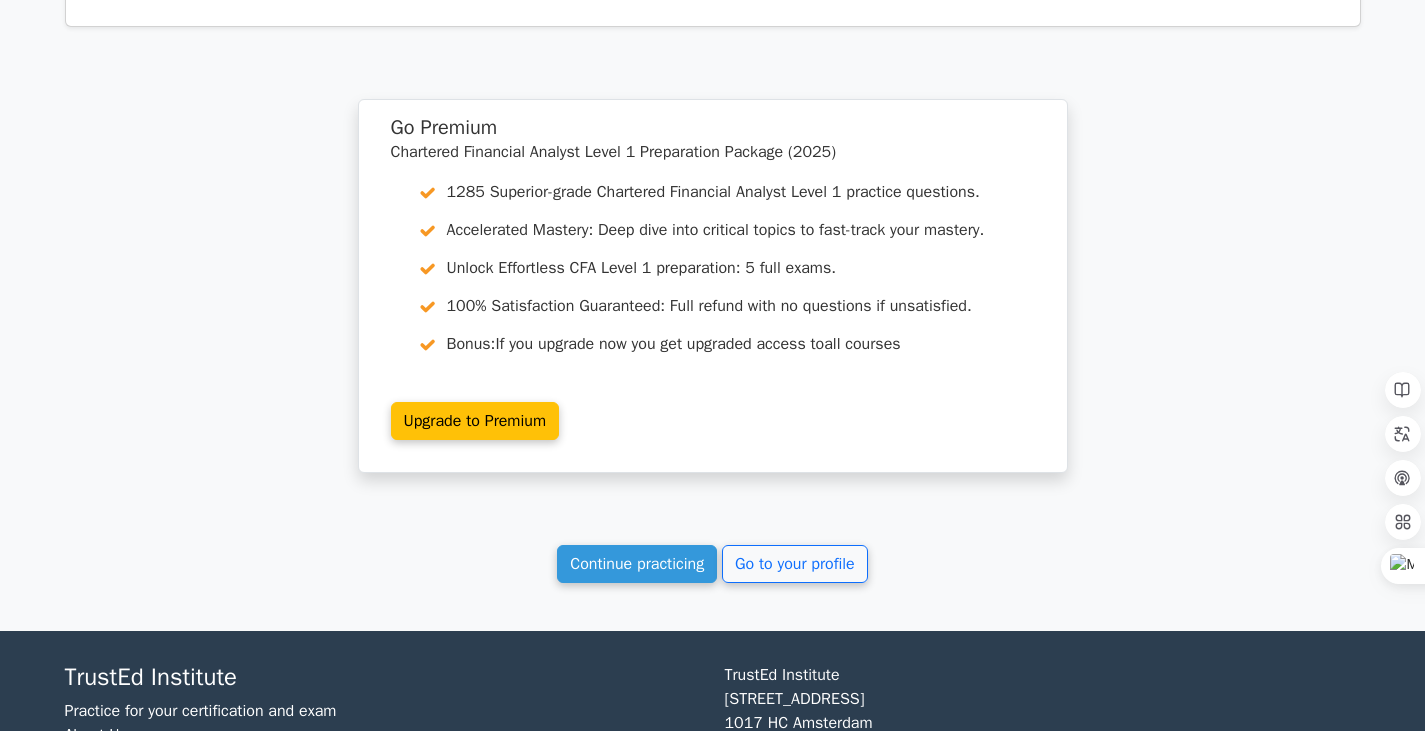 scroll, scrollTop: 11400, scrollLeft: 0, axis: vertical 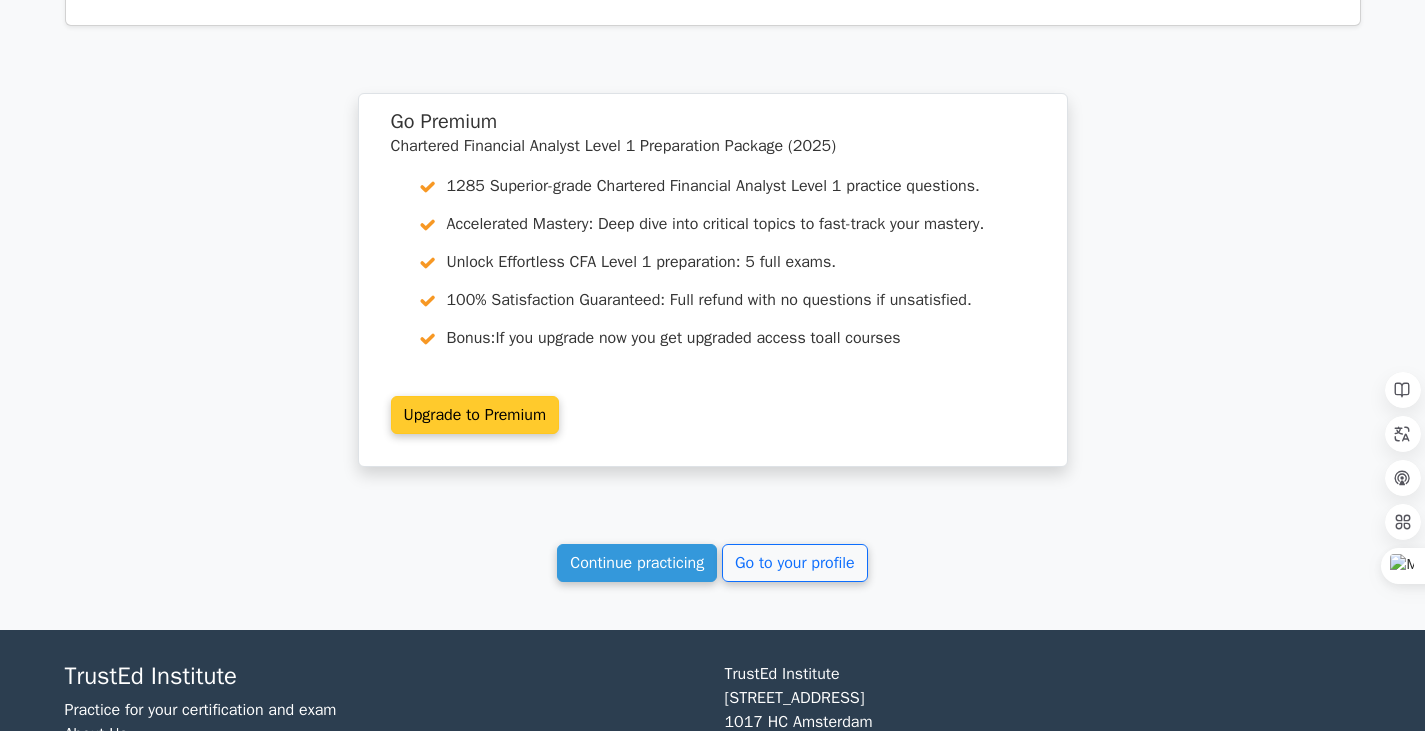 click on "Upgrade to Premium" at bounding box center (475, 415) 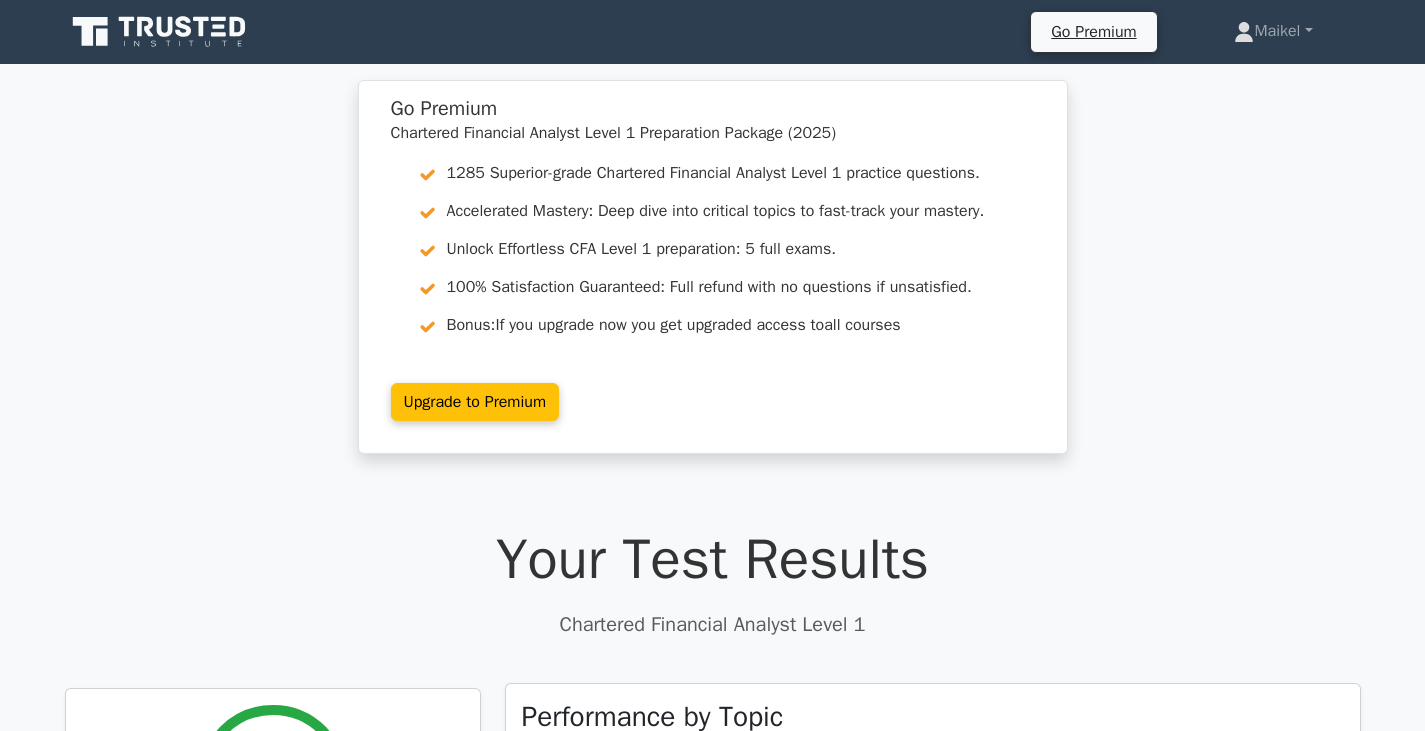 scroll, scrollTop: 500, scrollLeft: 0, axis: vertical 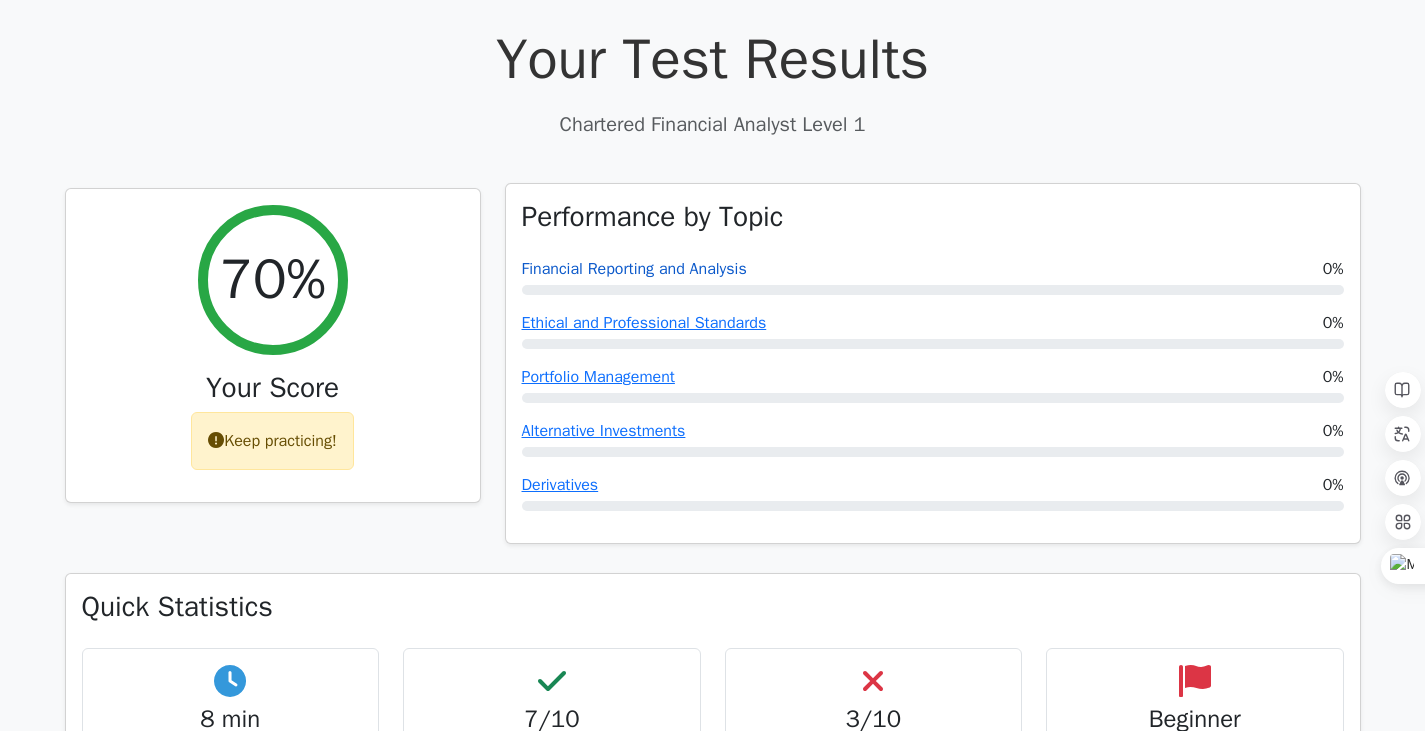 click on "Financial Reporting and Analysis" at bounding box center (634, 269) 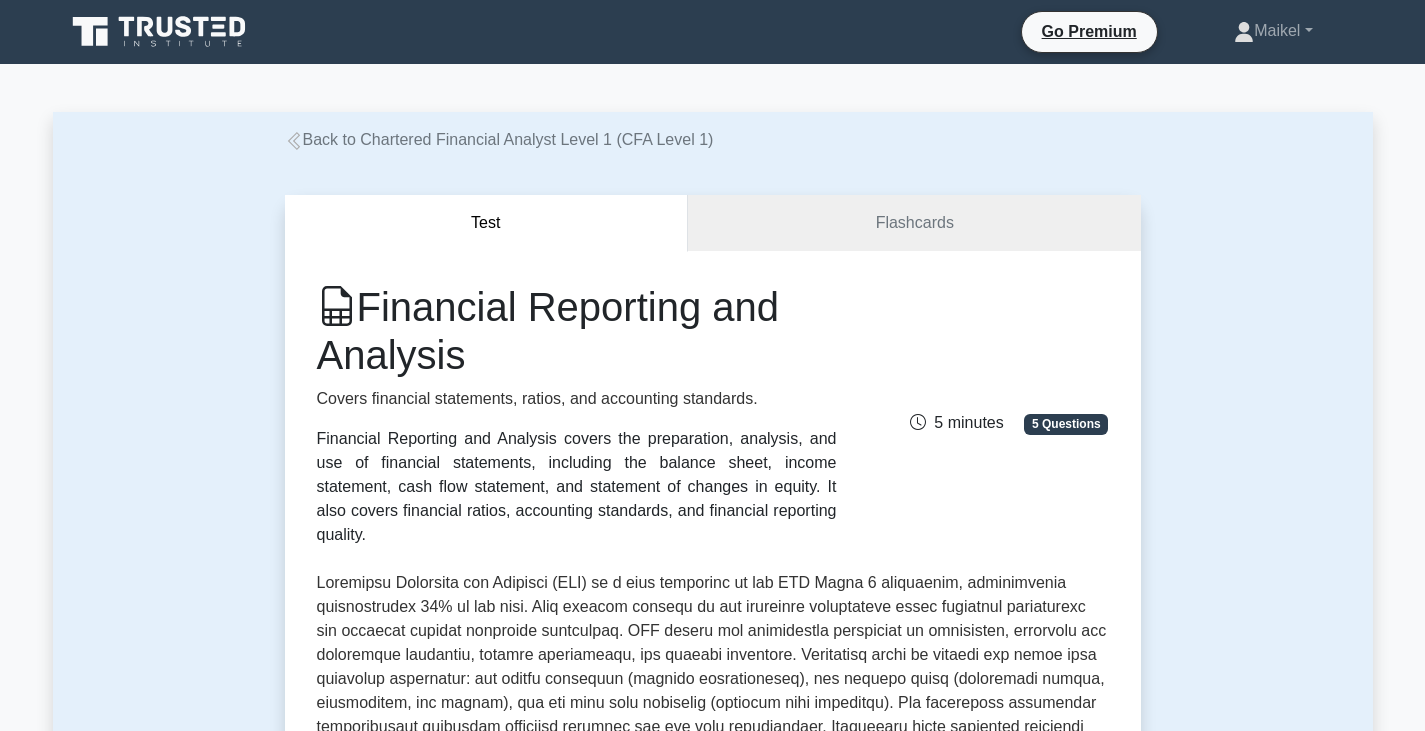 scroll, scrollTop: 0, scrollLeft: 0, axis: both 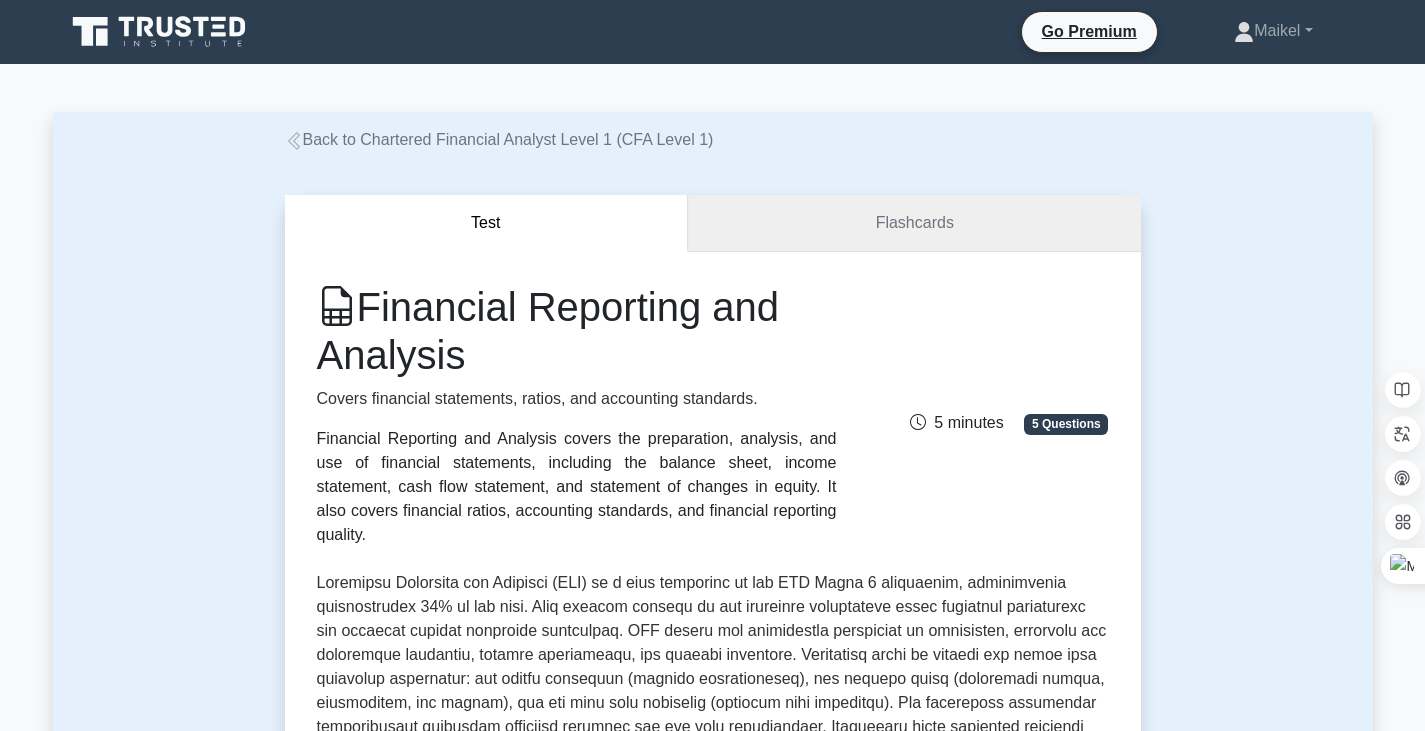 click on "Flashcards" at bounding box center [914, 223] 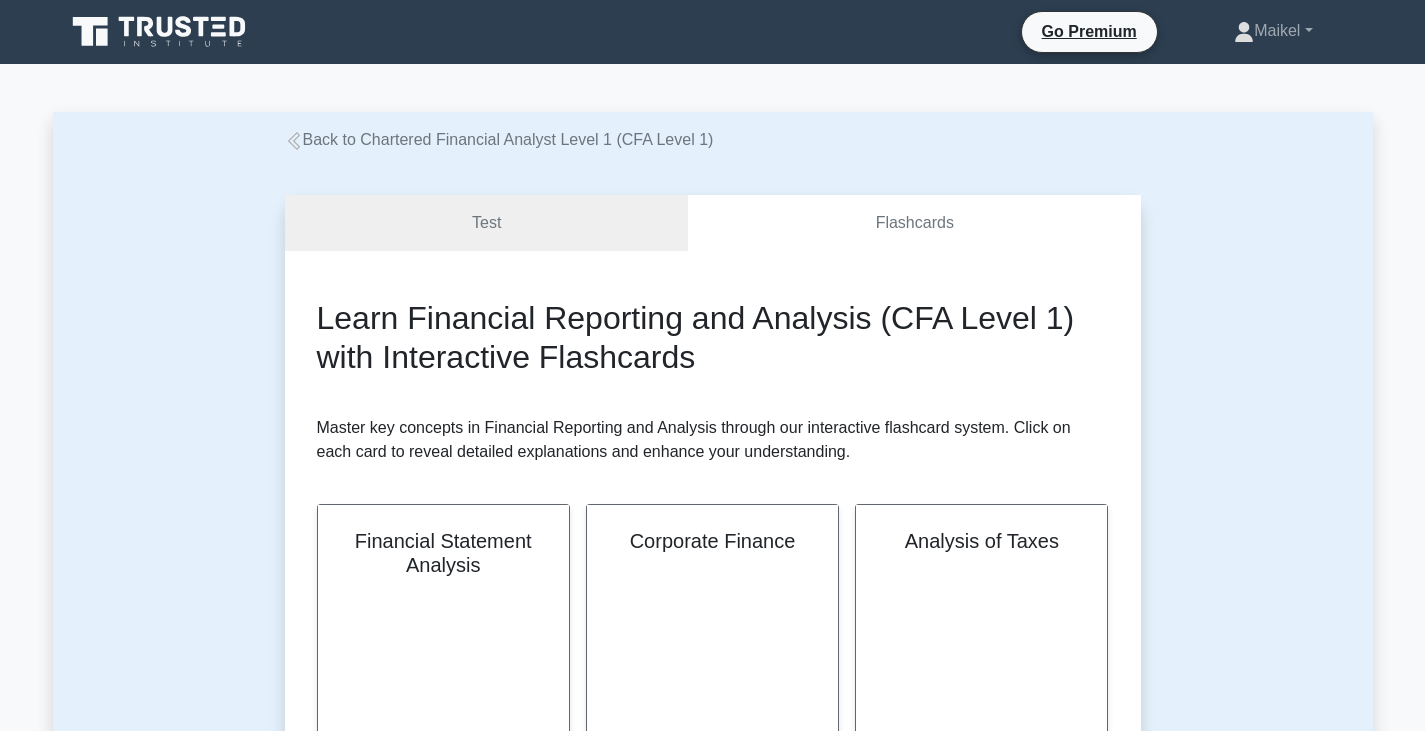 scroll, scrollTop: 0, scrollLeft: 0, axis: both 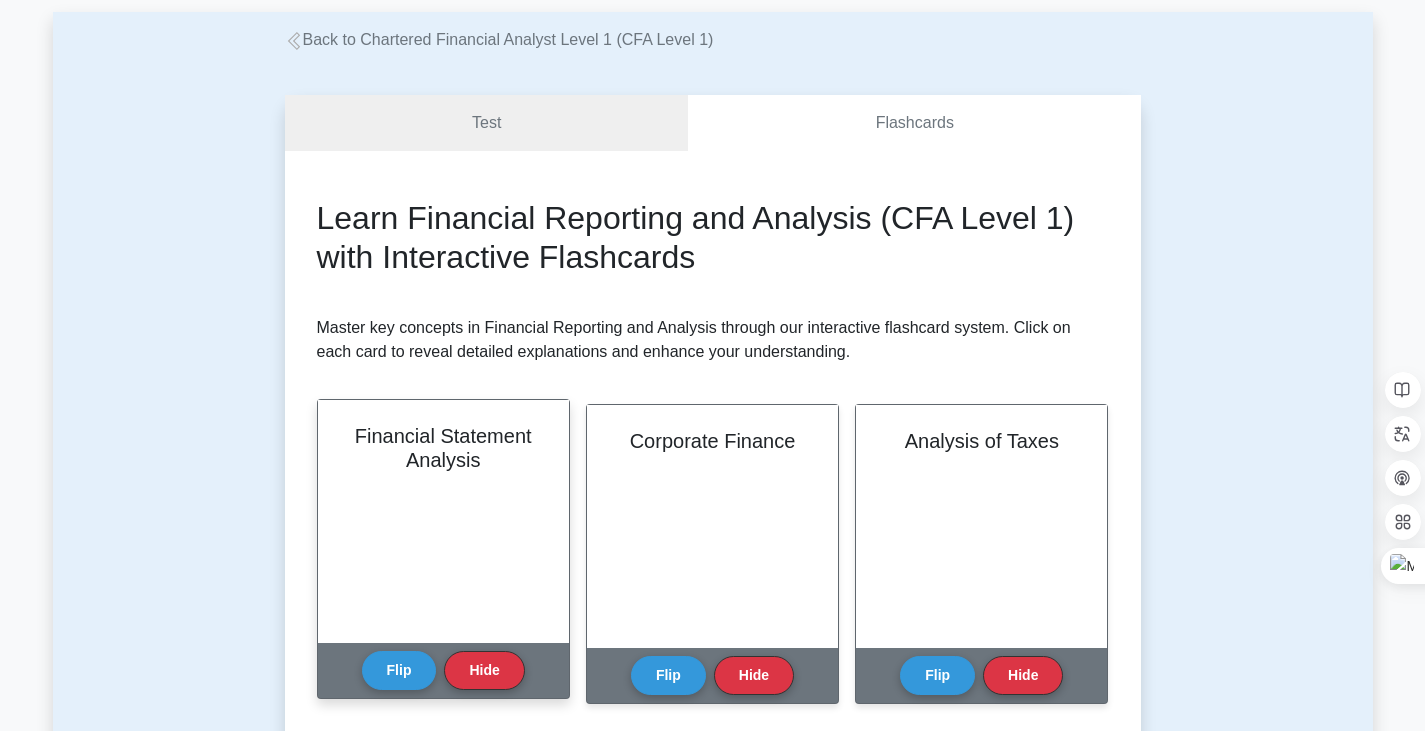 click on "Financial Statement Analysis" at bounding box center [443, 521] 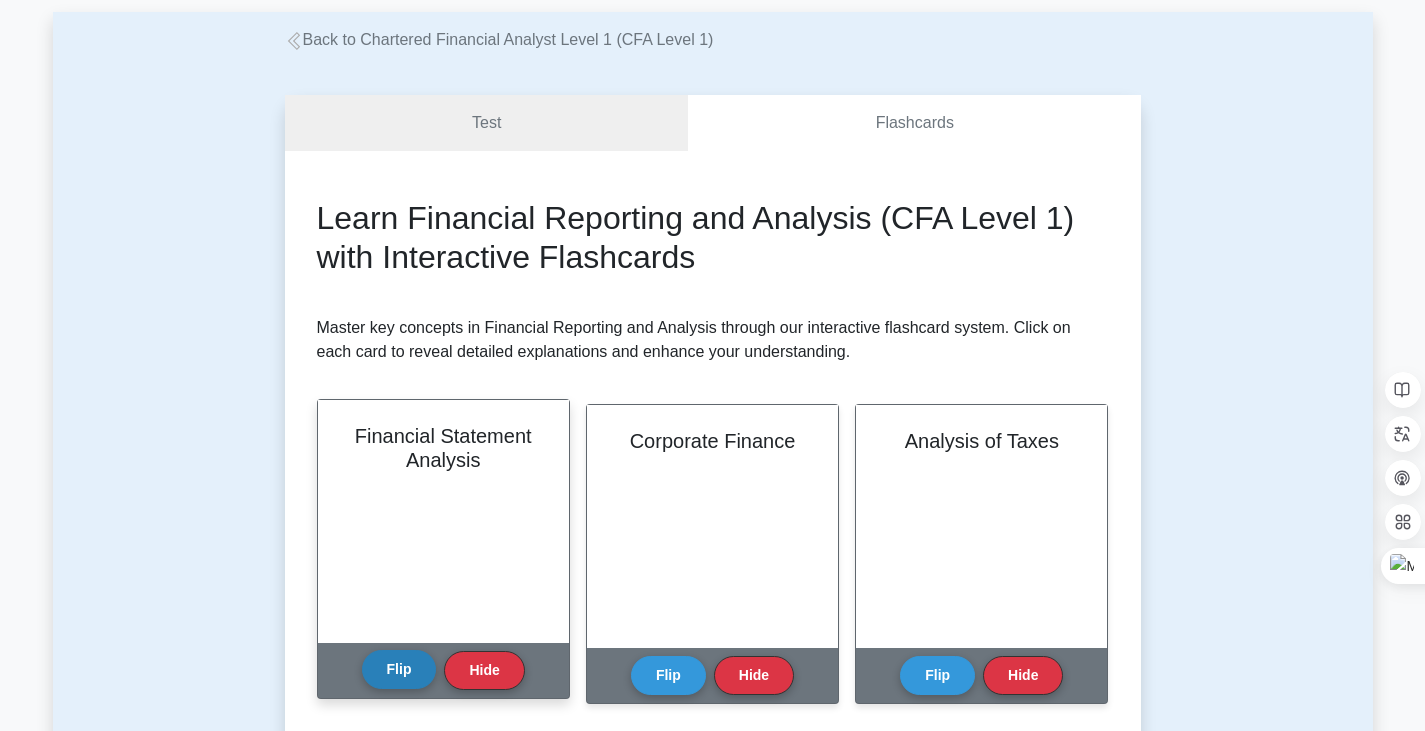 click on "Flip" at bounding box center [399, 669] 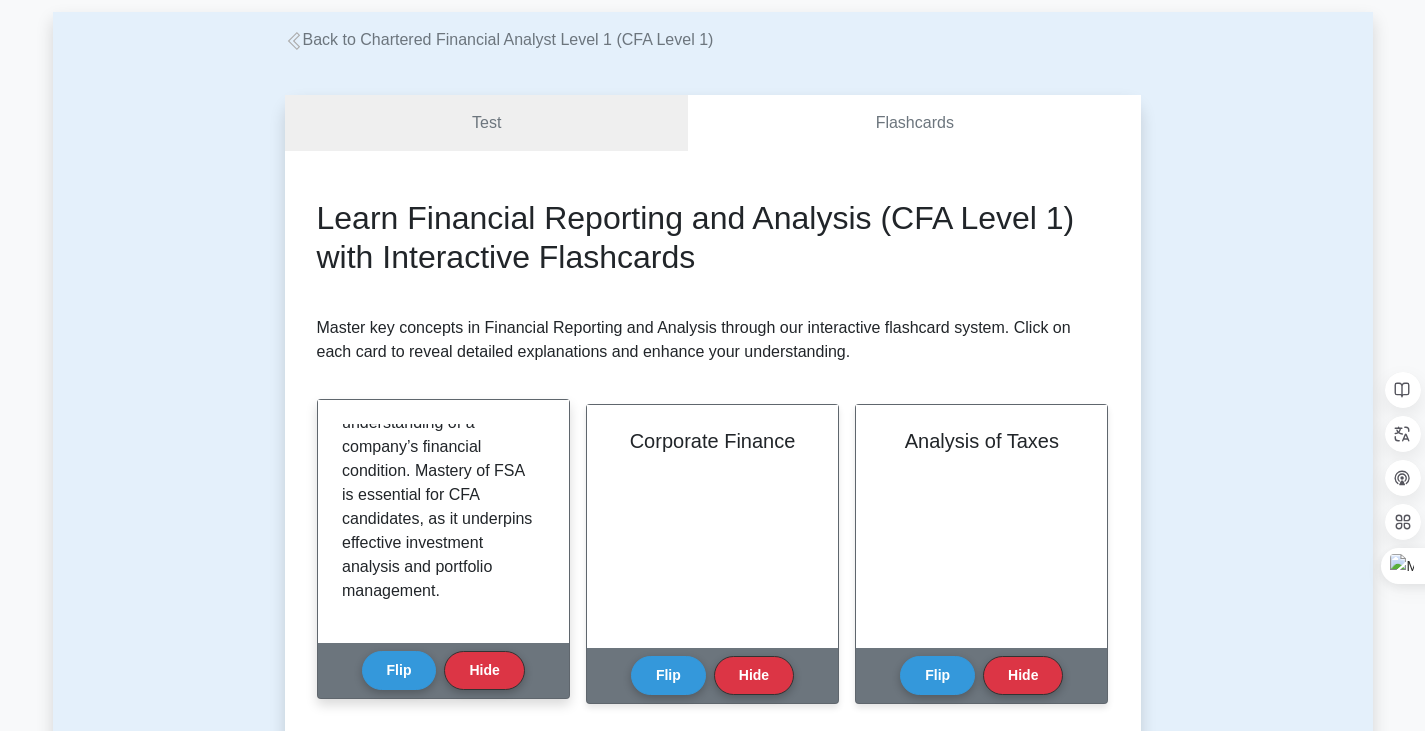 scroll, scrollTop: 2309, scrollLeft: 0, axis: vertical 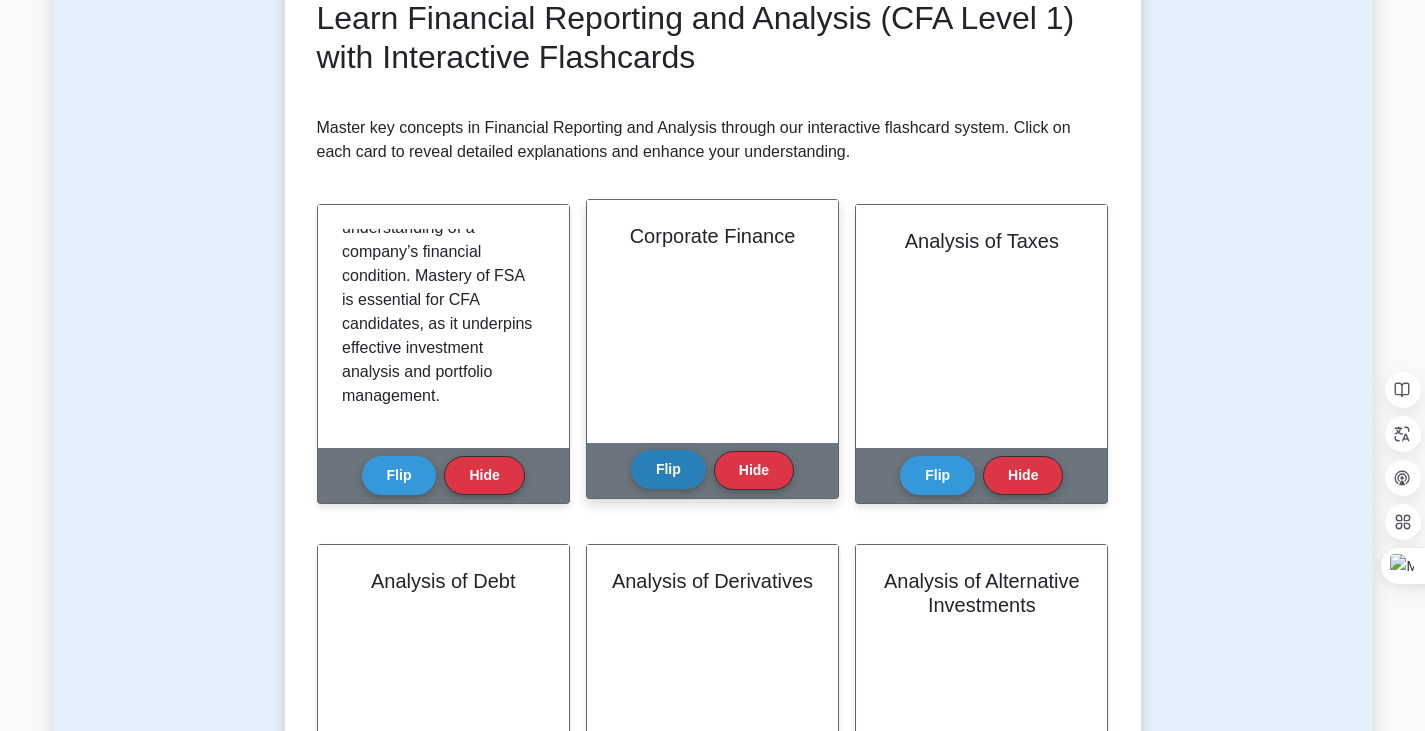 click on "Flip" at bounding box center [668, 469] 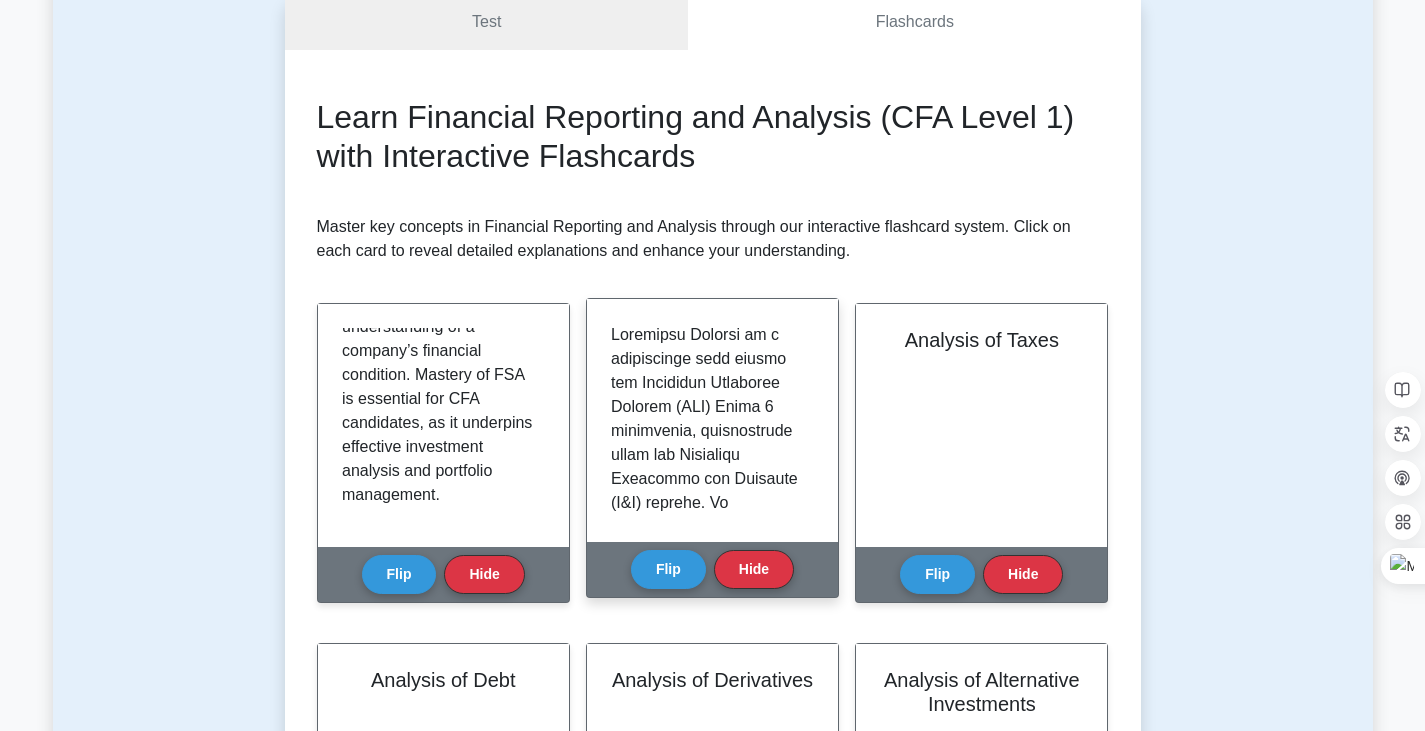 scroll, scrollTop: 200, scrollLeft: 0, axis: vertical 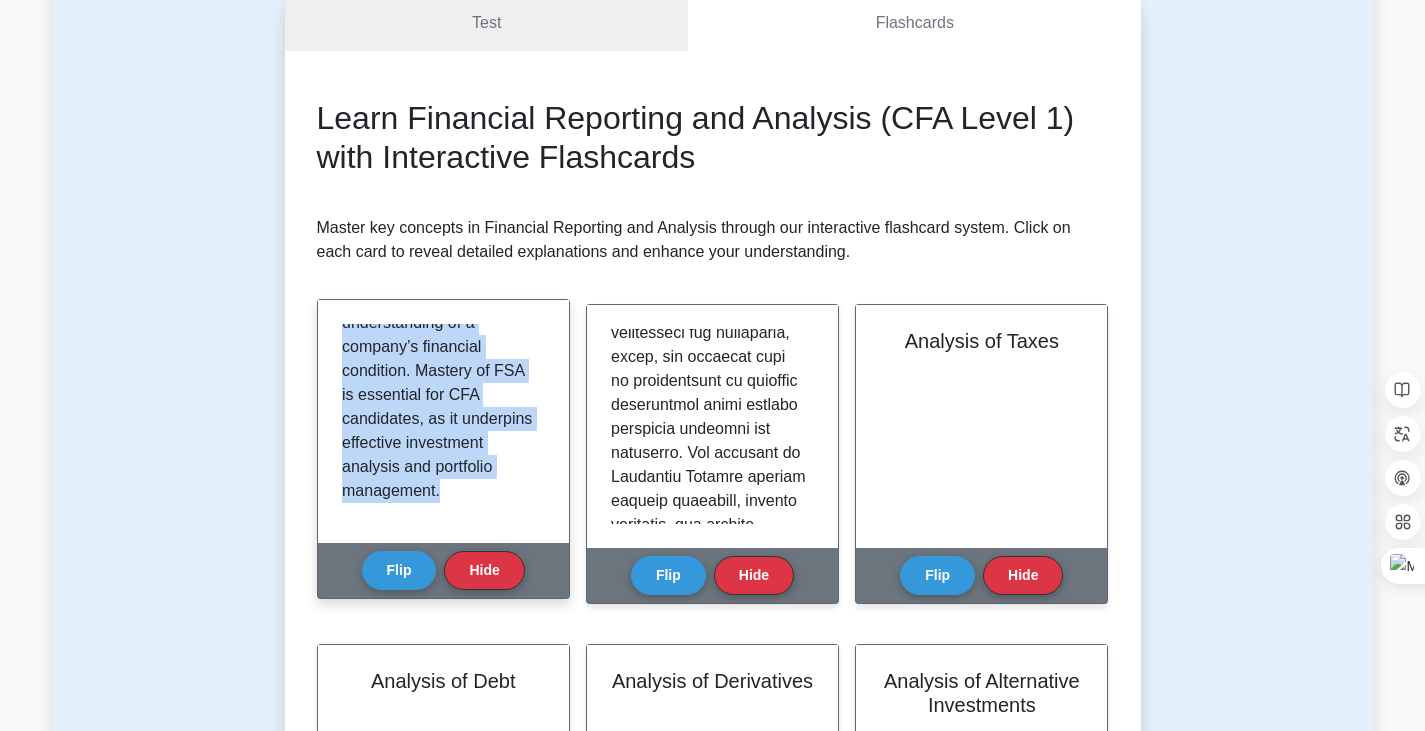 drag, startPoint x: 345, startPoint y: 332, endPoint x: 525, endPoint y: 498, distance: 244.85915 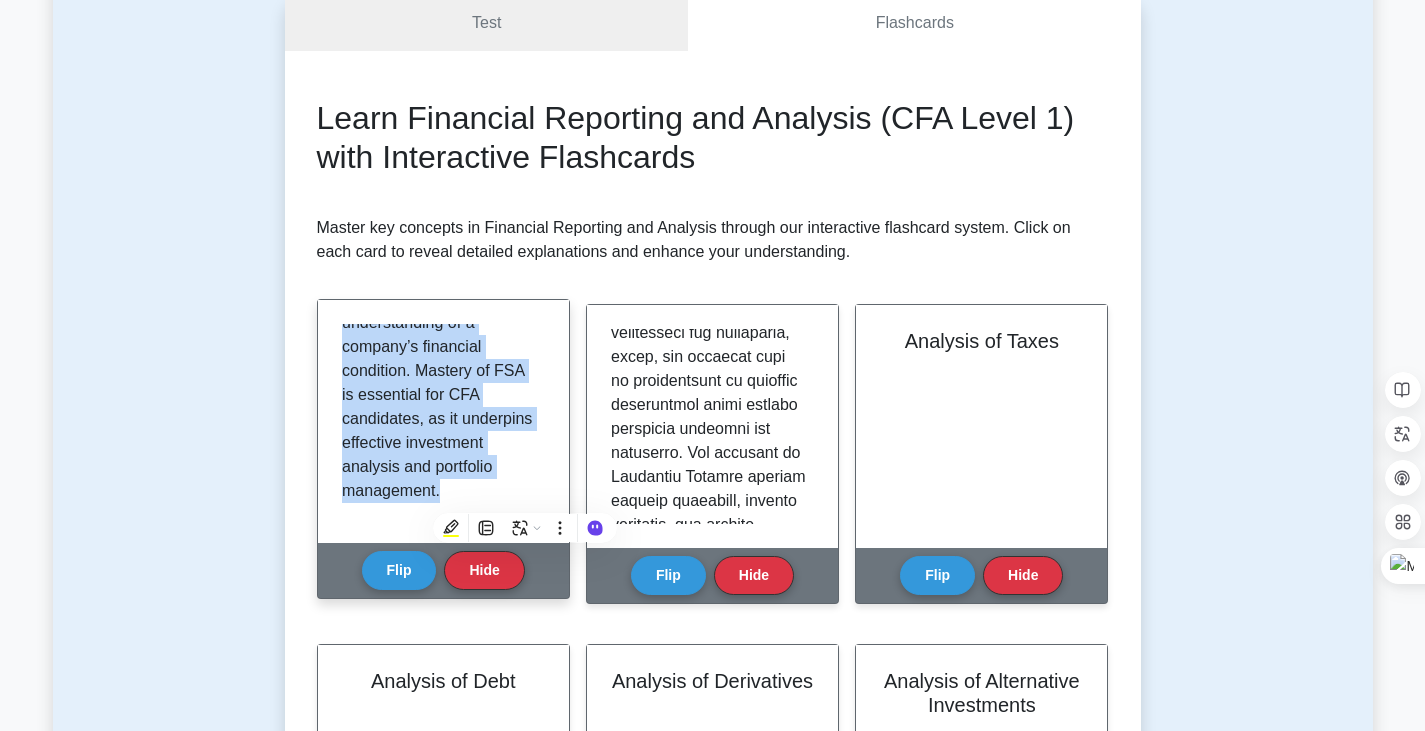copy on "Financial Statement Analysis (FSA) is a critical component of the Chartered Financial Analyst (CFA) Level 1 curriculum, specifically within Financial Reporting and Analysis. FSA involves evaluating a company’s financial statements to assess its performance, financial health, and future prospects. The primary financial statements analyzed include the income statement, balance sheet, and cash flow statement. Analysts use various techniques and ratios to interpret the data presented in these statements.
One fundamental aspect of FSA is the use of ratio analysis. Ratios such as liquidity ratios (e.g., current ratio, quick ratio) measure a company's ability to meet short-term obligations. Solvency ratios (e.g., debt to equity, interest coverage) assess long-term financial stability and leverage. Profitability ratios (e.g., return on assets, return on equity, net profit margin) evaluate a company's ability to generate earnings relative to sales, assets, and equity. Efficiency ratios (e.g., inventory turnover, ..." 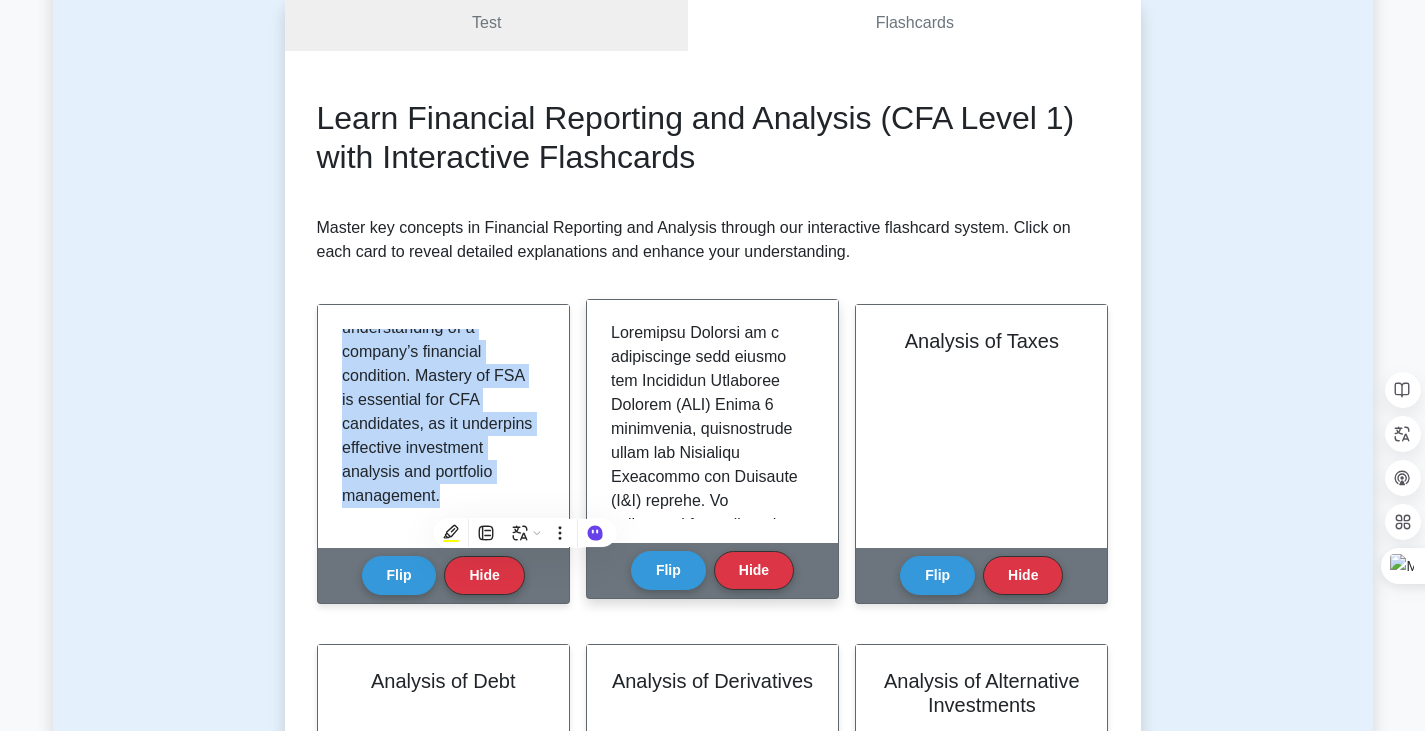 scroll, scrollTop: 0, scrollLeft: 0, axis: both 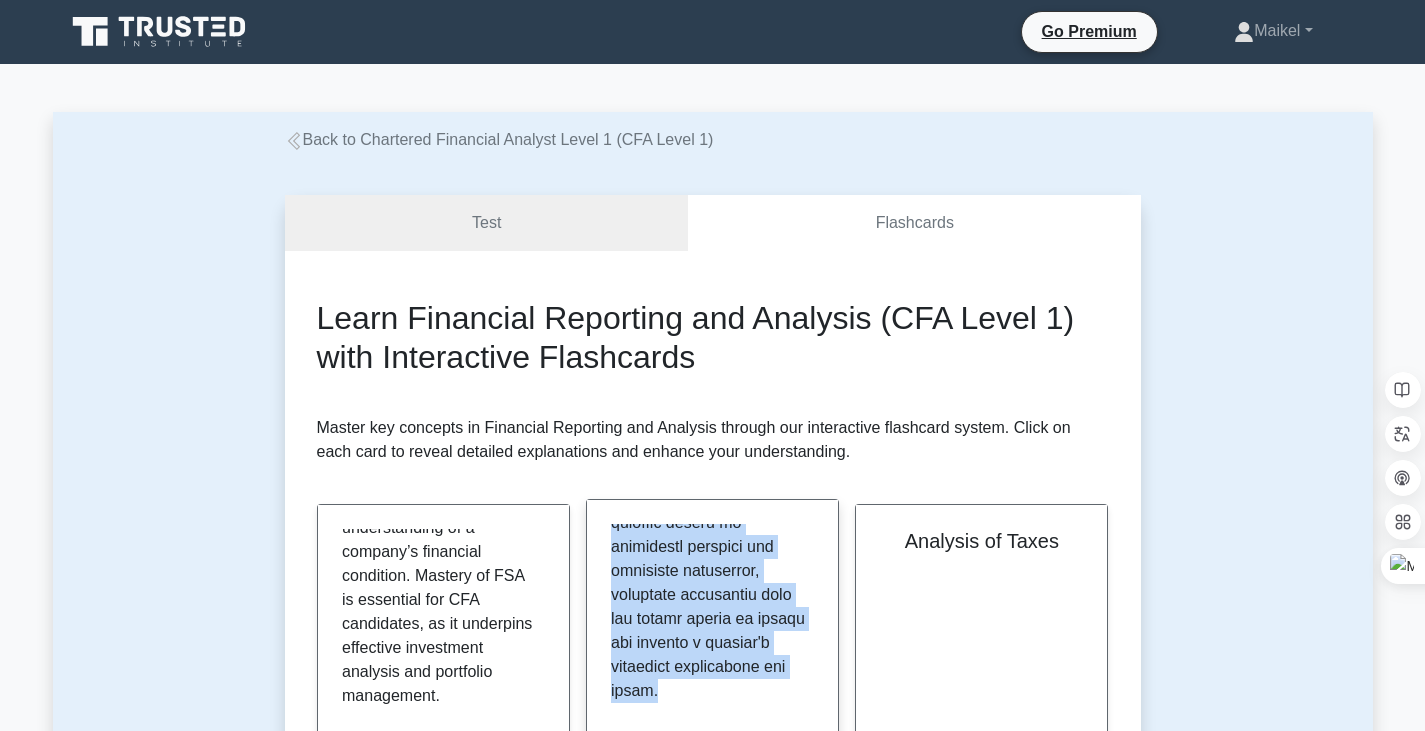 drag, startPoint x: 610, startPoint y: 534, endPoint x: 698, endPoint y: 698, distance: 186.11824 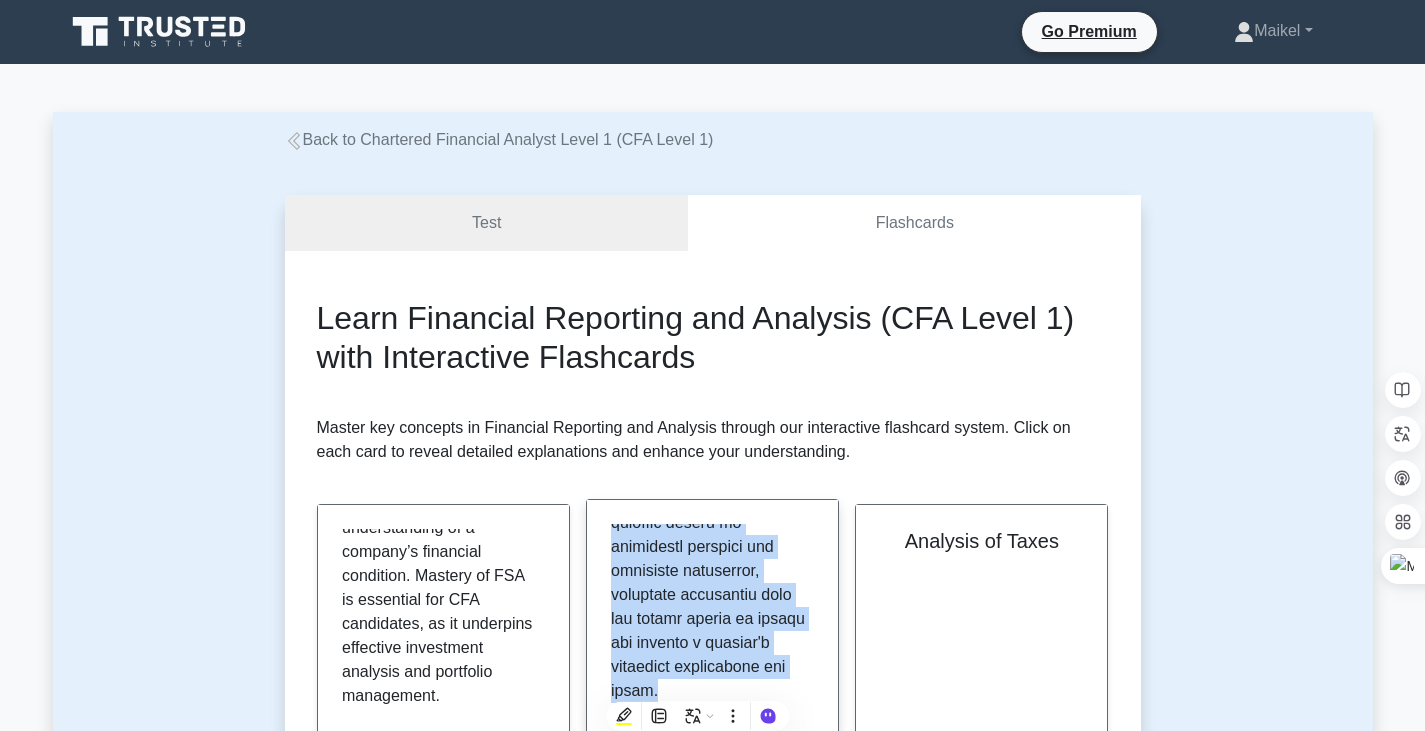 copy on "Corporate Finance is a fundamental area within the Chartered Financial Analyst (CFA) Level 1 curriculum, particularly under the Financial Reporting and Analysis (F&A) section. It encompasses the strategies, tools, and analyses used by corporations to maximize shareholder value through financial planning and execution. Key concepts in Corporate Finance include capital budgeting, capital structure, and working capital managementCapital budgeting involves evaluating potential investments or projects to determine their expected profitability and alignment with the company's strategic goals. Techniques such as Net Present Value (NPV), Internal Rate of Return (IRR), and Payback Period are utilized to assess the viability and financial impact of these investmentsCapital structure pertains to the mix of debt and equity financing a company employs to fund its operations and growth. An optimal capital structure minimizes the cost of capital while maximizing the firm's value. Understanding the trade-offs between debt..." 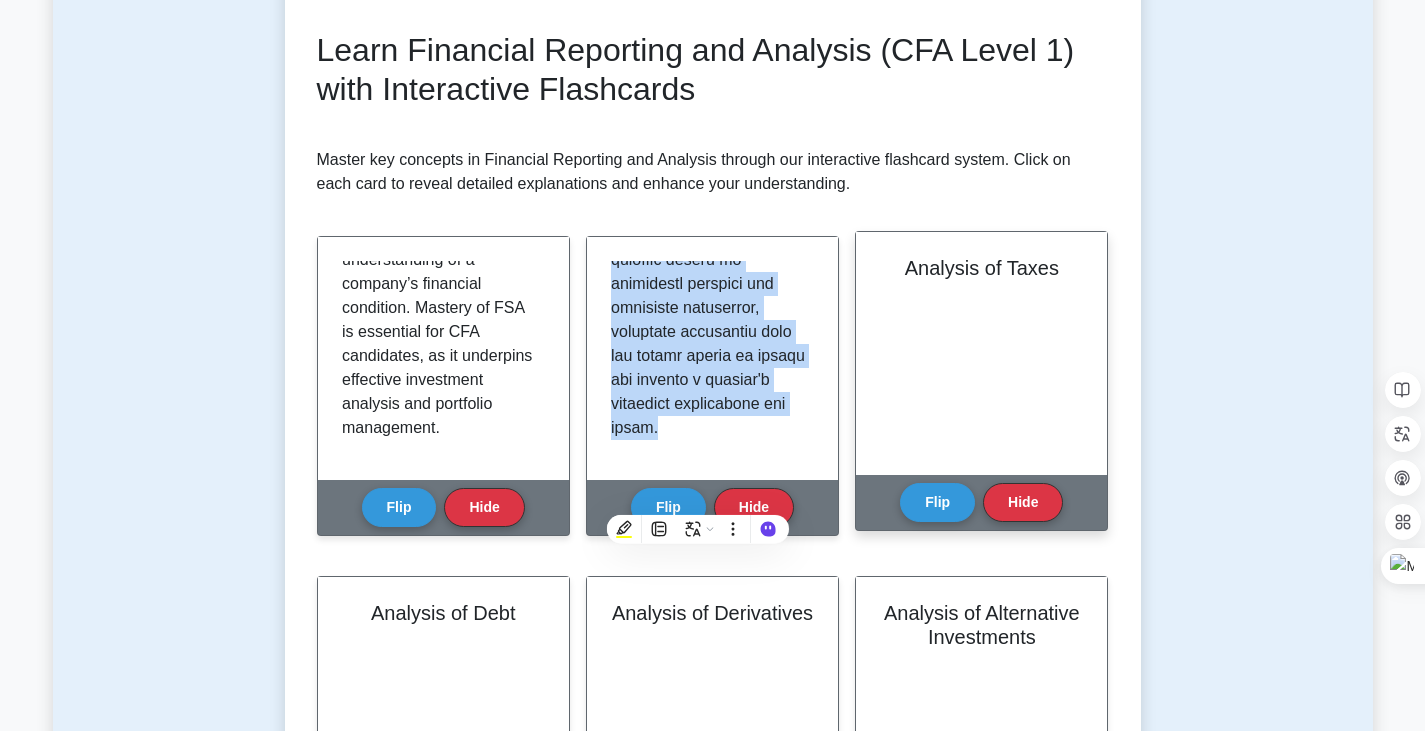 scroll, scrollTop: 300, scrollLeft: 0, axis: vertical 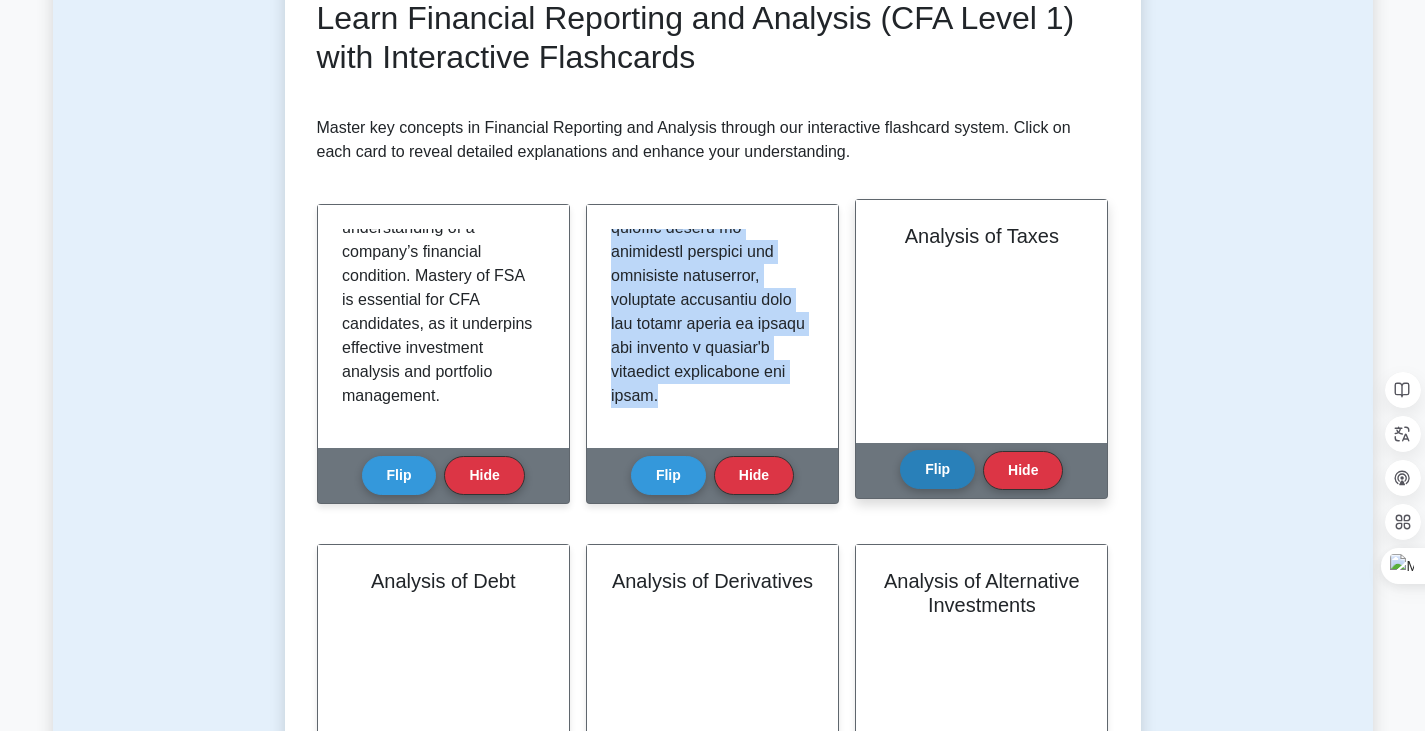 click on "Flip" at bounding box center [937, 469] 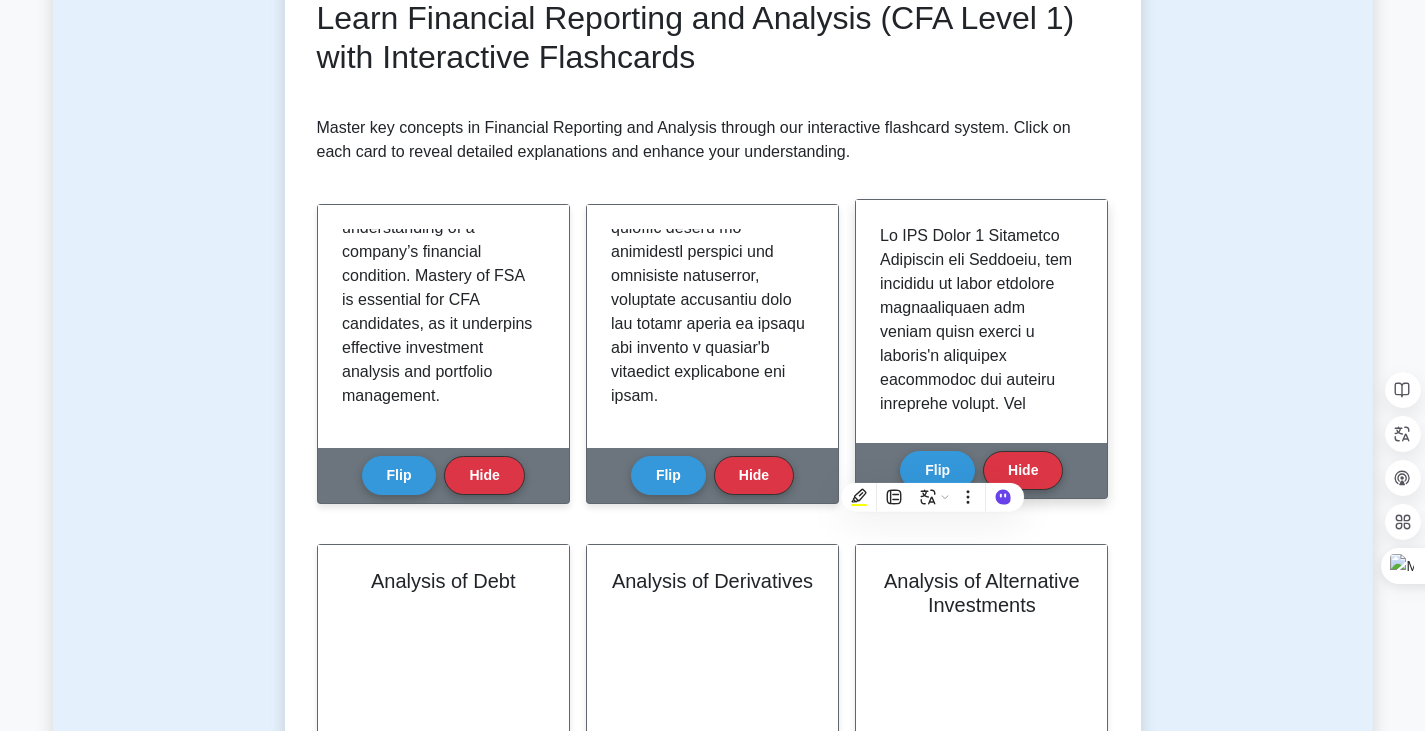 click at bounding box center (977, 1268) 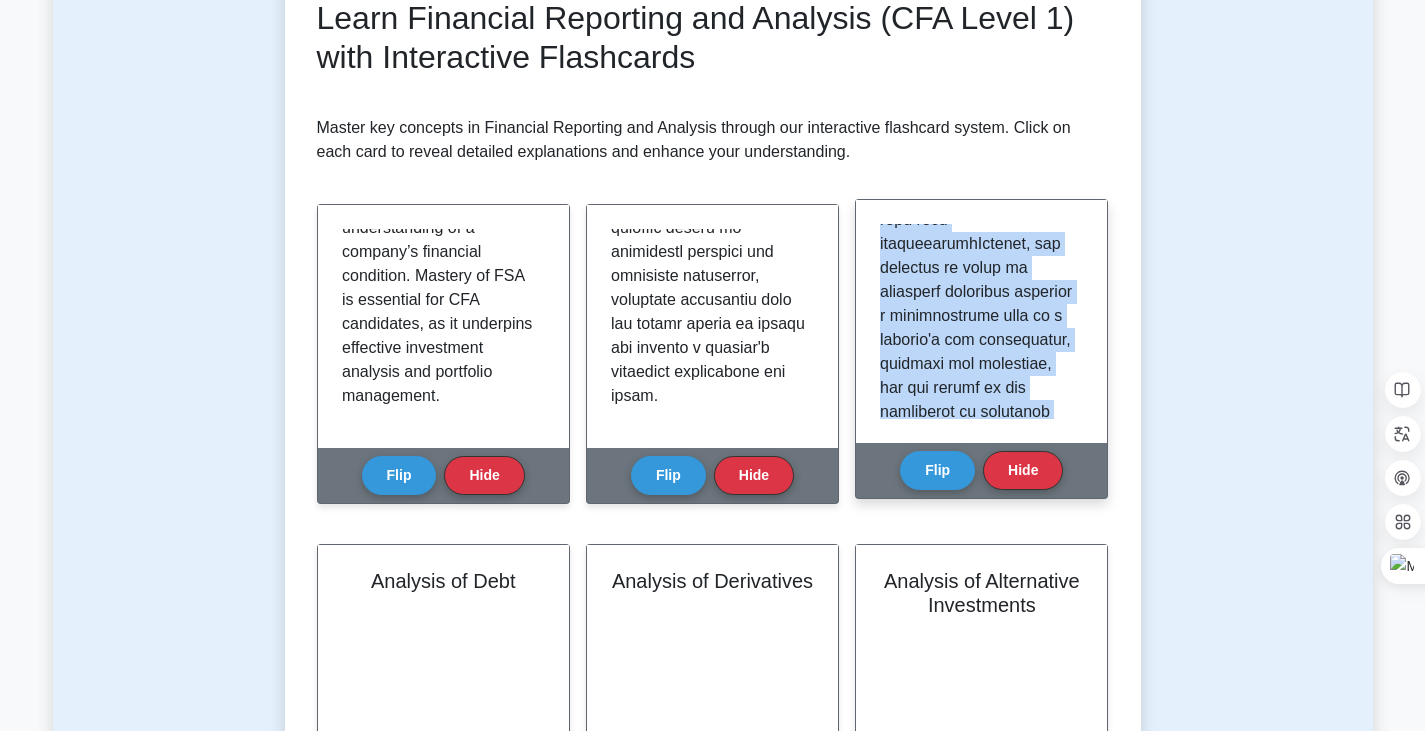scroll, scrollTop: 1909, scrollLeft: 0, axis: vertical 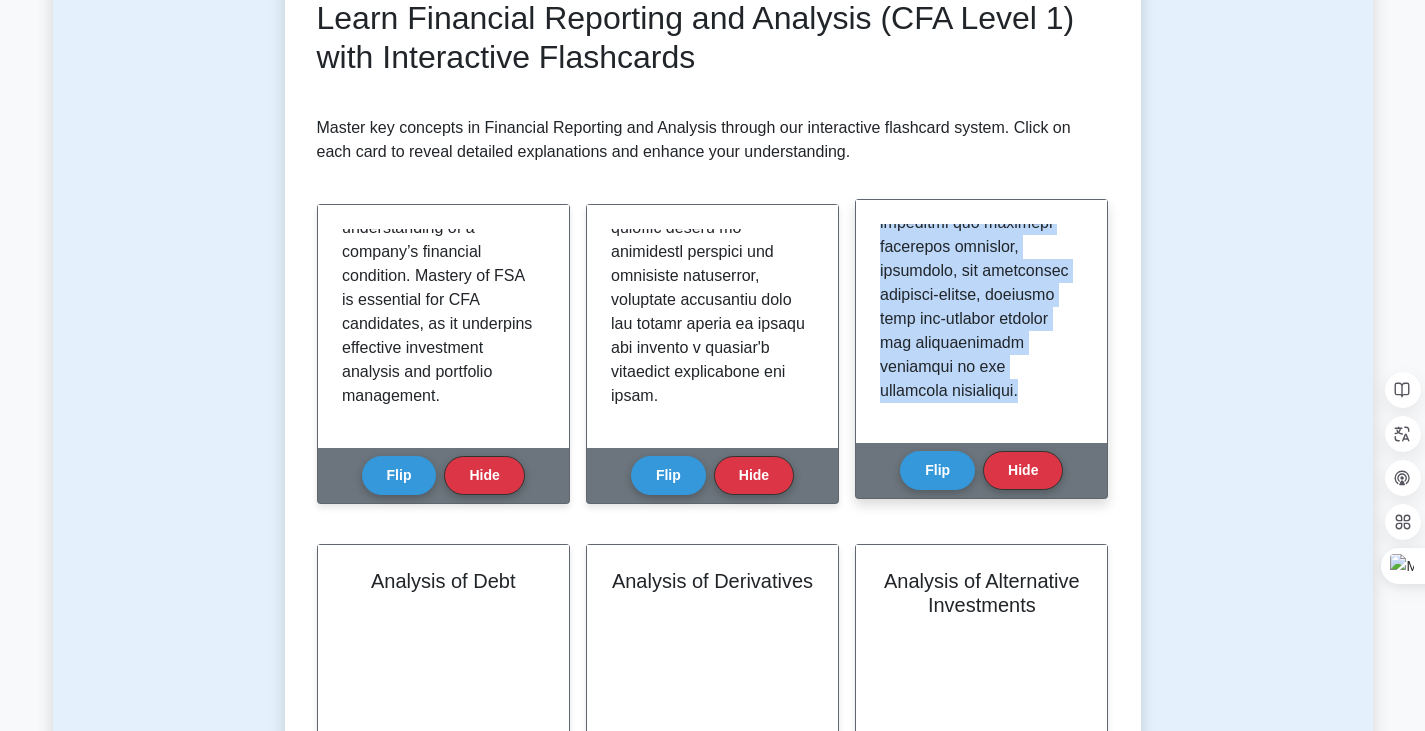 drag, startPoint x: 878, startPoint y: 239, endPoint x: 996, endPoint y: 406, distance: 204.48227 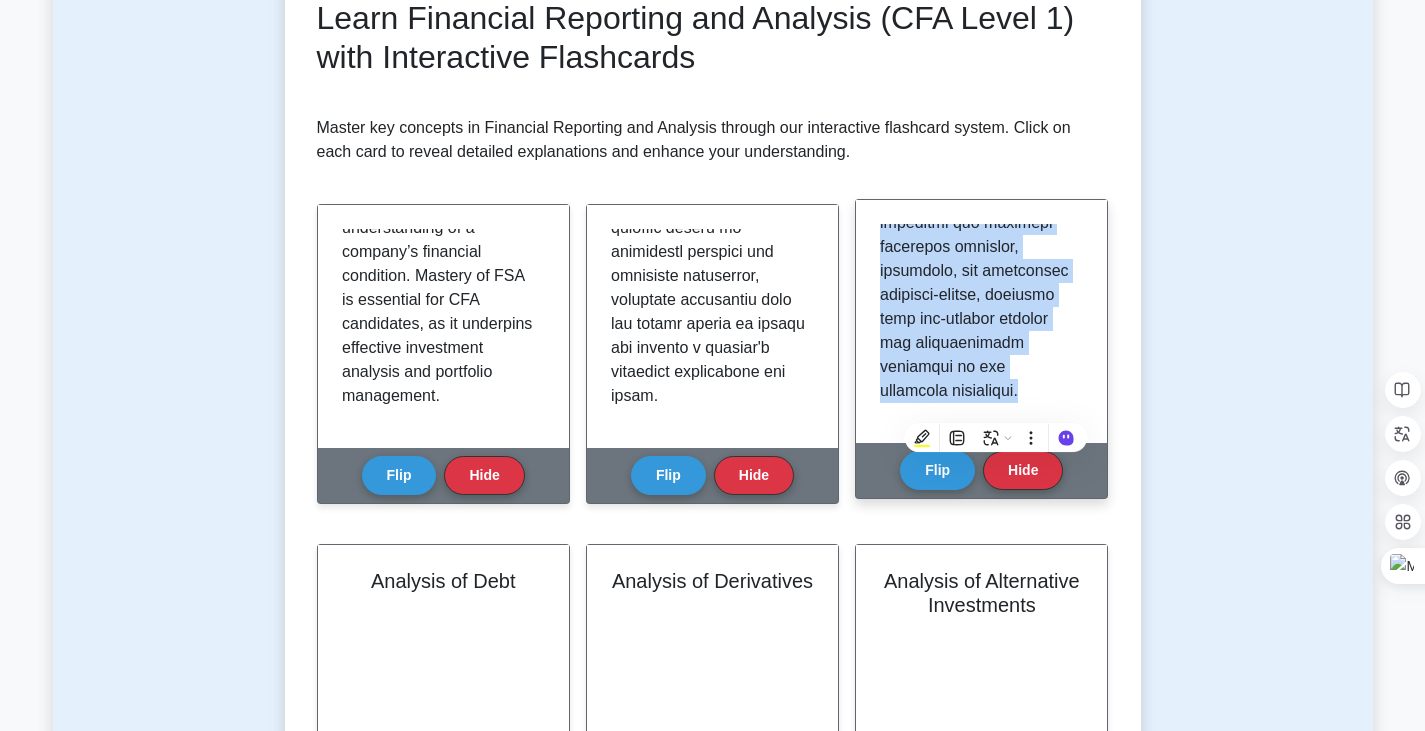 copy on "In CFA Level 1 Financial Reporting and Analysis, the analysis of taxes involves understanding how income taxes affect a company's financial statements and overall financial health. Key components include the current tax expense, which reflects taxes payable based on the taxable income for the period, and deferred tax assets and liabilities, which arise from temporary differences between accounting income and taxable income. Temporary differences can result from differences in depreciation methods, revenue recognition, or expense recognition between financial reporting and tax reporting. These deferred taxes ensure that taxes are accounted for in the period in which the underlying transactions occur, adhering to the matching principleAnalyzing the effective tax rate is crucial, as it provides insight into the company's overall tax burden relative to its pre-tax income. Variations from the statutory tax rate can be due to tax credits, foreign operations, tax-exempt income, or non-deductible expenses. Underst..." 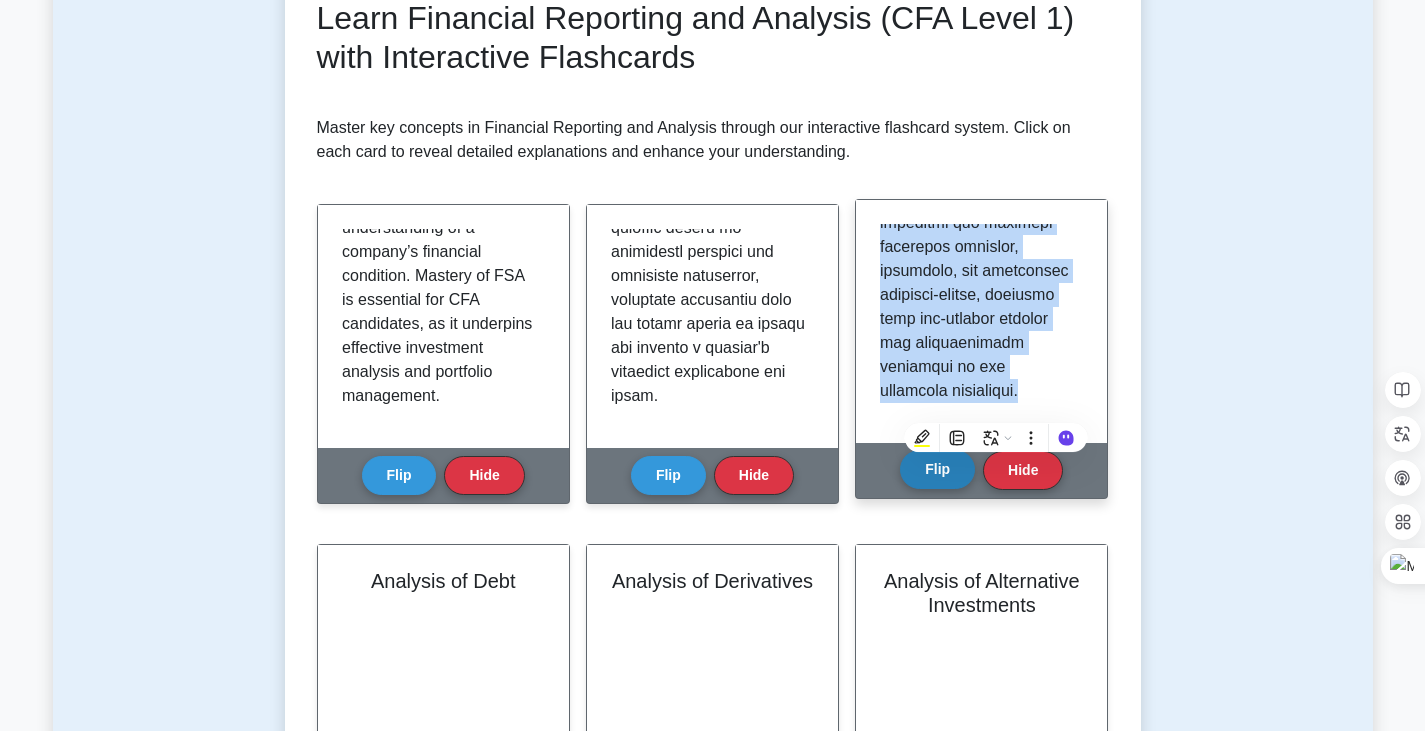 click on "Flip" at bounding box center [937, 469] 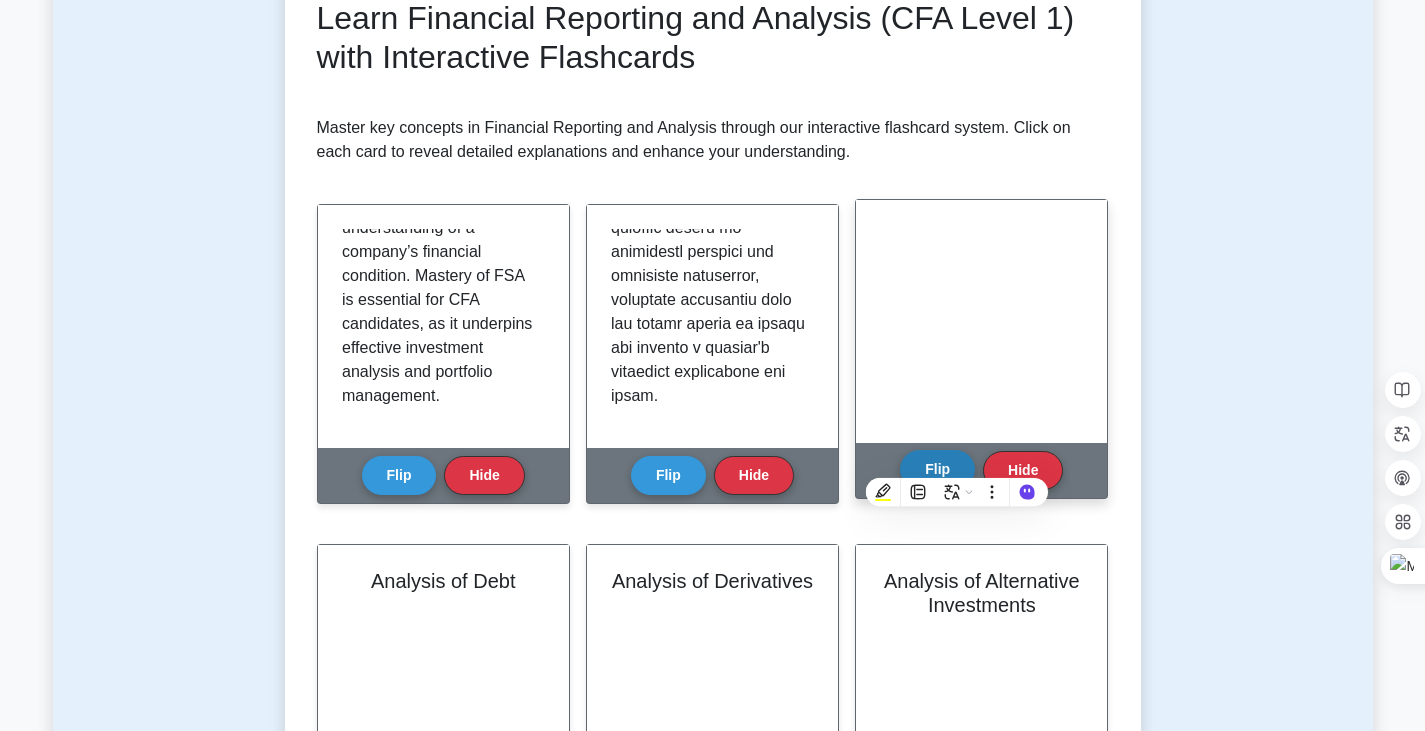 type 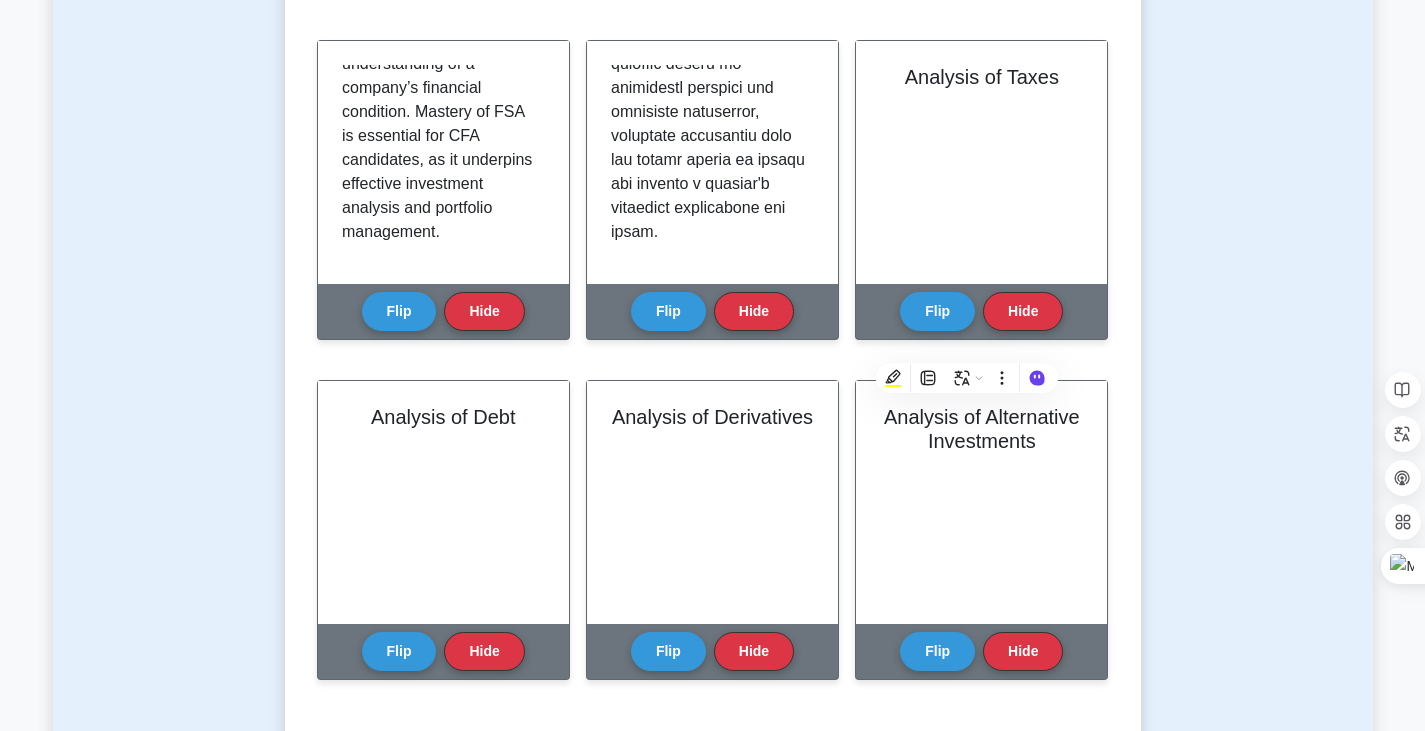scroll, scrollTop: 500, scrollLeft: 0, axis: vertical 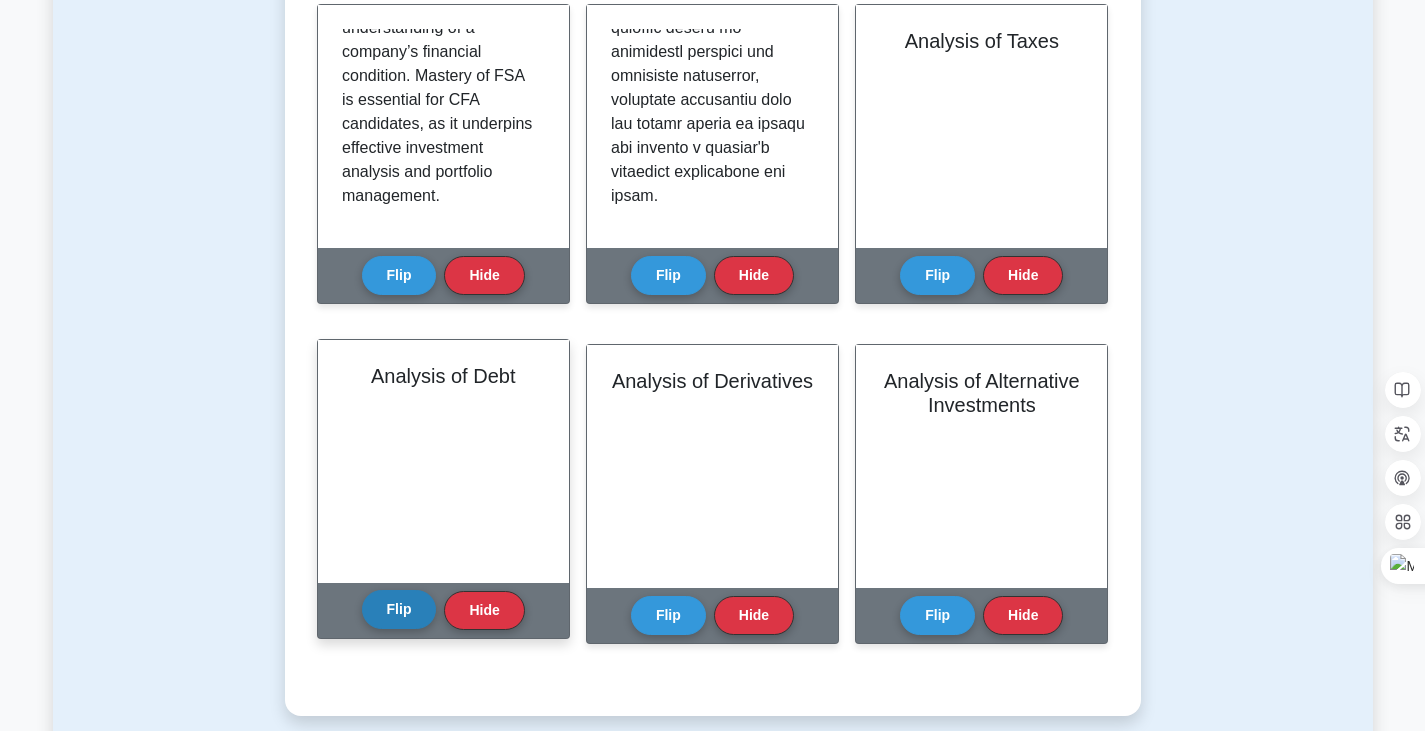 click on "Flip" at bounding box center [399, 609] 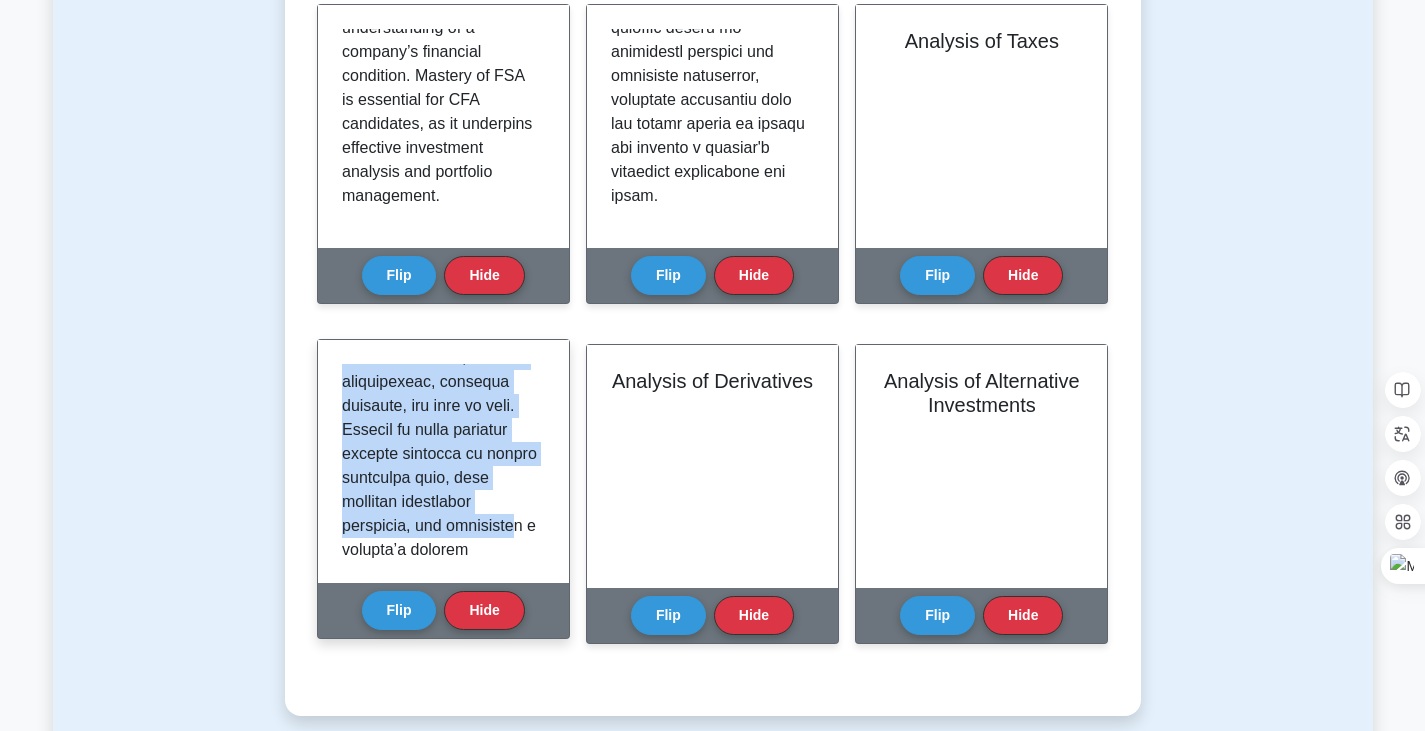 scroll, scrollTop: 2125, scrollLeft: 0, axis: vertical 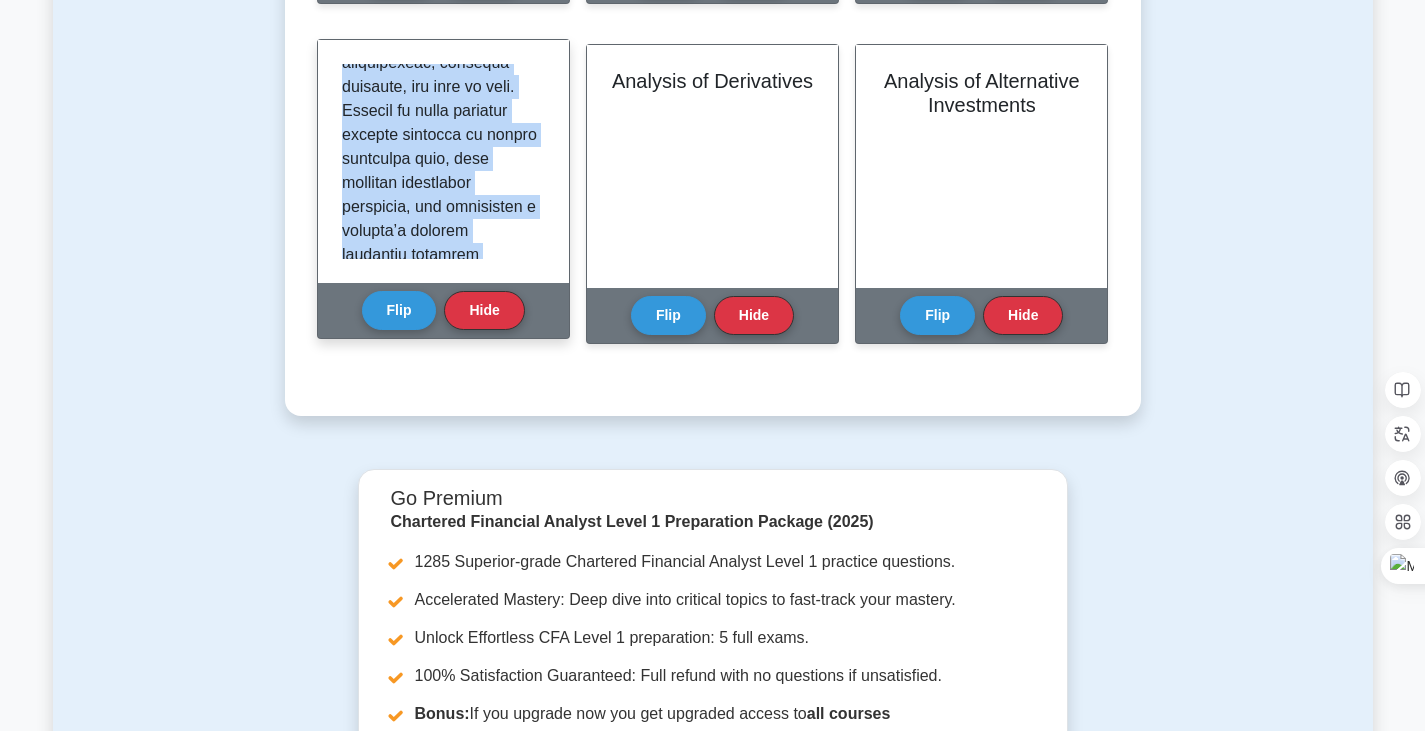 drag, startPoint x: 338, startPoint y: 372, endPoint x: 462, endPoint y: 260, distance: 167.09279 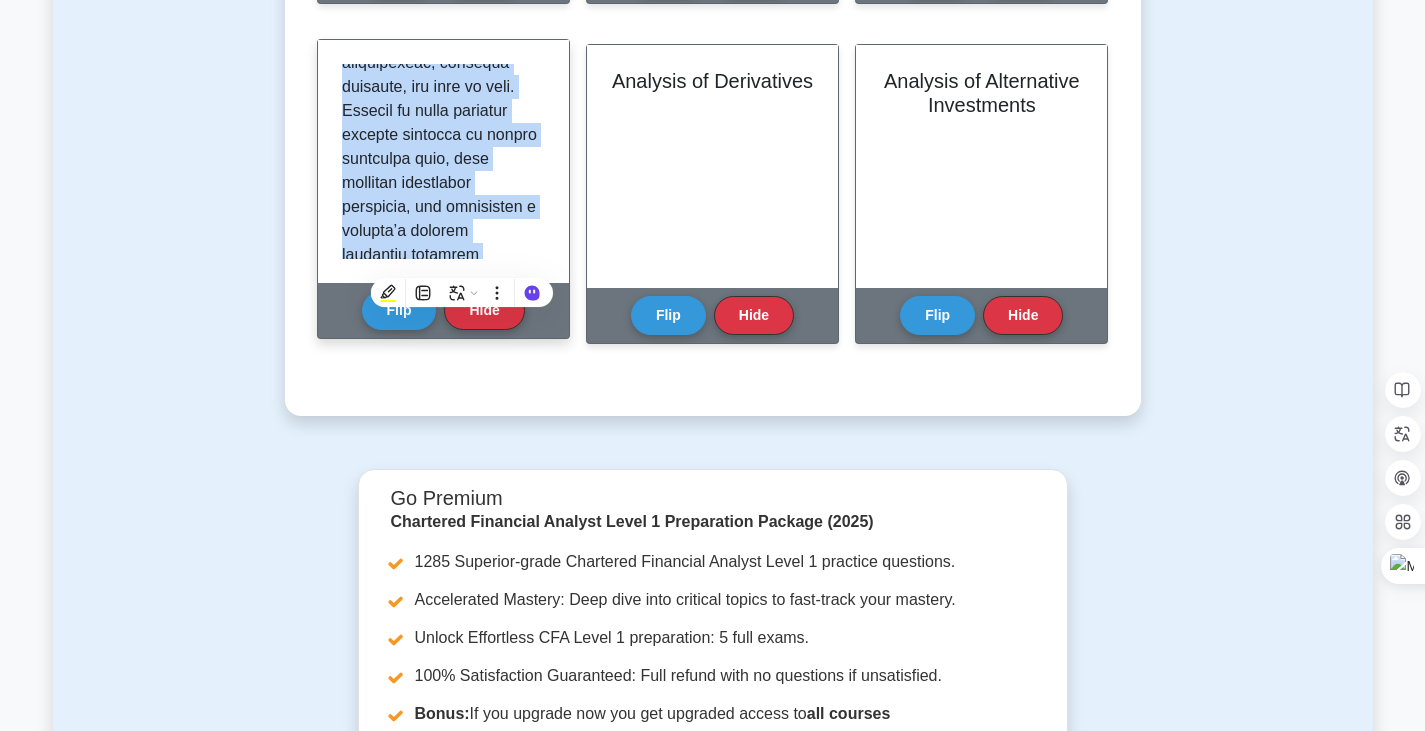 copy on "In the context of the Chartered Financial Analyst (CFA) Level 1 curriculum, Analysis of Debt is a critical component within Financial Reporting and Analysis. It involves evaluating a company's debt structure to assess its financial health, risk profile, and ability to meet obligations. Key aspects include understanding different types of debt, such as short-term vs. long-term debt, secured vs. unsecured debt, and fixed-rate vs. variable-rate debt. Analysts examine the debt-to-equity ratio to determine the proportion of financing that comes from creditors versus shareholders, providing insight into the company's leverage and potential financial riskAnother essential metric is the interest coverage ratio, which measures the company’s ability to pay interest on its outstanding debt from its operating earnings. A higher ratio indicates better capability to service debt, reducing default risk. Additionally, the debt service coverage ratio assesses a company’s ability to cover both interest and principal repayme..." 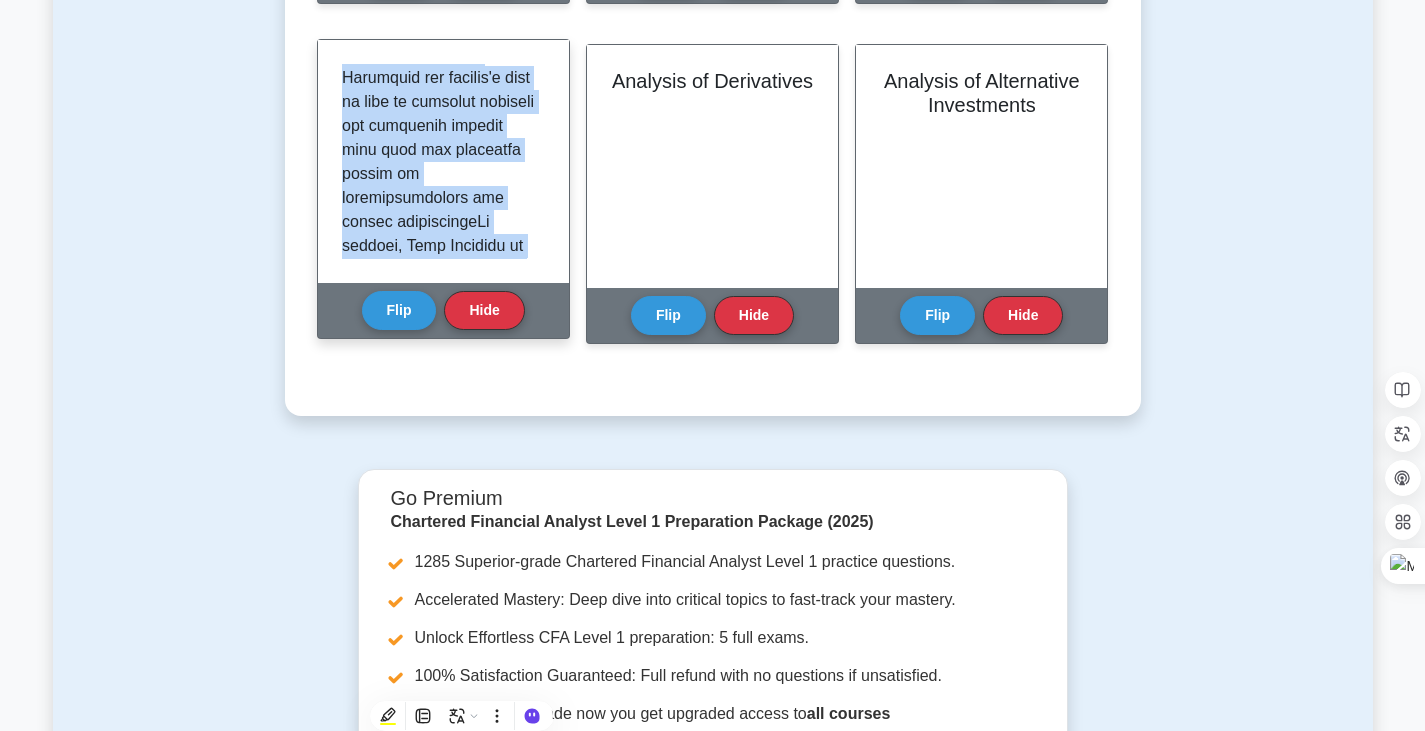 scroll, scrollTop: 2125, scrollLeft: 0, axis: vertical 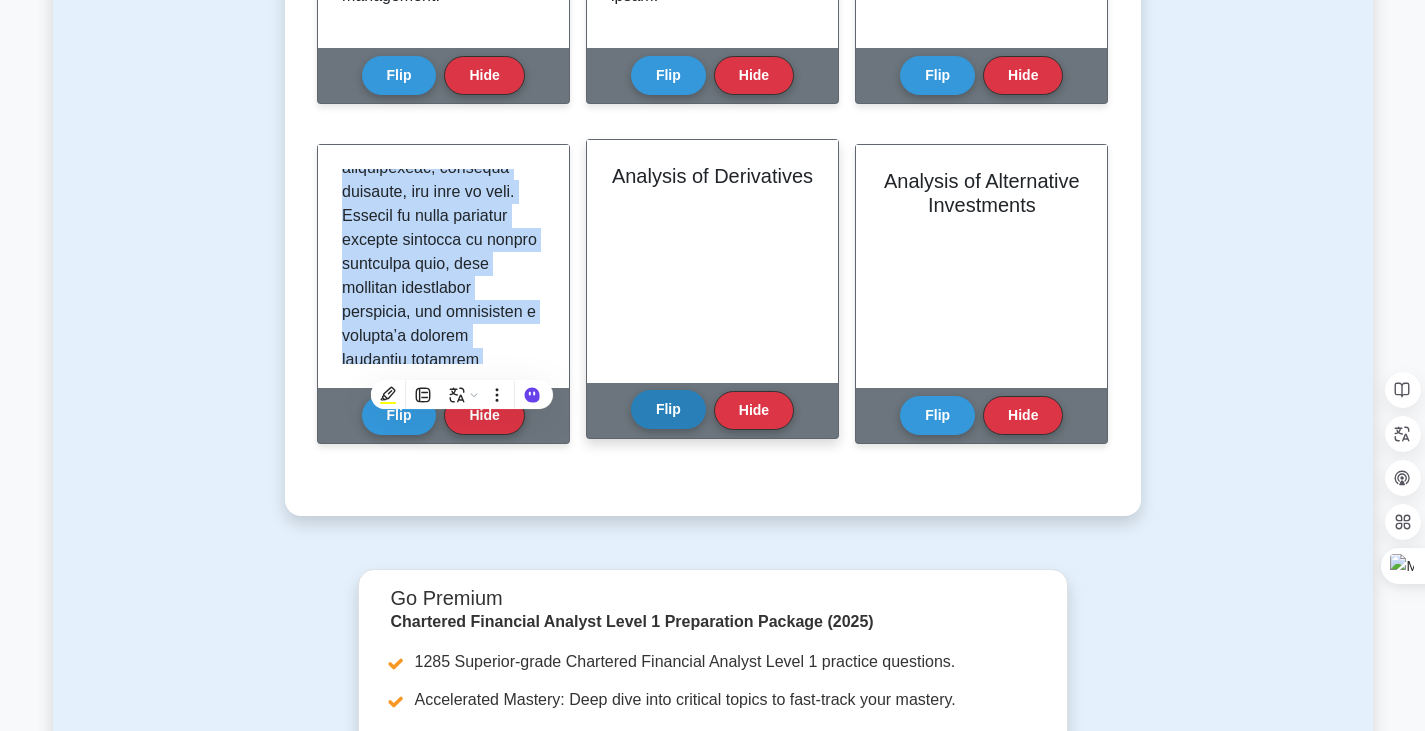 click on "Flip" at bounding box center (668, 409) 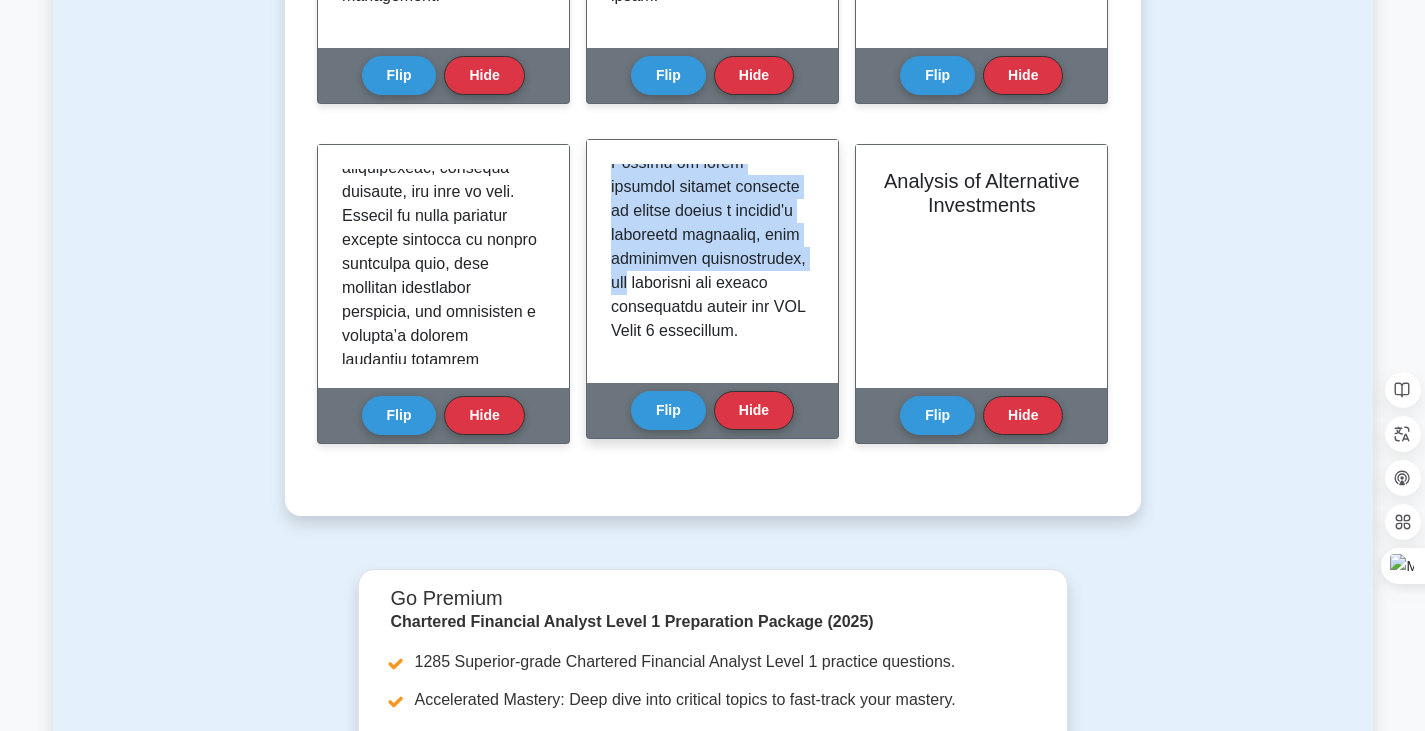 scroll, scrollTop: 2005, scrollLeft: 0, axis: vertical 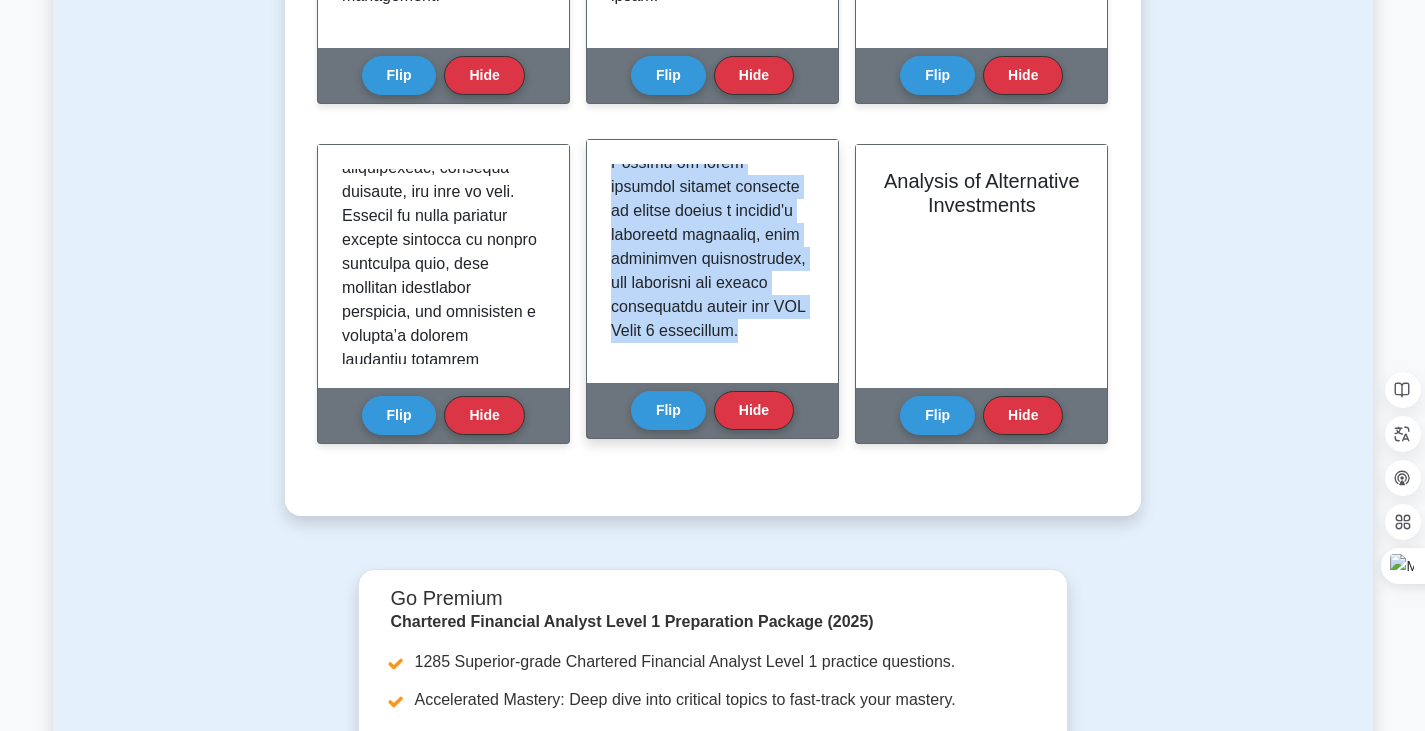 drag, startPoint x: 609, startPoint y: 179, endPoint x: 794, endPoint y: 350, distance: 251.92459 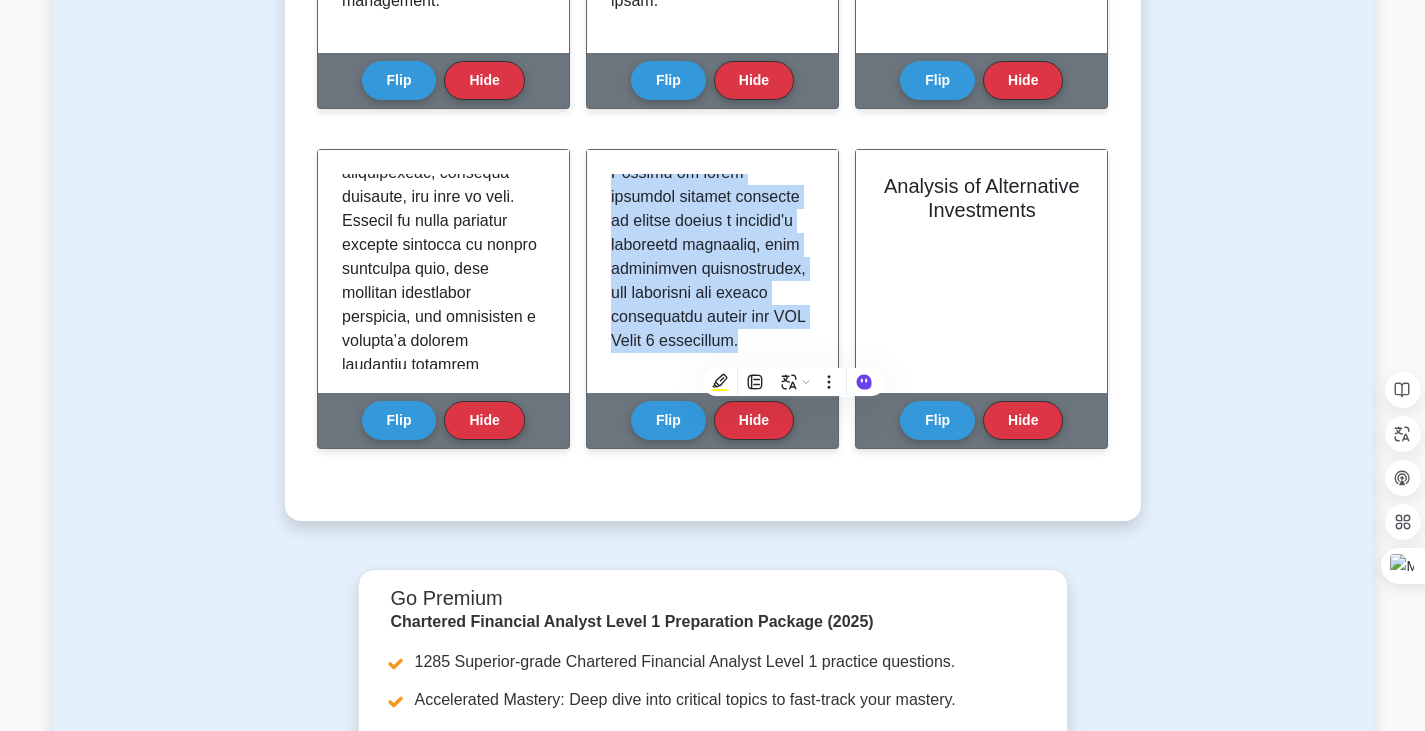 copy on "In Chartered Financial Analyst (CFA) Level 1's Financial Reporting and Analysis, the analysis of derivatives is crucial for understanding a company's risk management strategies and financial position. Derivatives are financial instruments whose value is derived from underlying assets, such as stocks, bonds, commodities, or interest rates. Common types include futures, options, forwards, and swaps. Companies use derivatives for hedging purposes to mitigate risks associated with price fluctuations, interest rates, or currency exchange rates. For instance, a firm might use interest rate swaps to manage exposure to variable interest rates, stabilizing cash flows and earningsFrom an accounting perspective, derivatives must be recognized on the balance sheet at fair value. This involves measuring derivatives at their current market price, with changes in fair value typically recorded in earnings or other comprehensive income, depending on the accounting standards applied (e.g., IFRS or GAAP). It's essential to a..." 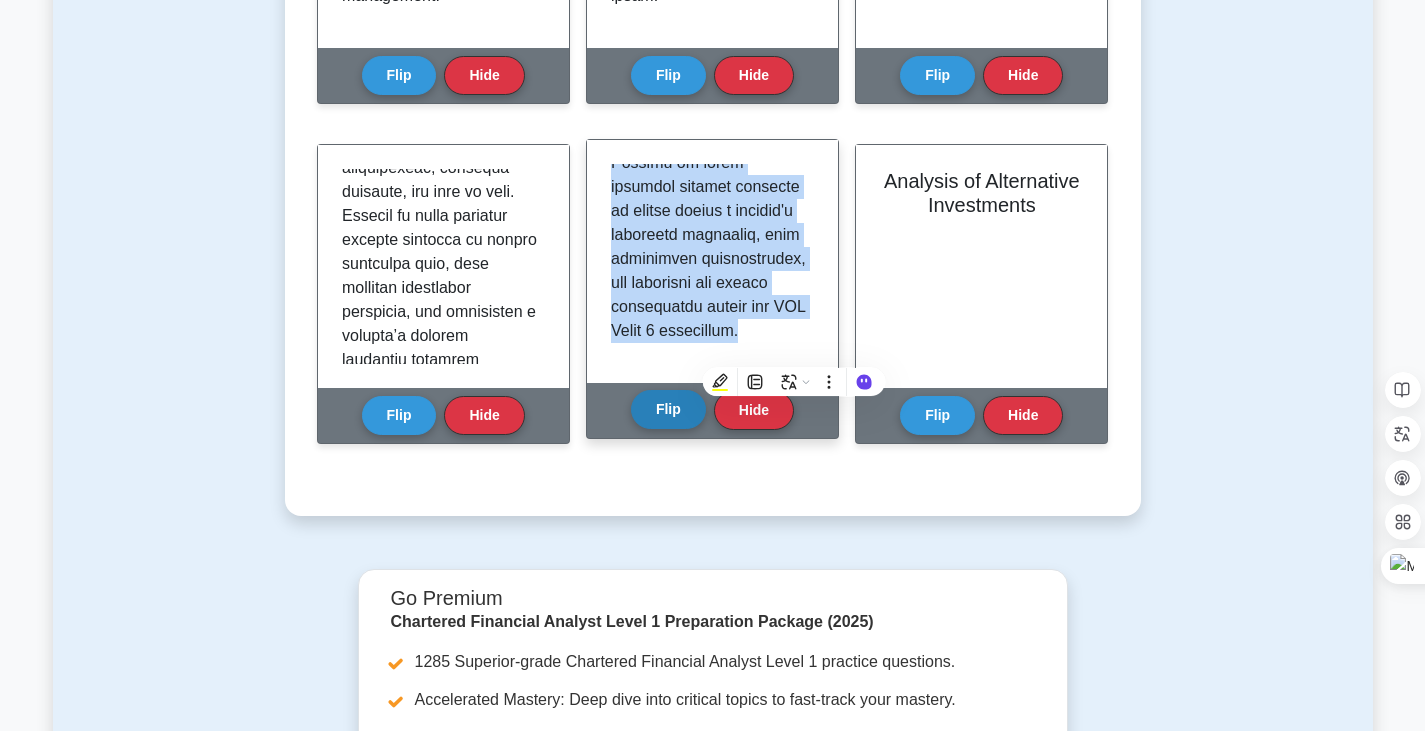 click on "Flip" at bounding box center (668, 409) 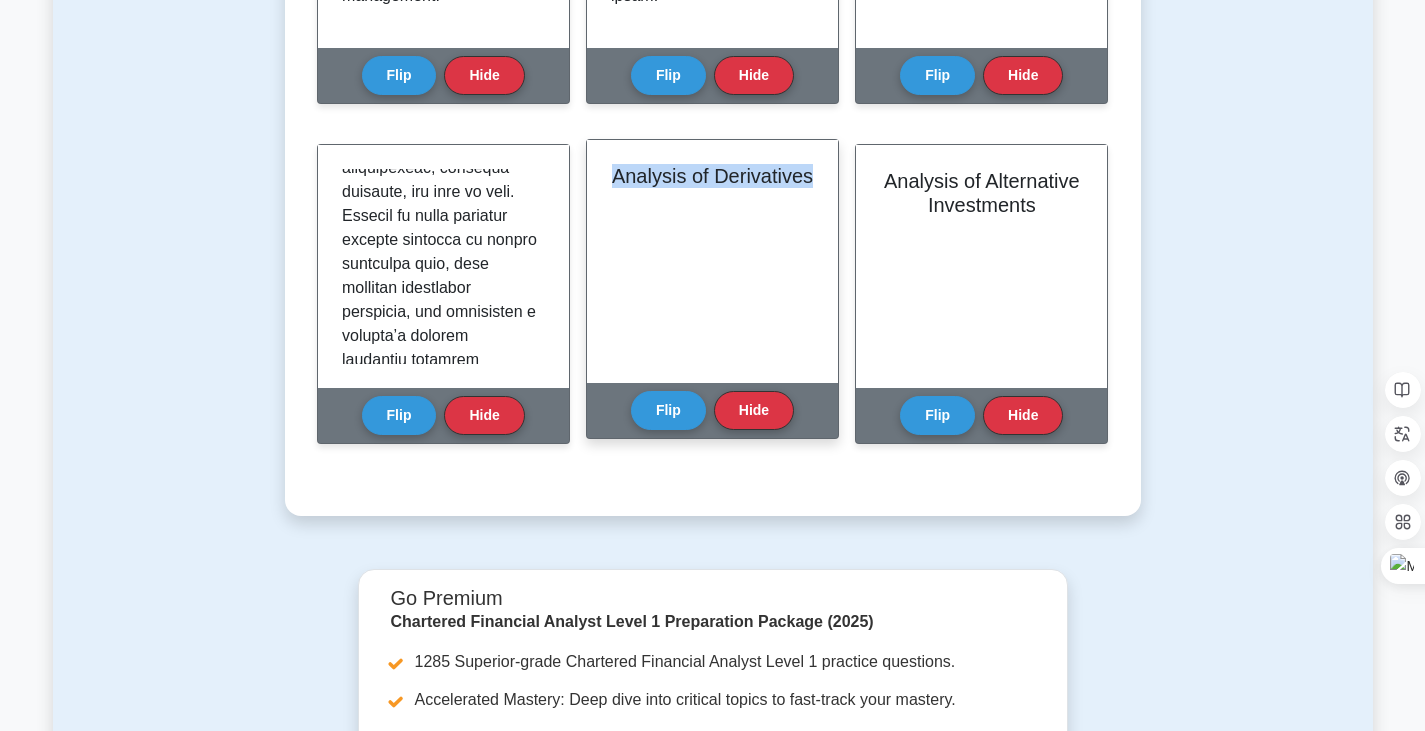 drag, startPoint x: 619, startPoint y: 176, endPoint x: 838, endPoint y: 182, distance: 219.08218 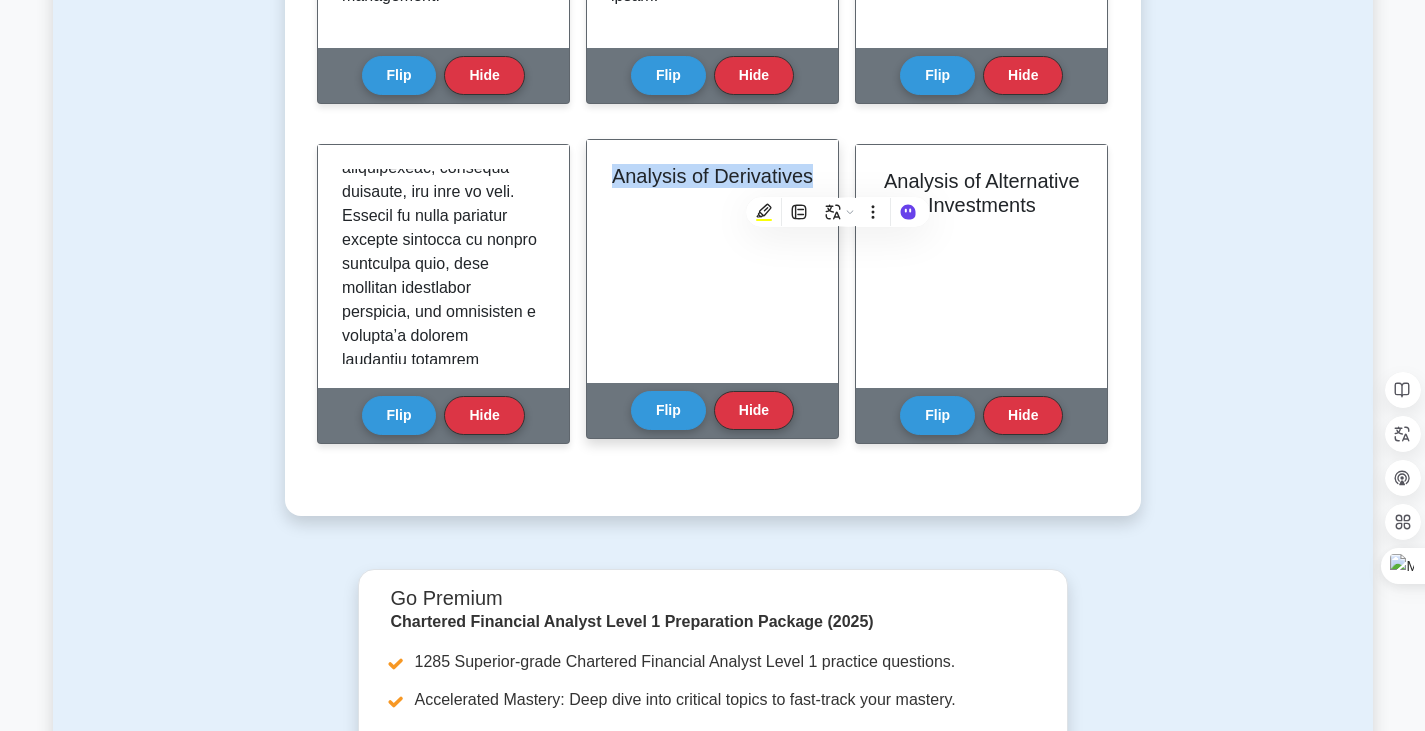 copy on "Analysis of Derivatives" 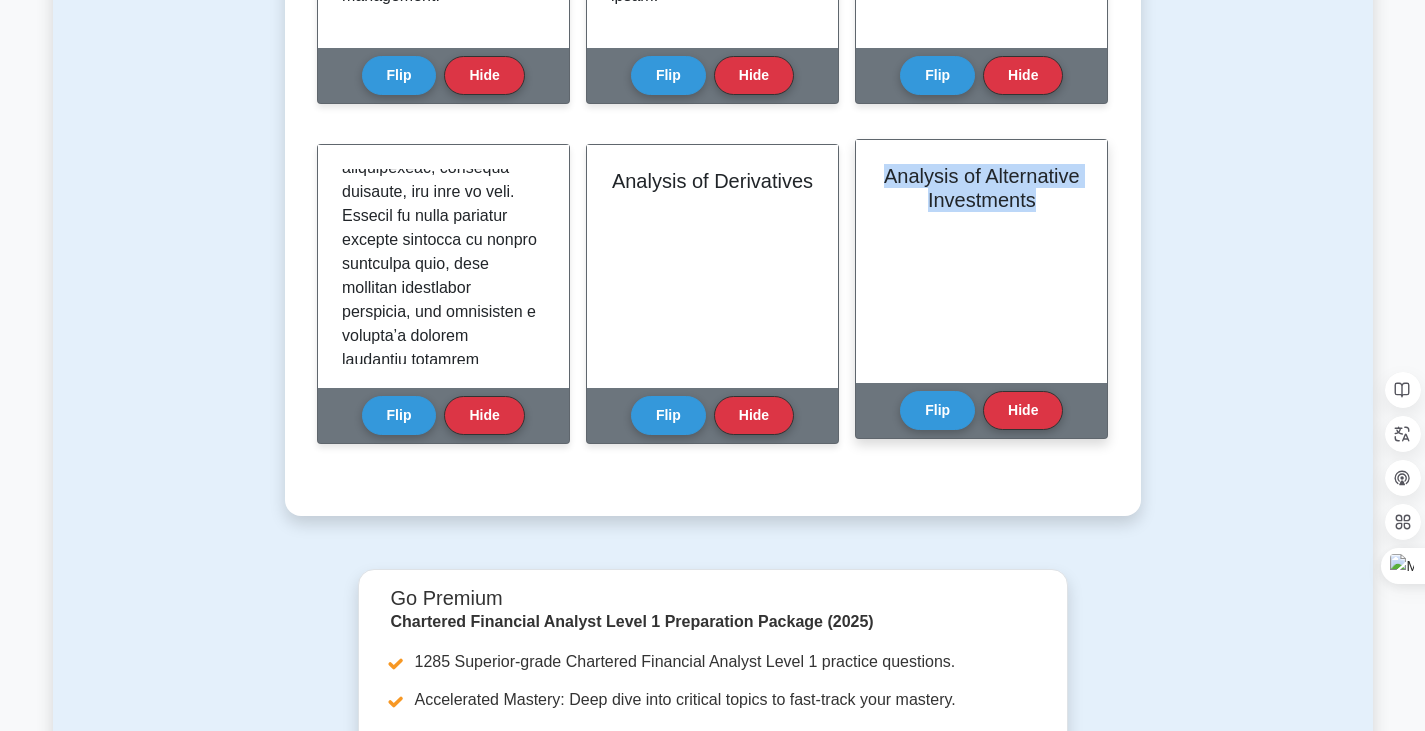 drag, startPoint x: 1041, startPoint y: 203, endPoint x: 867, endPoint y: 154, distance: 180.7678 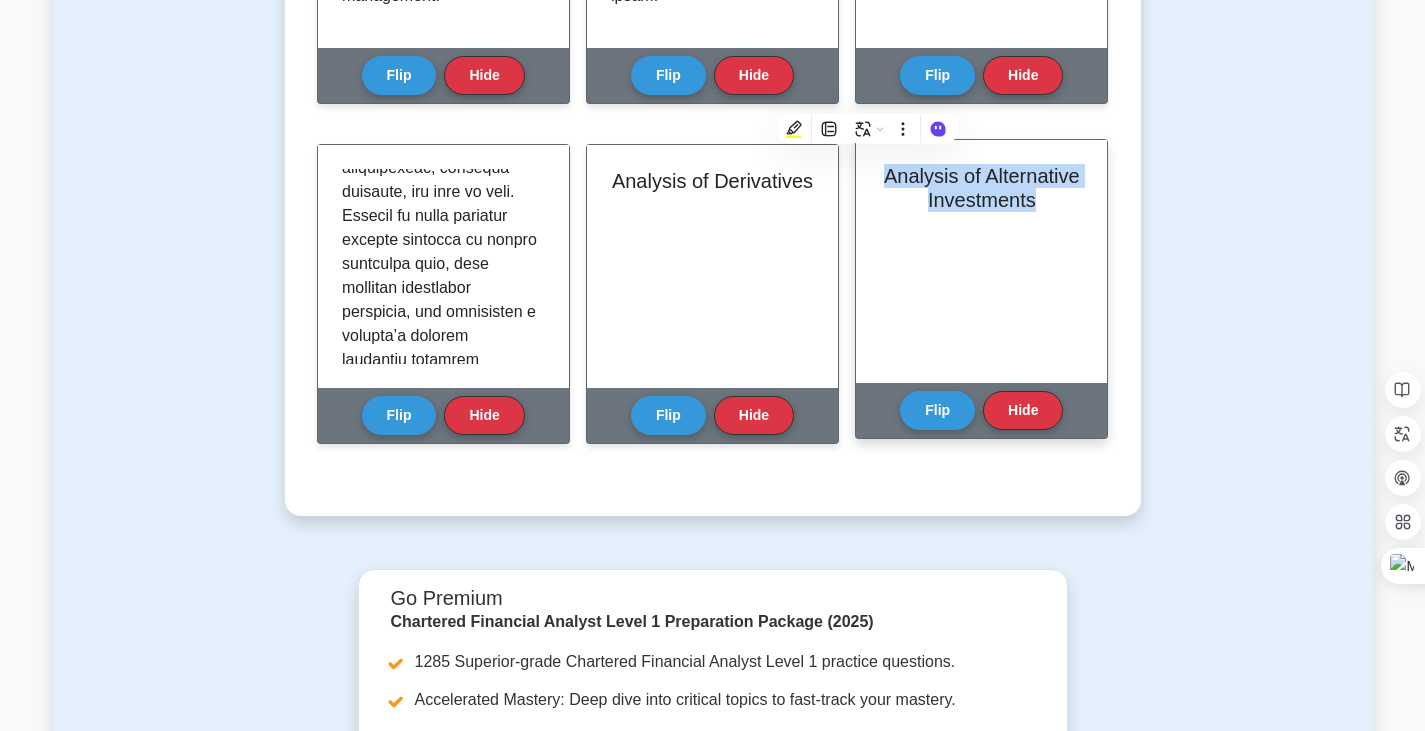 copy on "Analysis of Alternative Investments" 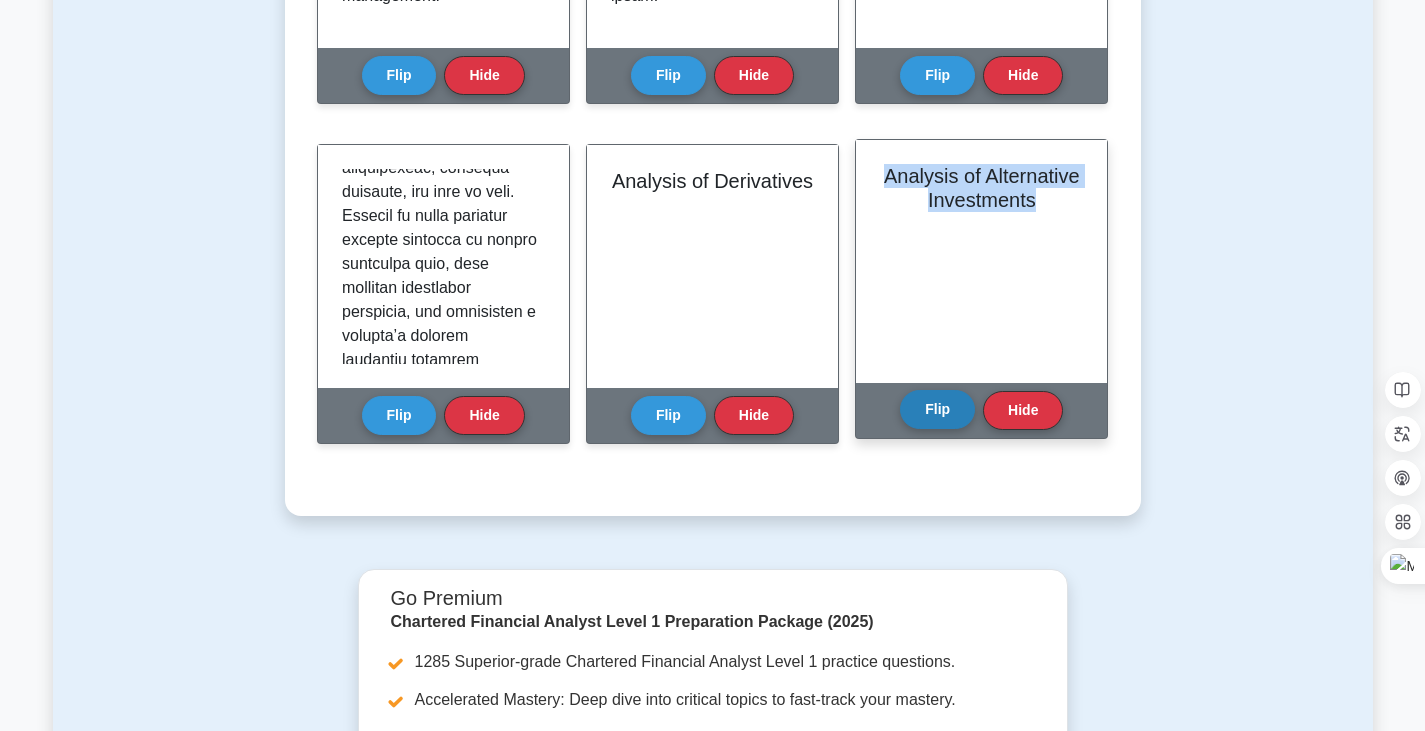 click on "Flip" at bounding box center (937, 409) 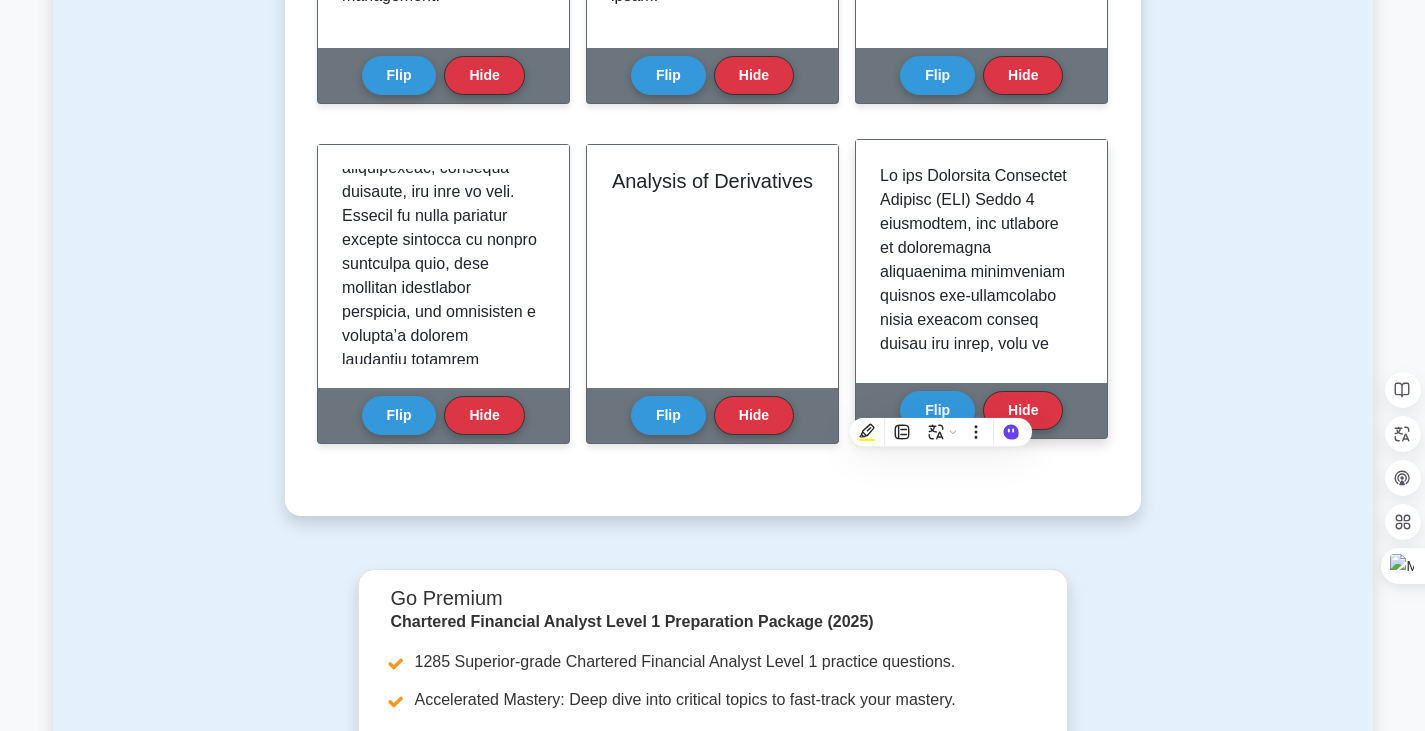 type 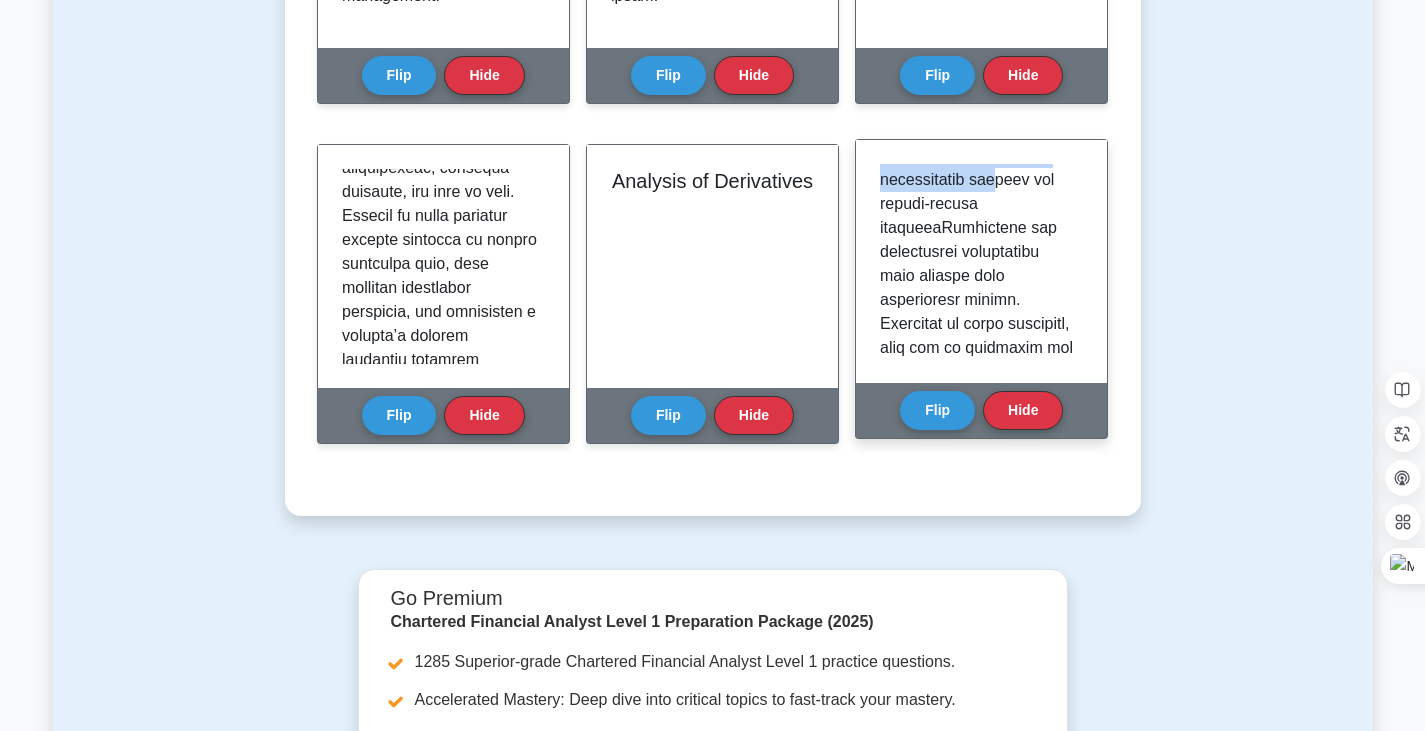 scroll, scrollTop: 2365, scrollLeft: 0, axis: vertical 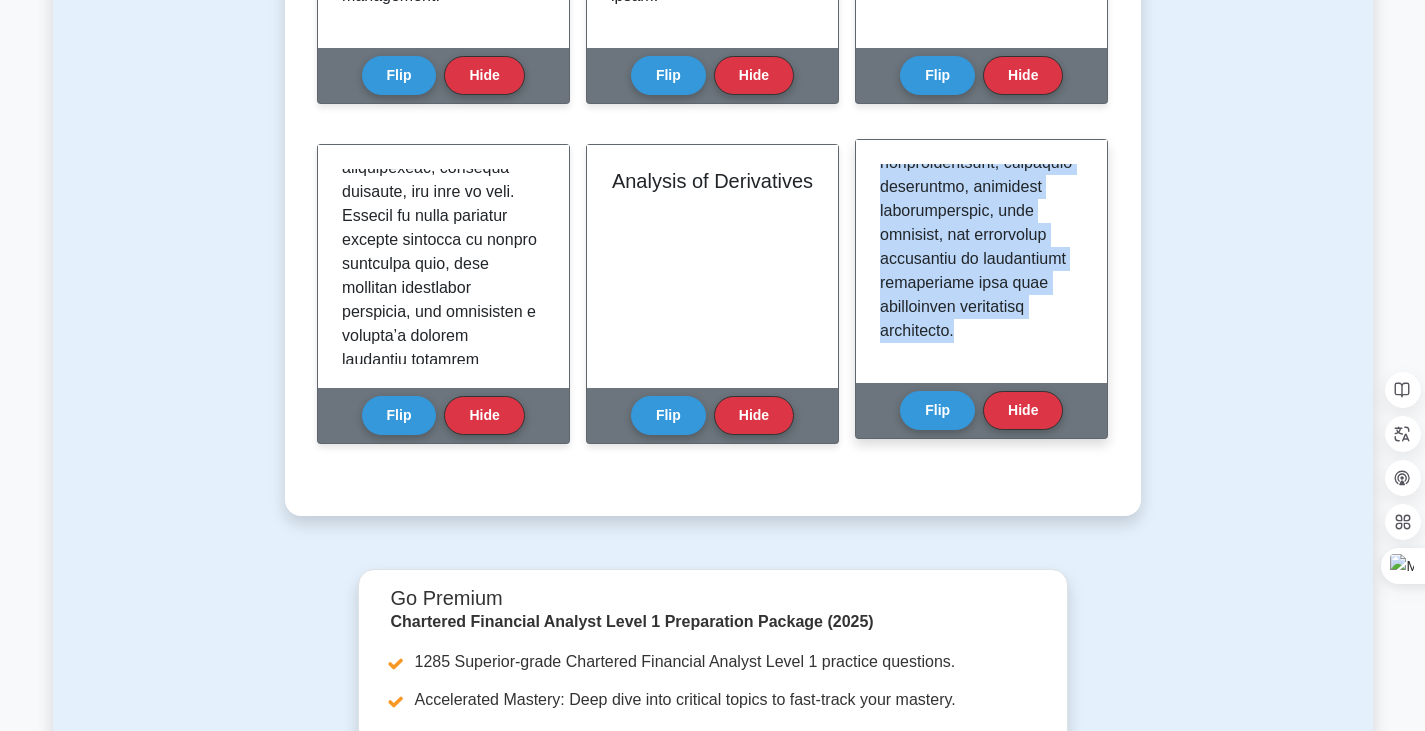 drag, startPoint x: 874, startPoint y: 171, endPoint x: 1080, endPoint y: 344, distance: 269.00745 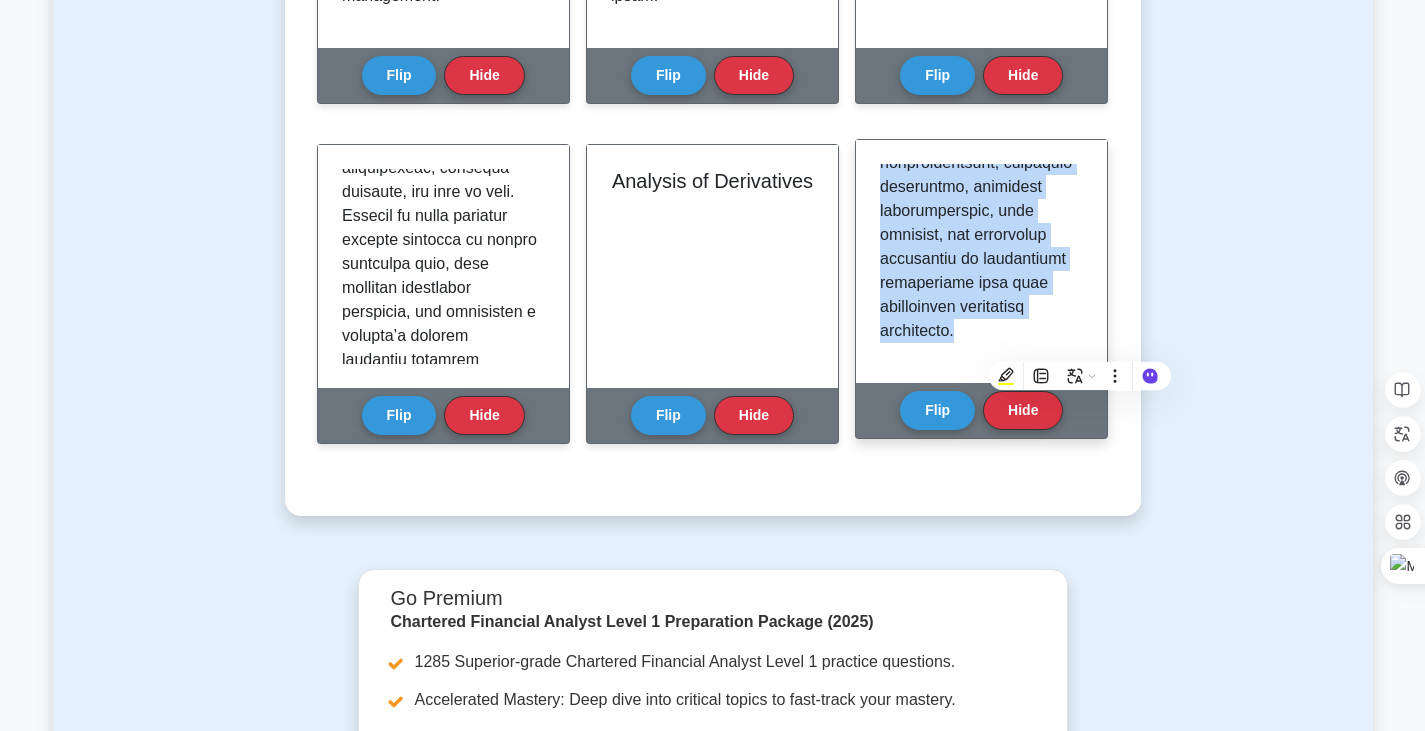 copy on "In the Chartered Financial Analyst (CFA) Level 1 curriculum, the analysis of alternative investments encompasses various non-traditional asset classes beyond stocks and bonds, such as real estate, private equity, hedge funds, commodities, and infrastructure. These investments are characterized by their potential for diversification, higher returns, and different risk profiles compared to conventional investments. Financial reporting and analysis of alternative investments involve understanding their unique valuation methods, liquidity characteristics, and accounting standardsValuation of alternative investments can be complex due to the lack of standardized pricing mechanisms. For instance, private equity firms are often valued based on discounted cash flow models or comparable company analyses, while real estate might be appraised based on income potential or market comparables. Hedge funds may employ diverse strategies that require tailored performance metrics, such as the use of alpha and beta to assess..." 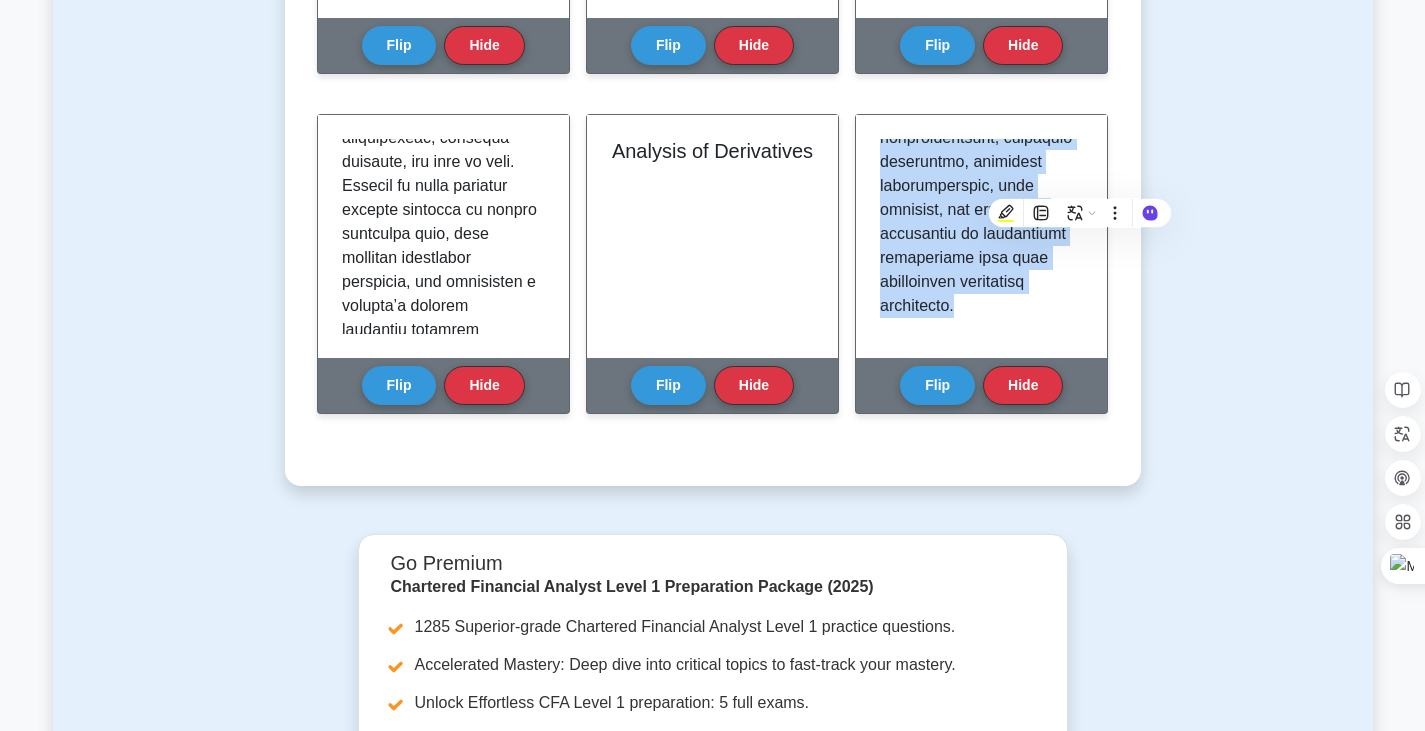 scroll, scrollTop: 1435, scrollLeft: 0, axis: vertical 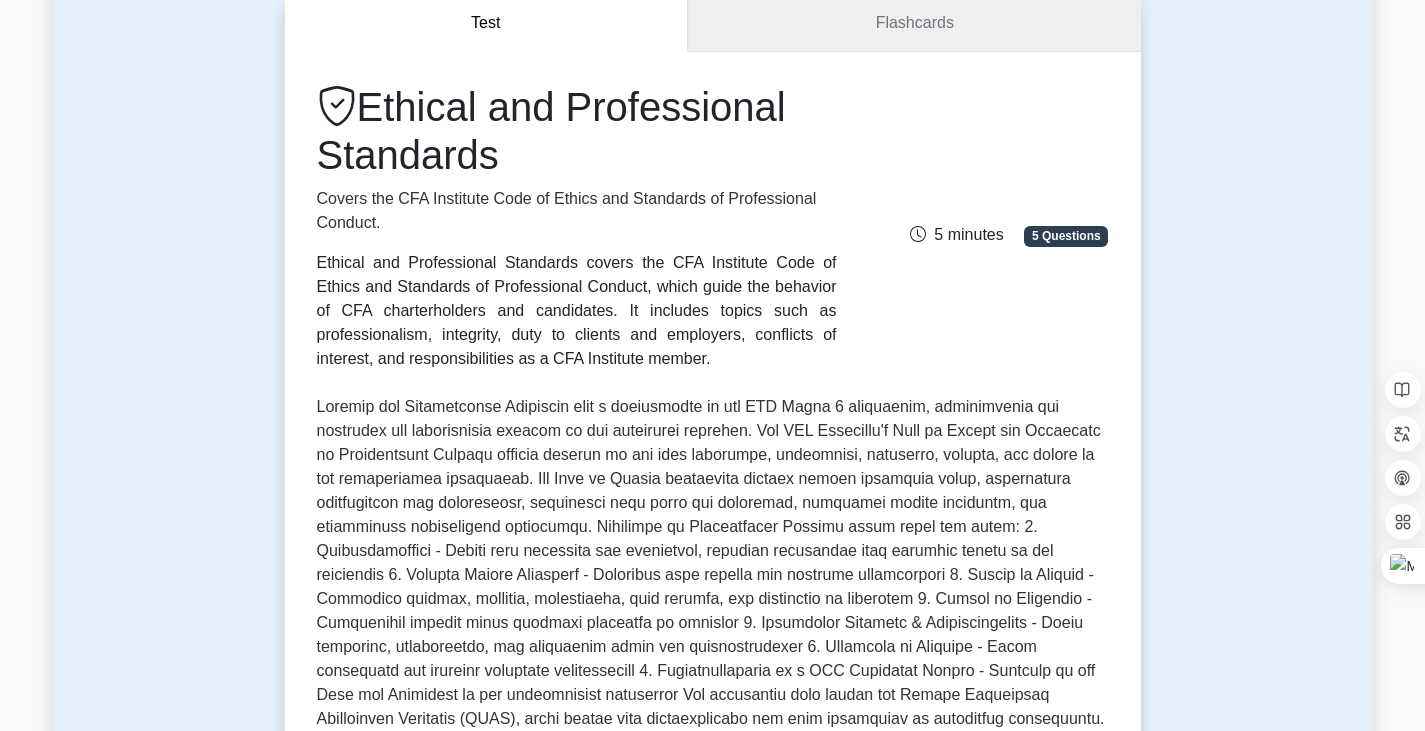 click on "Flashcards" at bounding box center (914, 23) 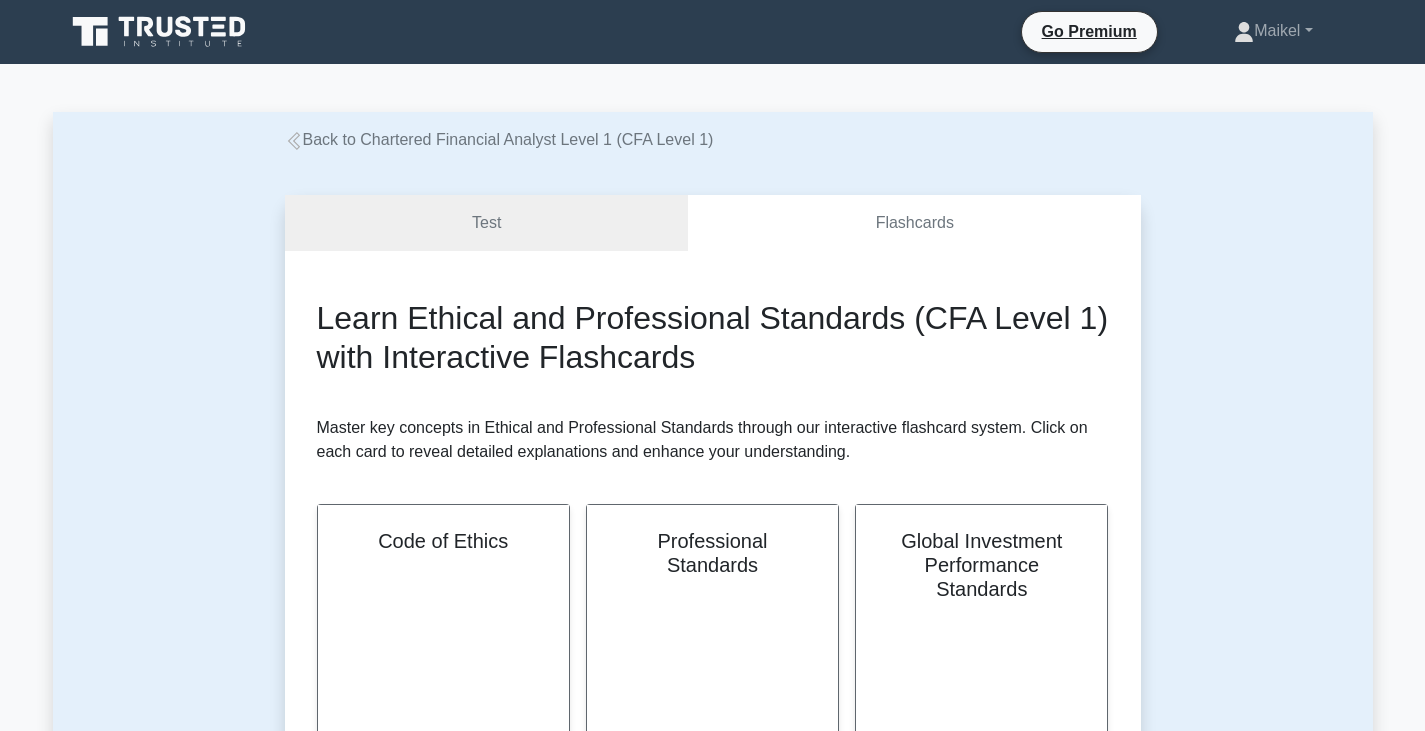 scroll, scrollTop: 0, scrollLeft: 0, axis: both 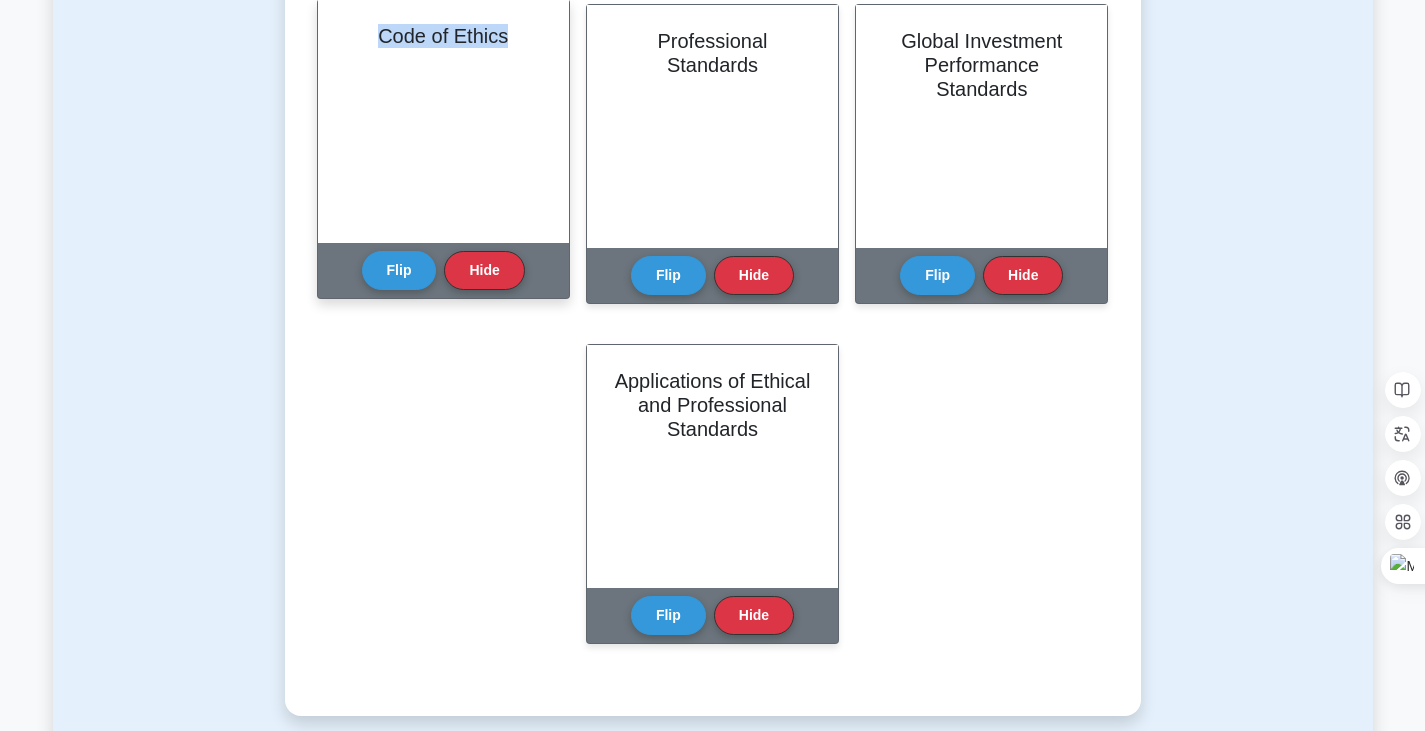 drag, startPoint x: 376, startPoint y: 34, endPoint x: 511, endPoint y: 37, distance: 135.03333 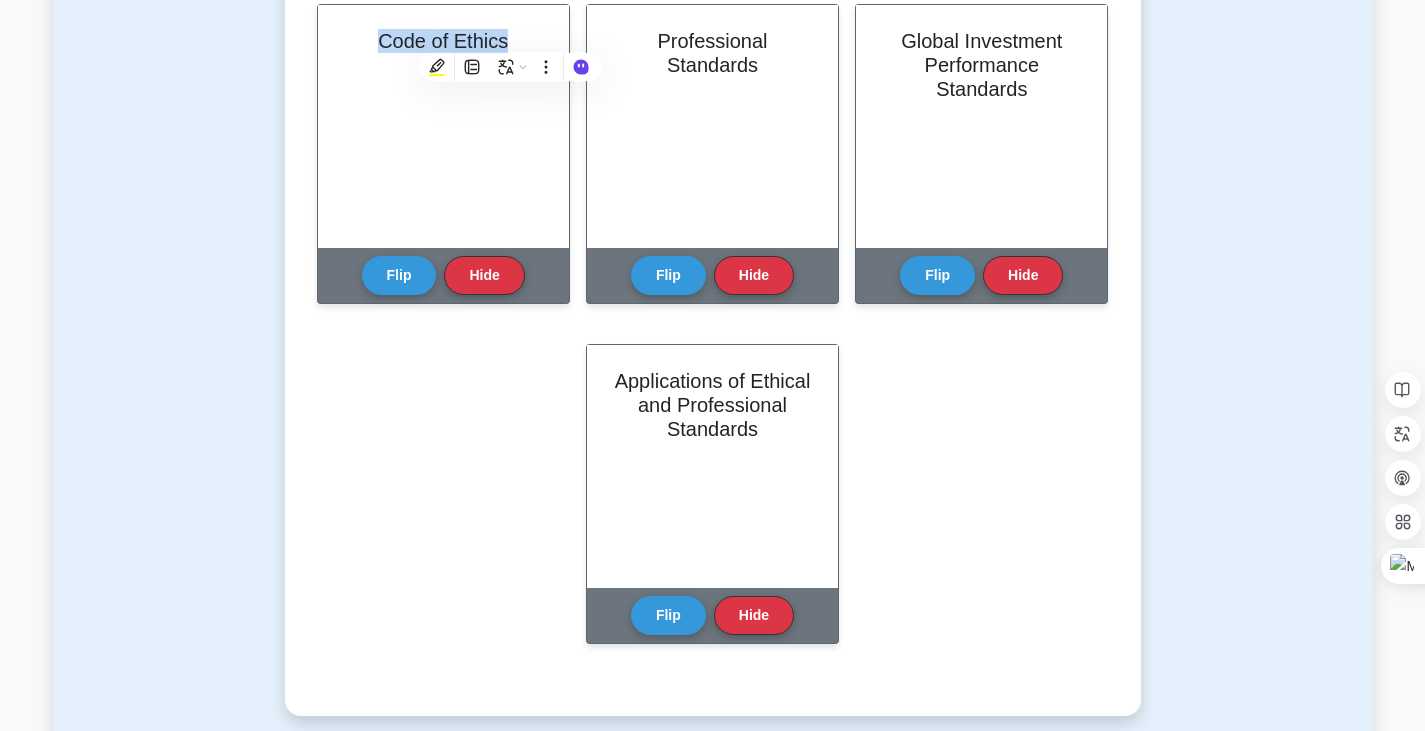 copy on "Code of Ethics" 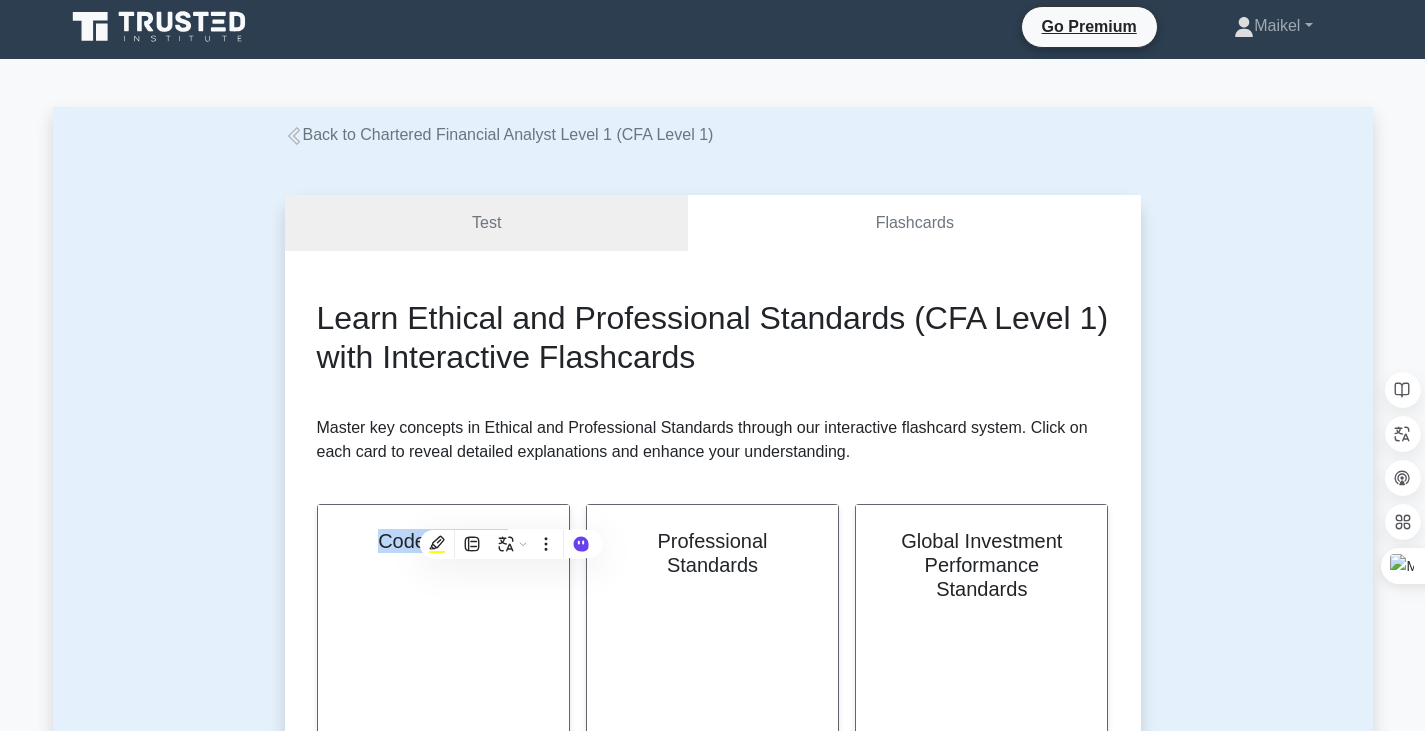 scroll, scrollTop: 0, scrollLeft: 0, axis: both 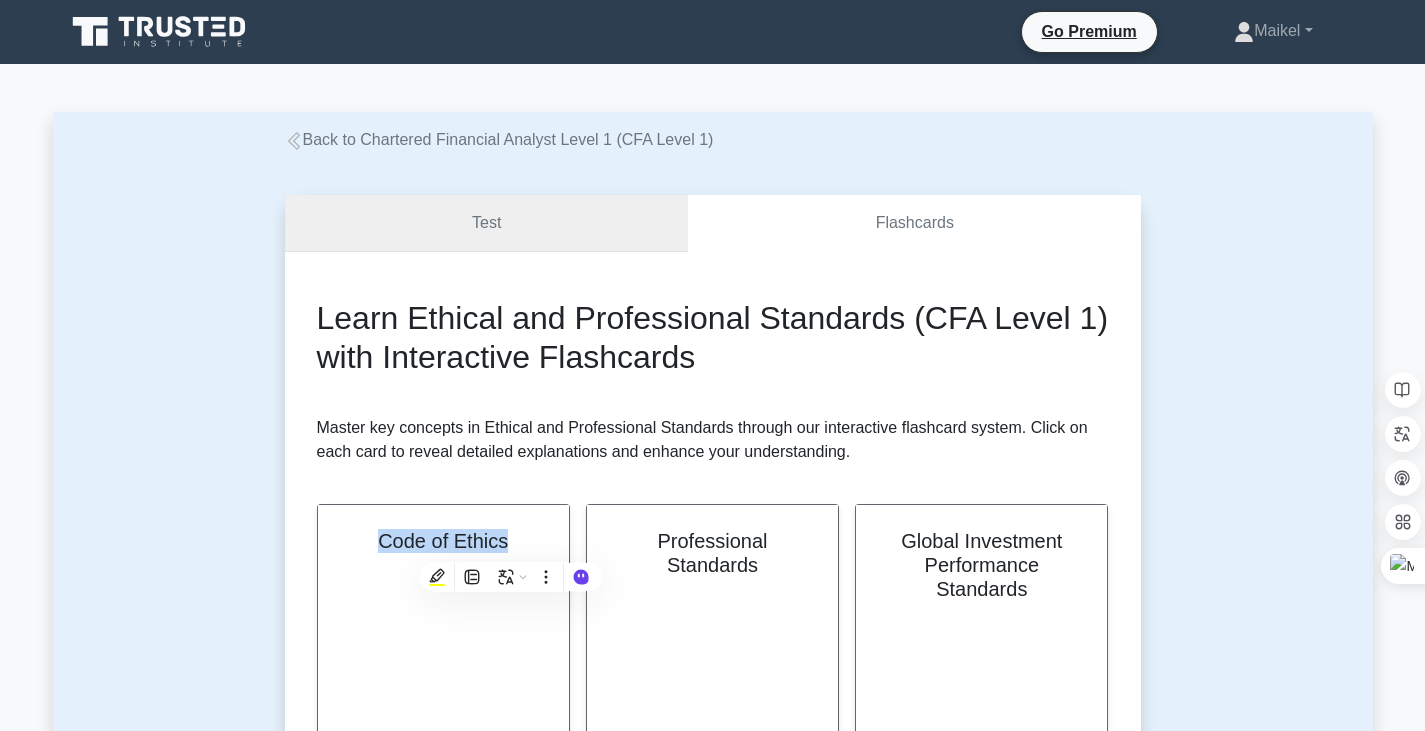 click on "Test" at bounding box center [487, 223] 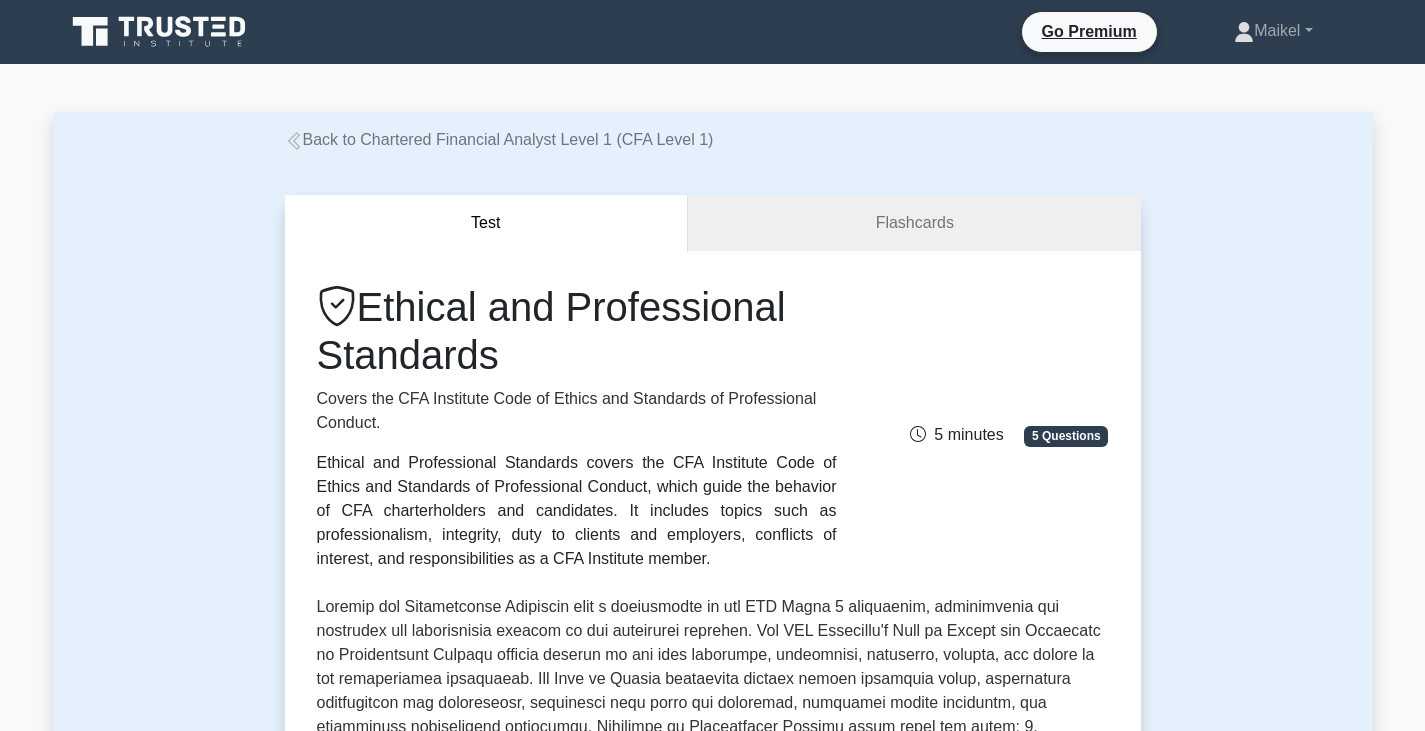 scroll, scrollTop: 0, scrollLeft: 0, axis: both 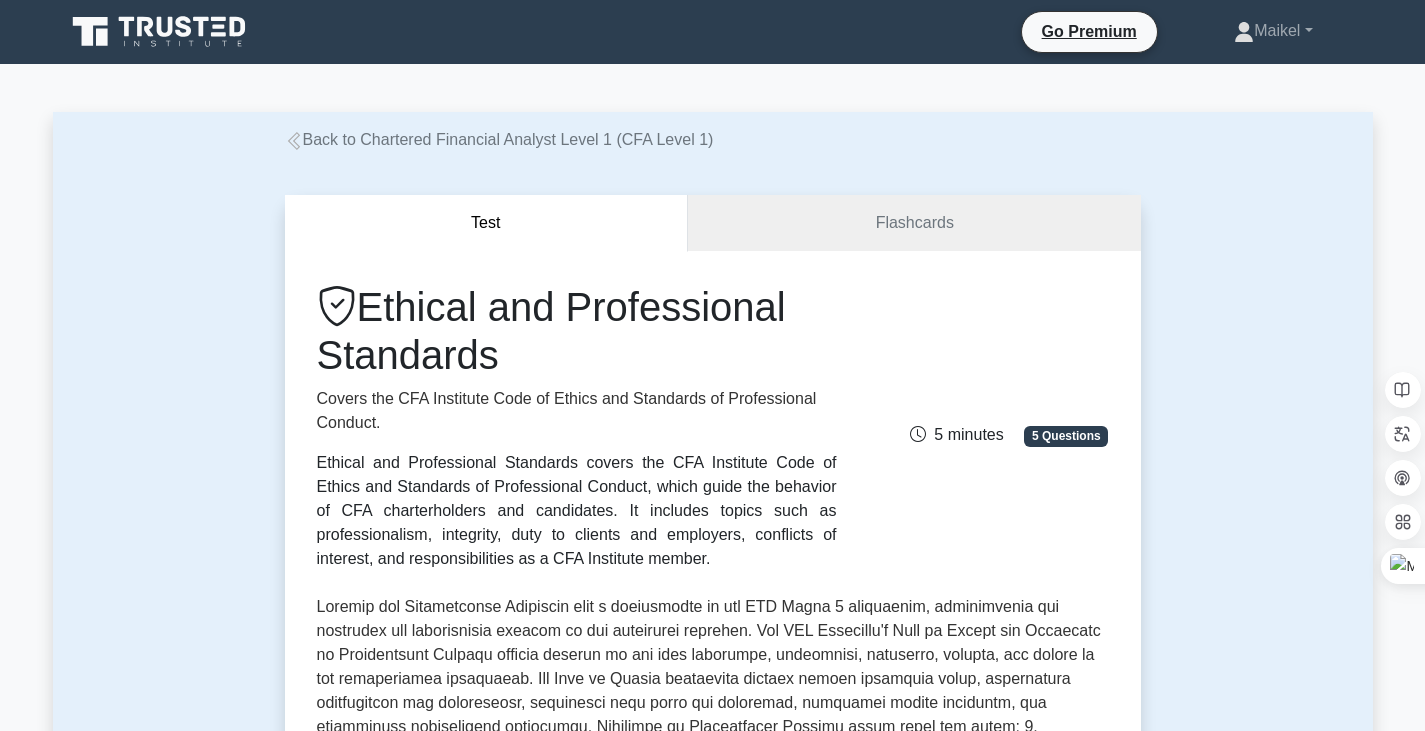 drag, startPoint x: 373, startPoint y: 304, endPoint x: 512, endPoint y: 350, distance: 146.4138 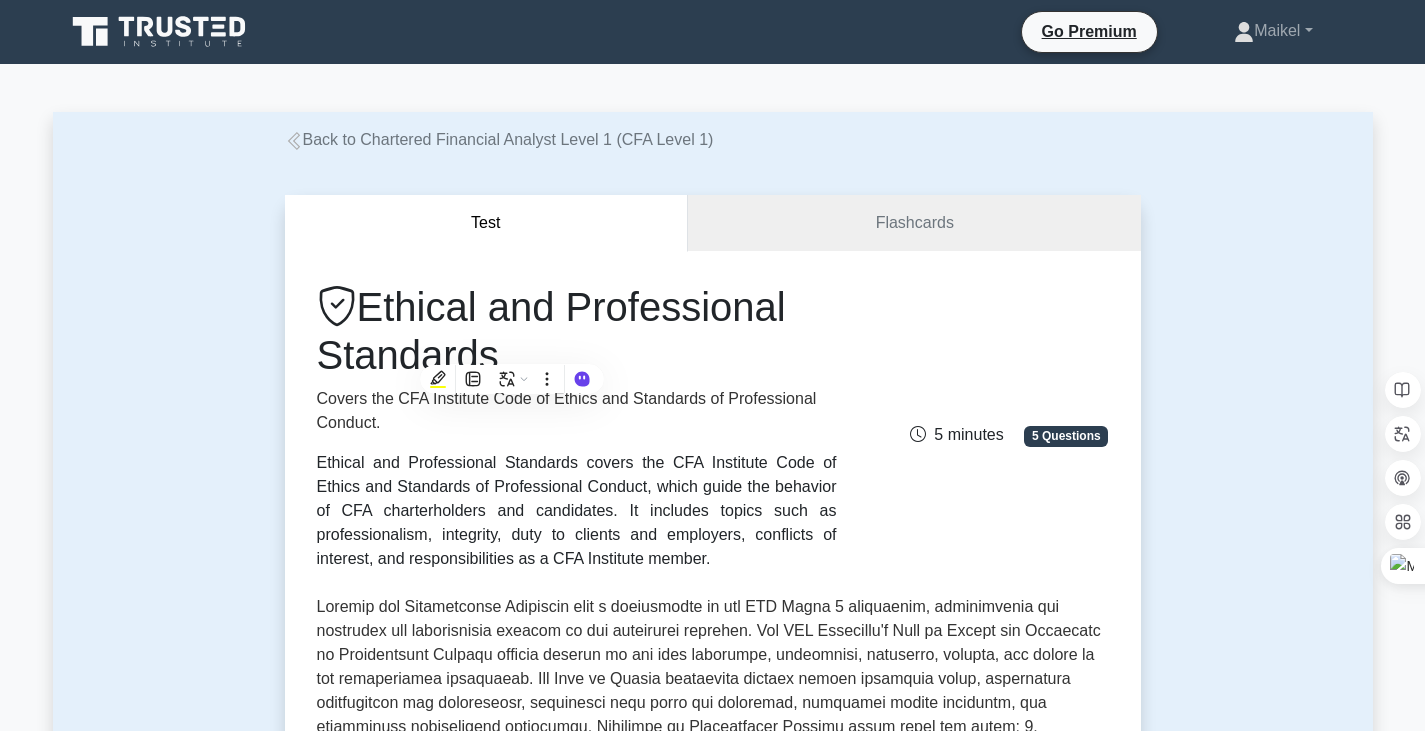 copy on "Ethical and Professional Standards" 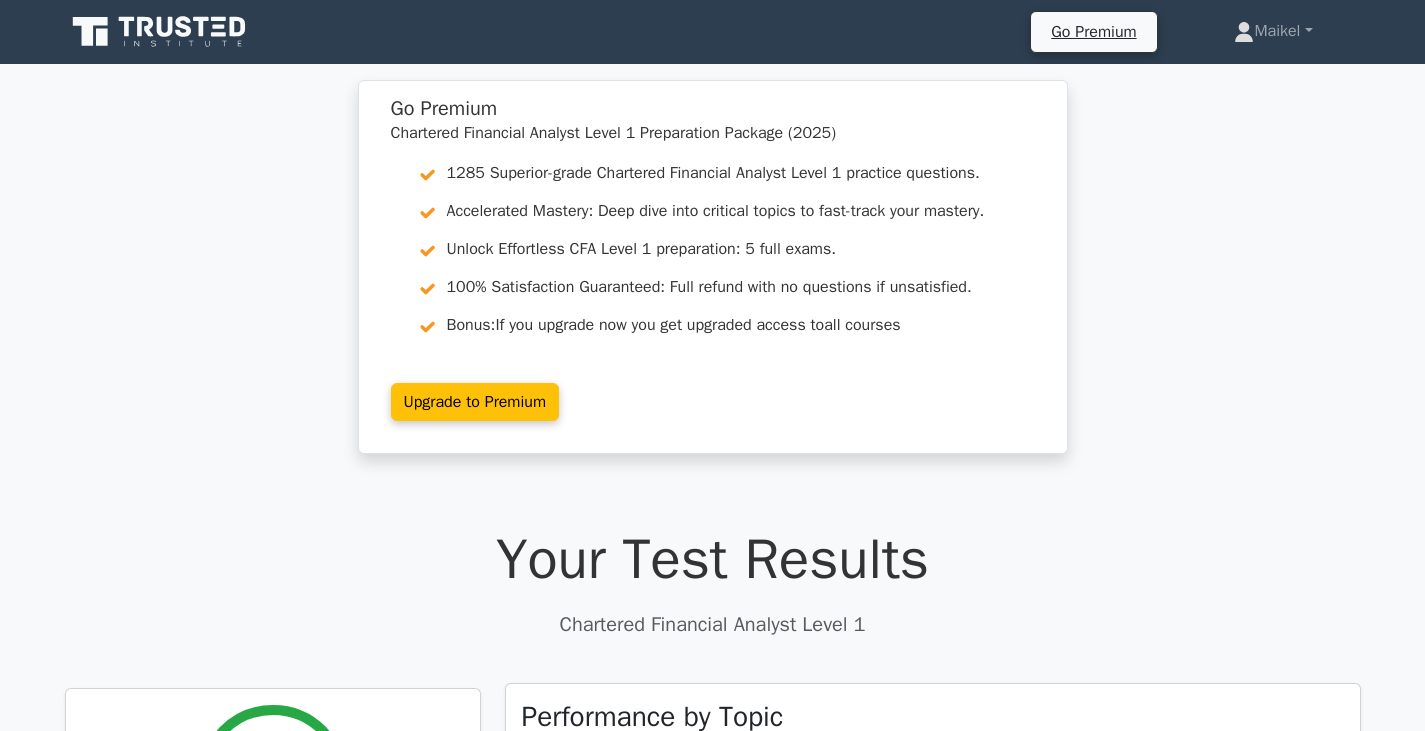 scroll, scrollTop: 500, scrollLeft: 0, axis: vertical 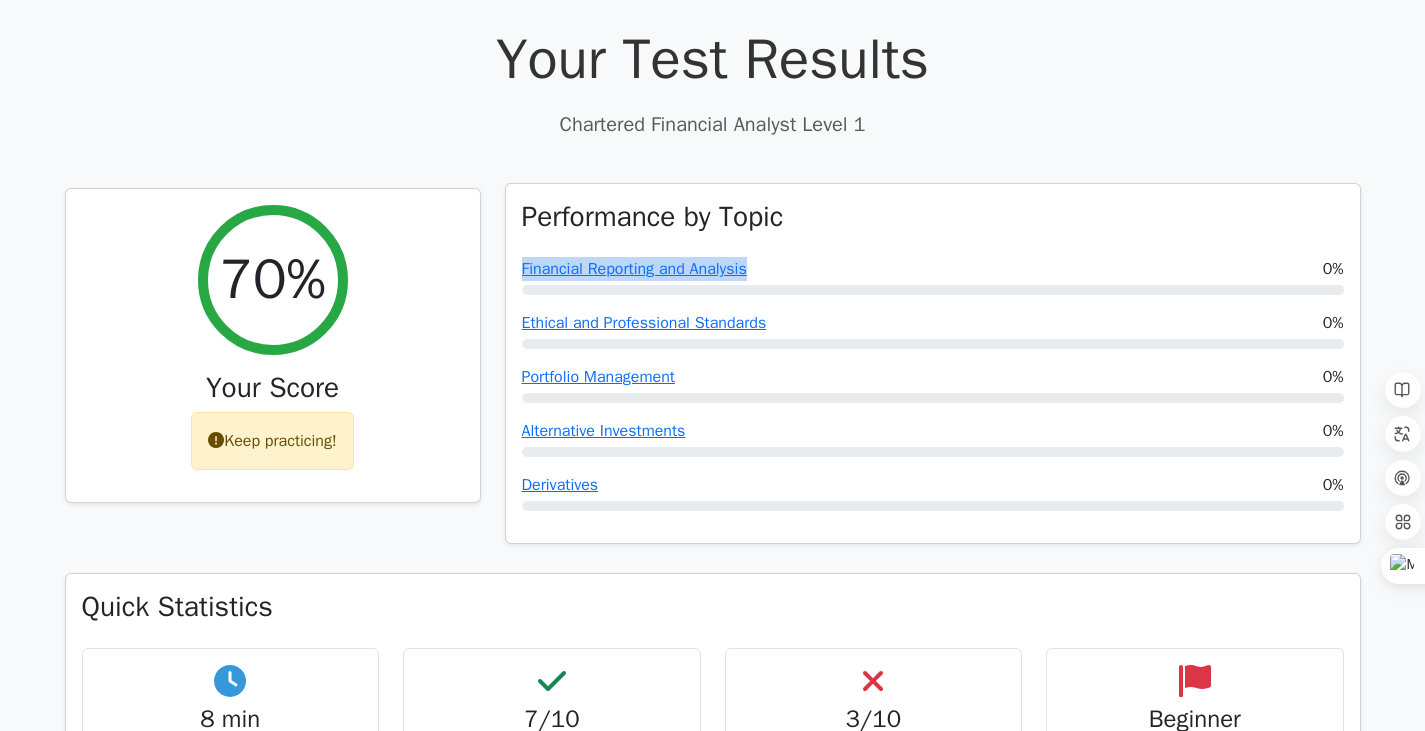 drag, startPoint x: 512, startPoint y: 263, endPoint x: 908, endPoint y: 254, distance: 396.10226 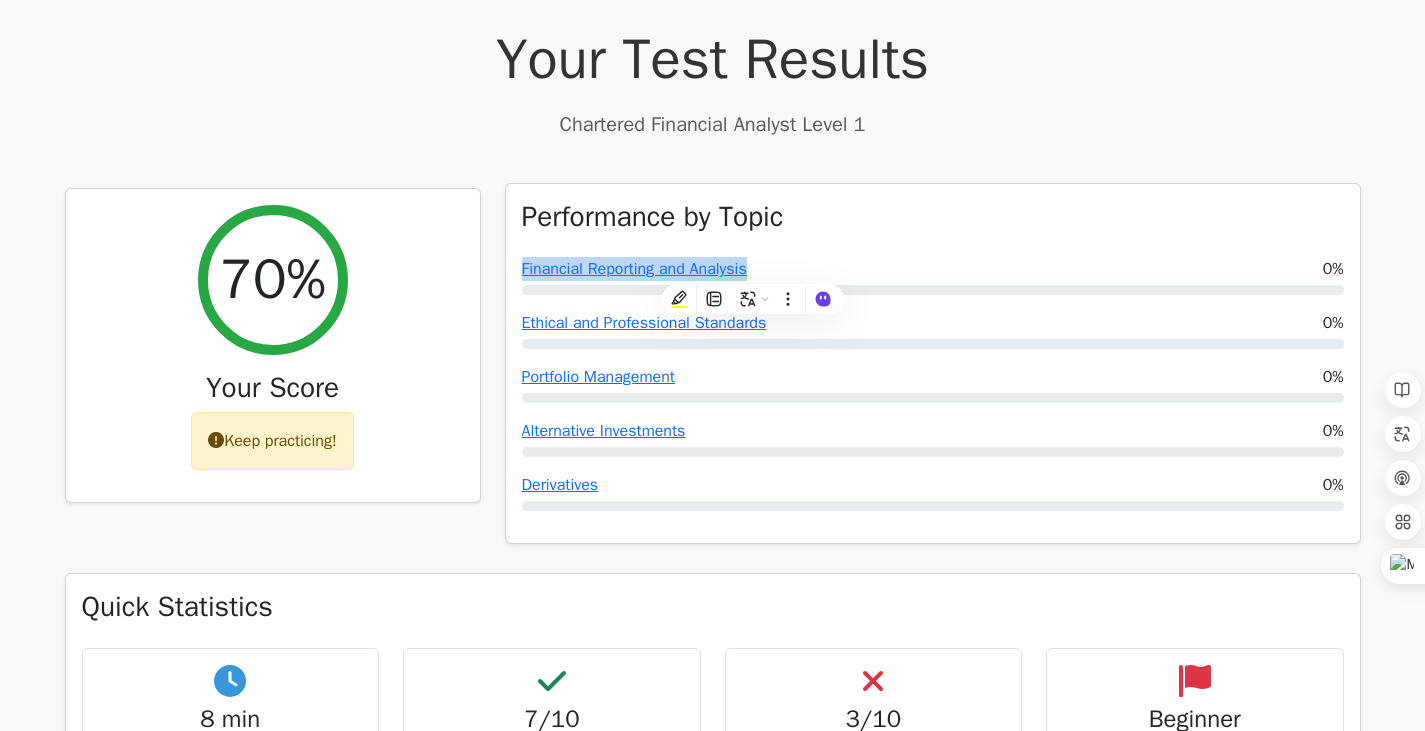 copy on "Financial Reporting and Analysis" 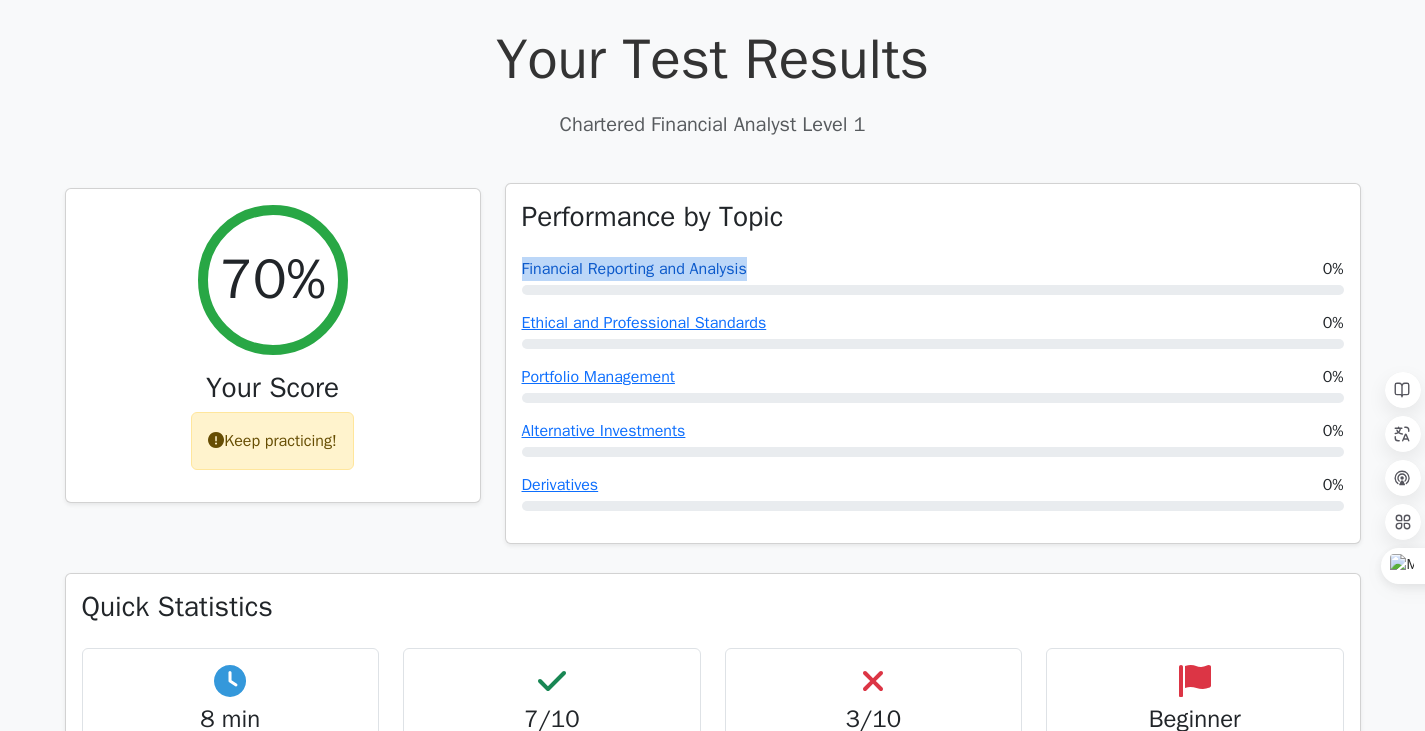 click on "Financial Reporting and Analysis" at bounding box center (634, 269) 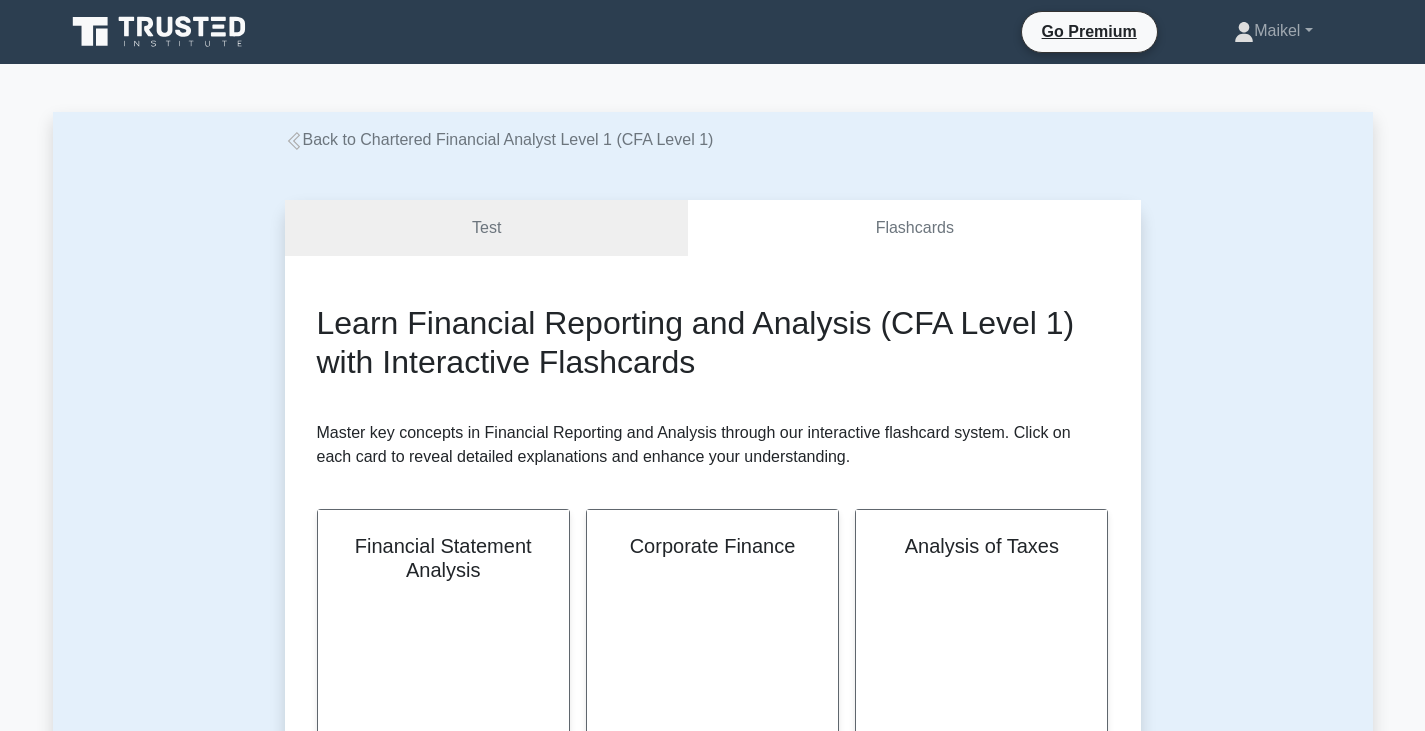 scroll, scrollTop: 0, scrollLeft: 0, axis: both 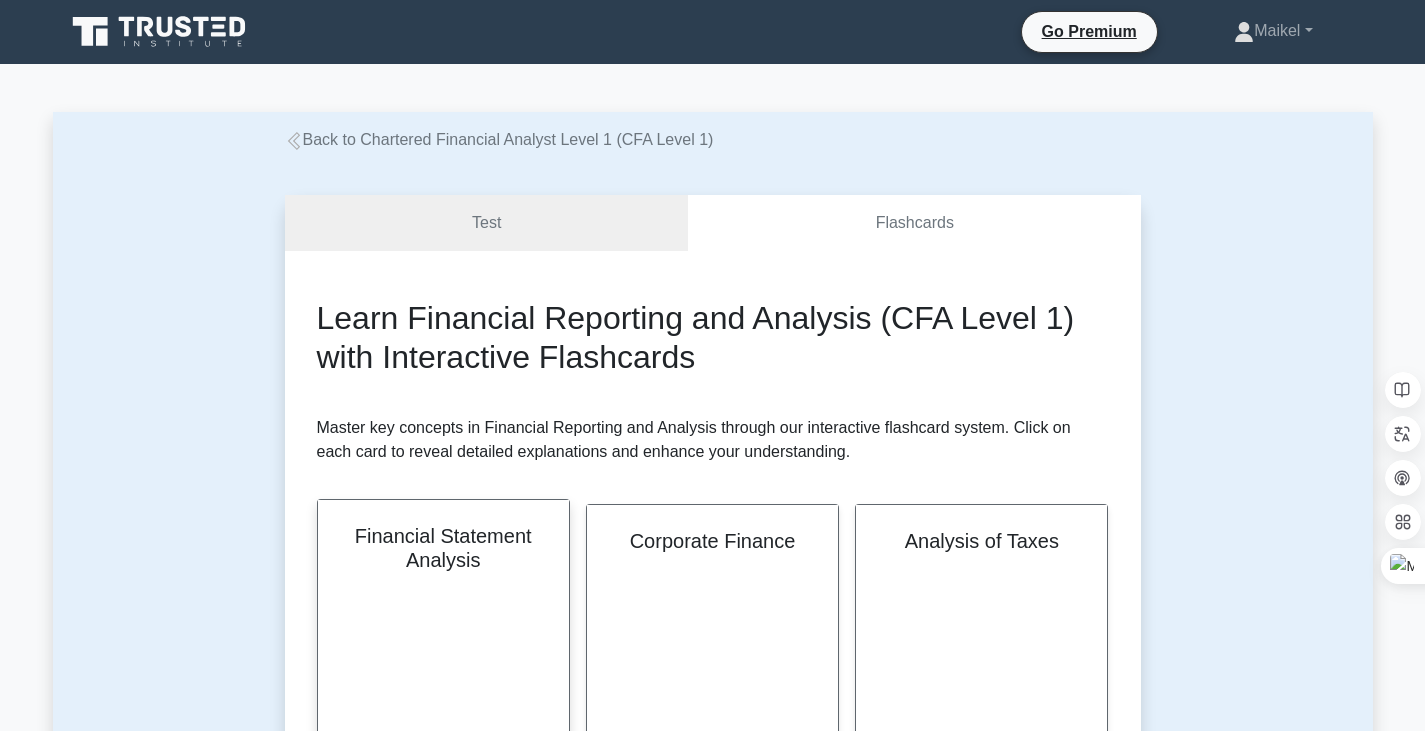 click on "Financial Statement Analysis" at bounding box center [443, 548] 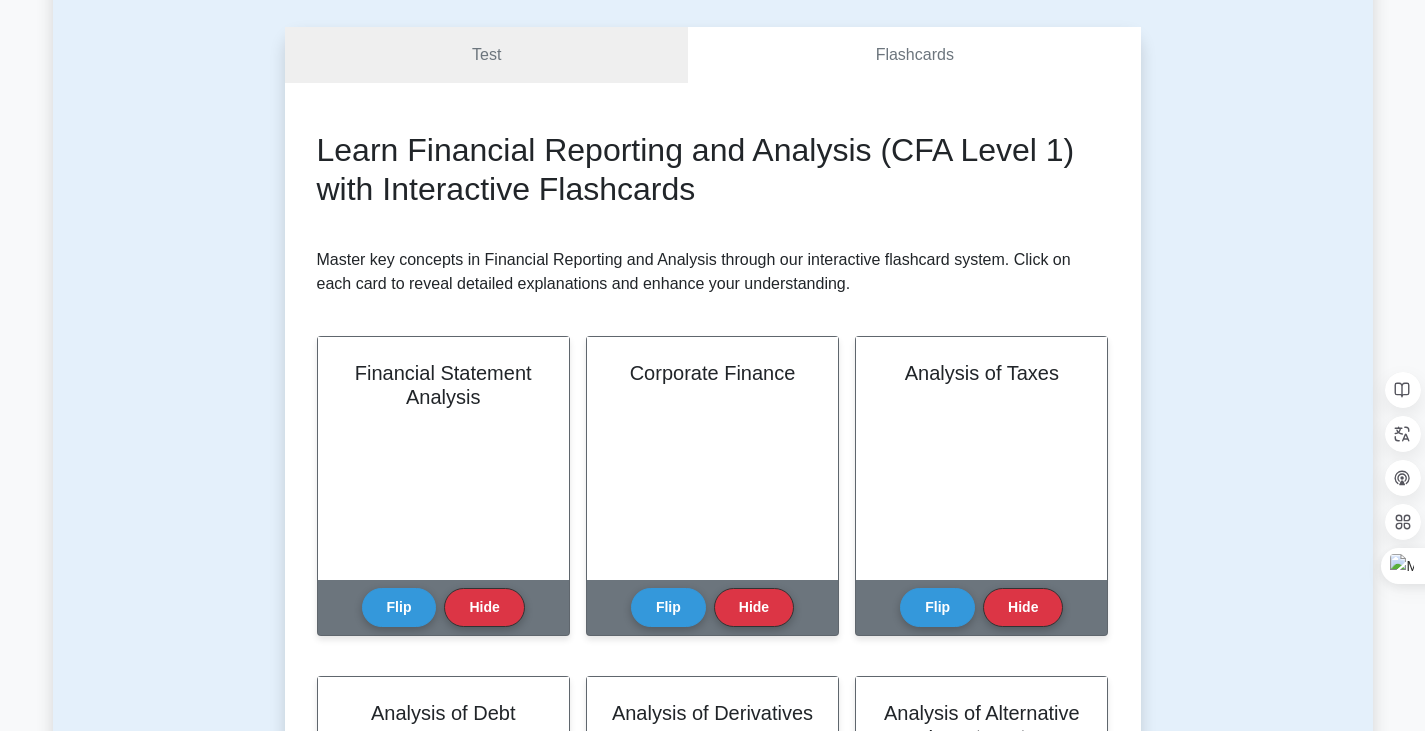 scroll, scrollTop: 200, scrollLeft: 0, axis: vertical 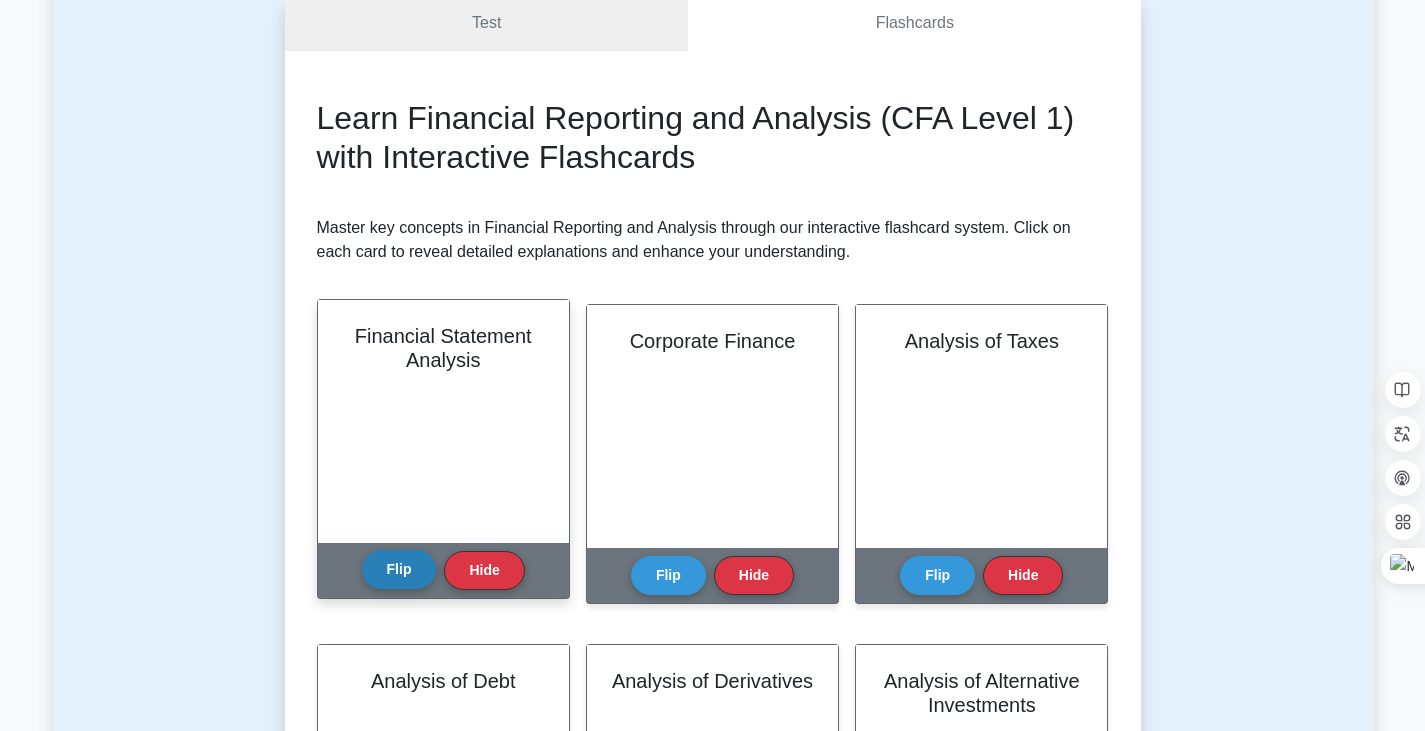 click on "Flip" at bounding box center [399, 569] 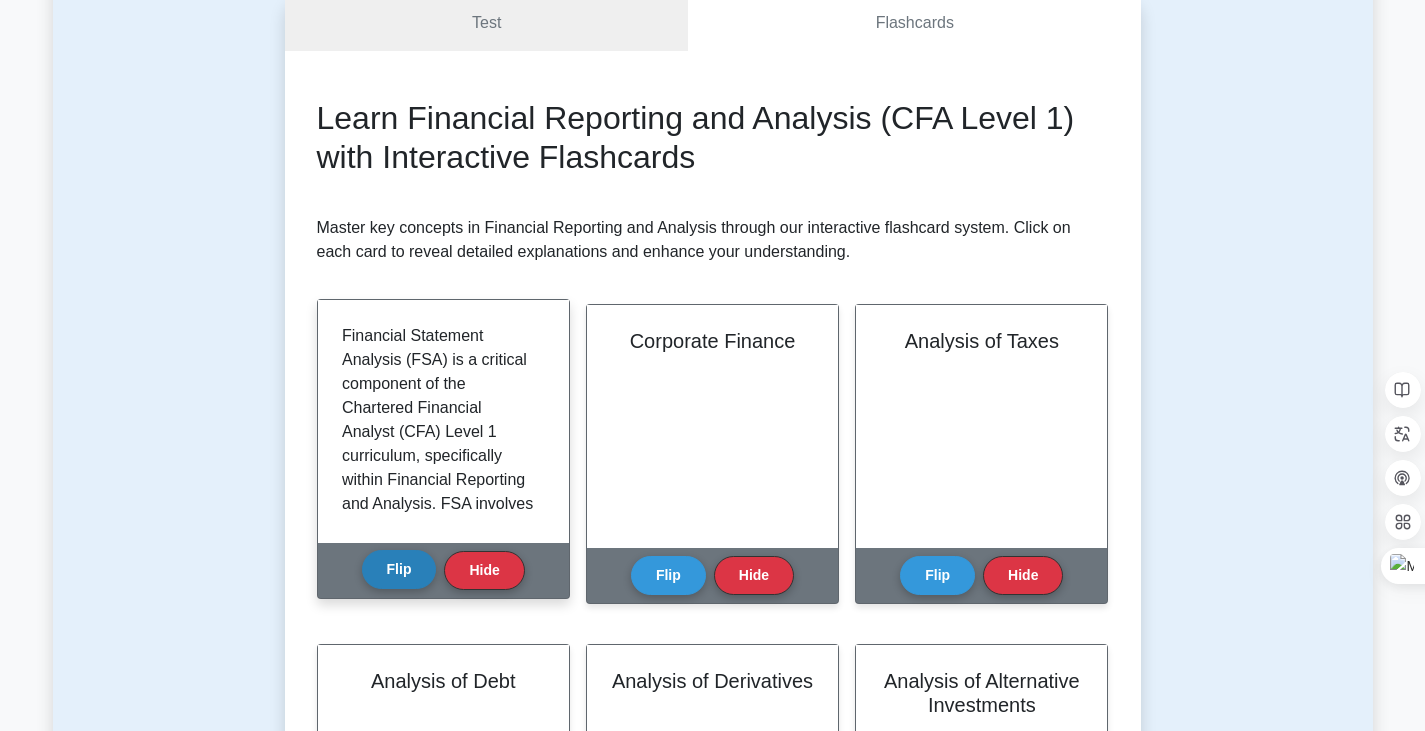 click on "Flip" at bounding box center [399, 569] 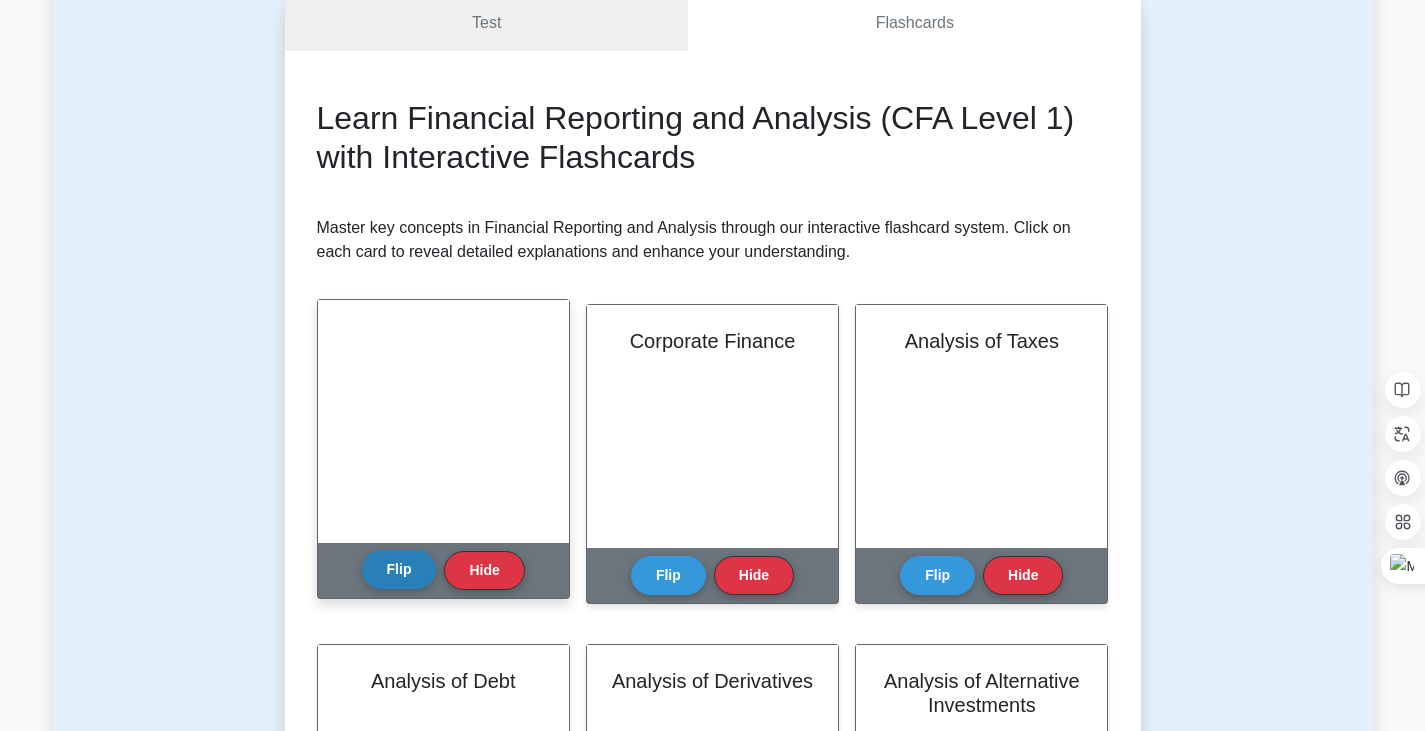 type 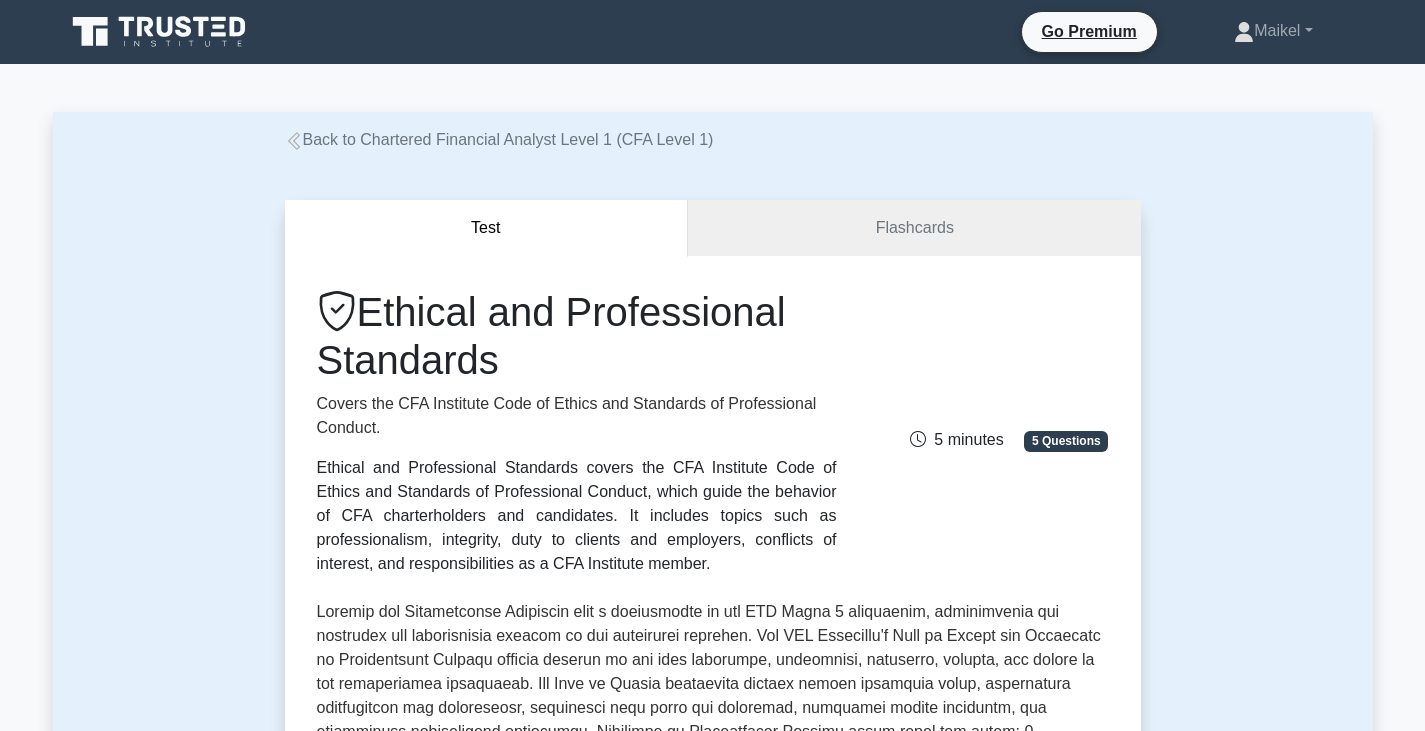 scroll, scrollTop: 0, scrollLeft: 0, axis: both 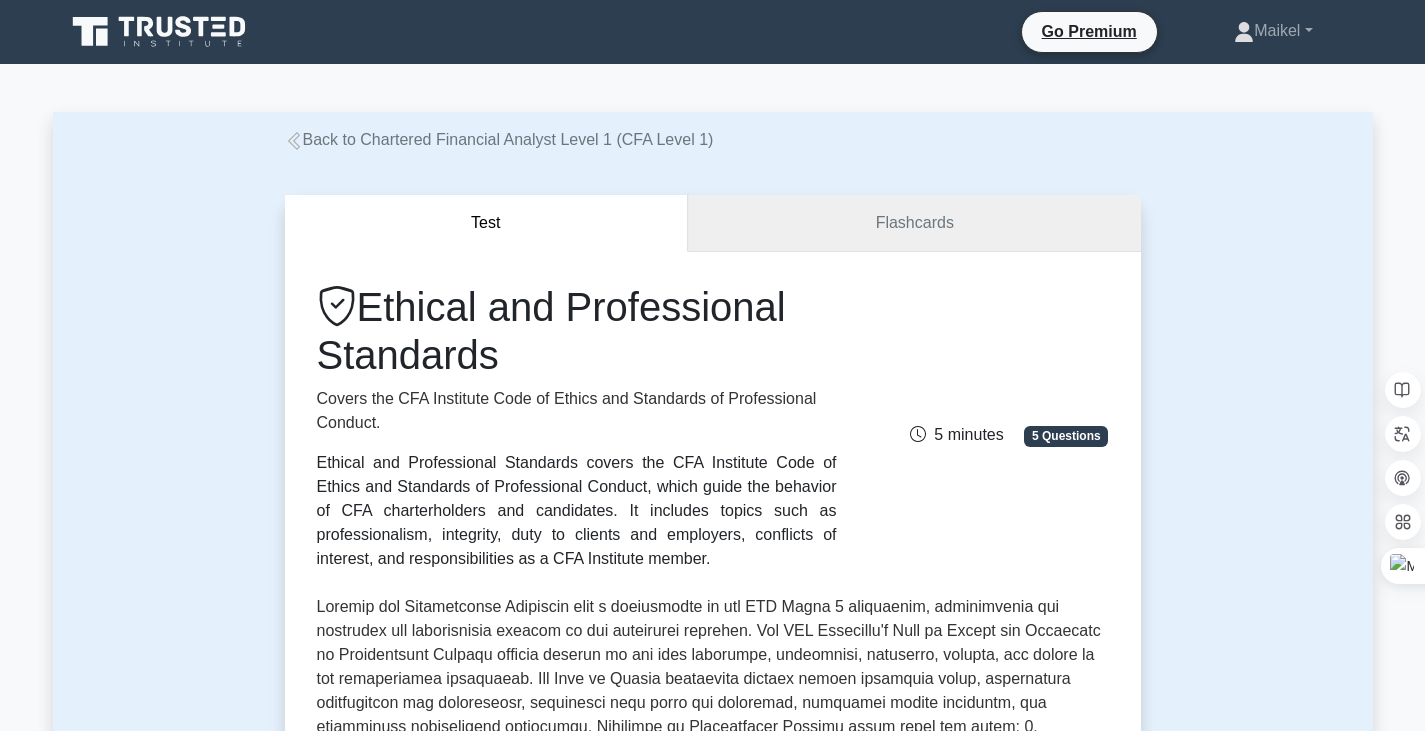 click on "Flashcards" at bounding box center (914, 223) 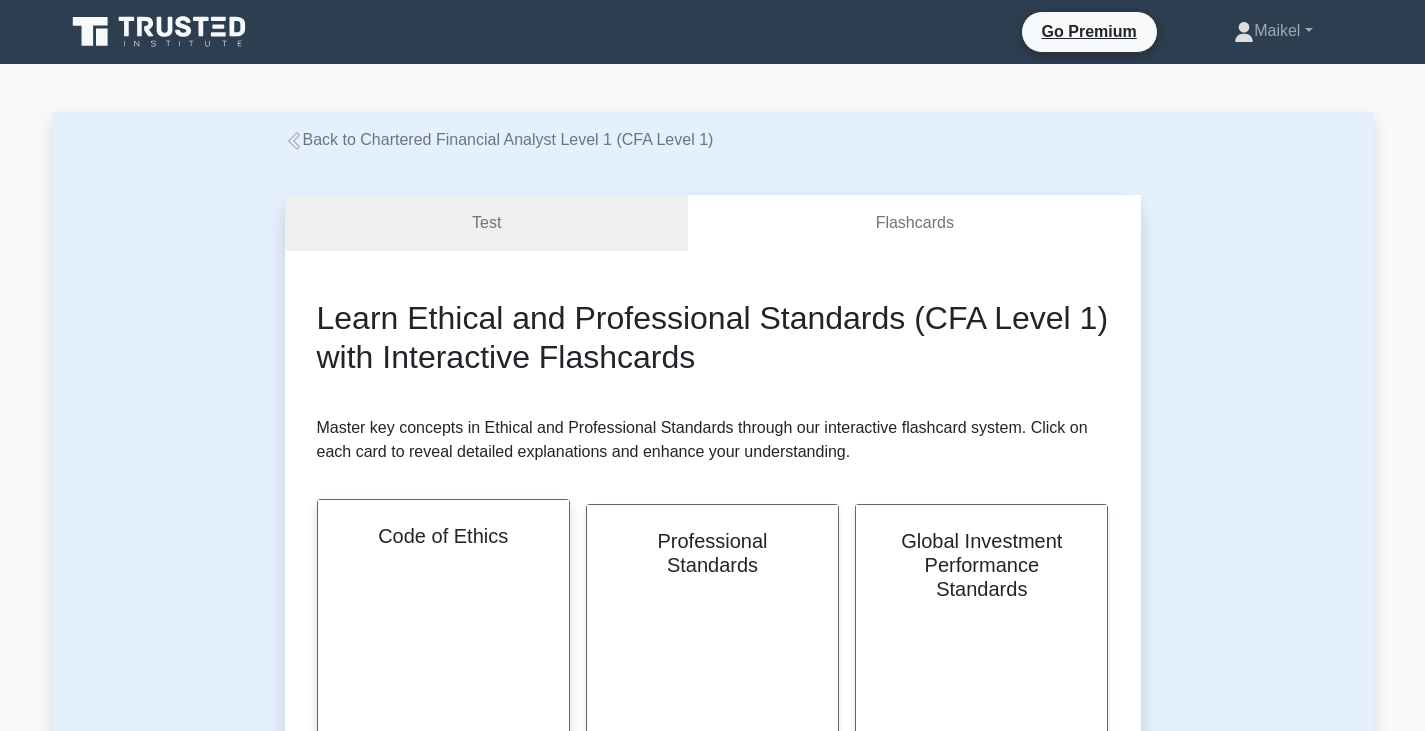 scroll, scrollTop: 0, scrollLeft: 0, axis: both 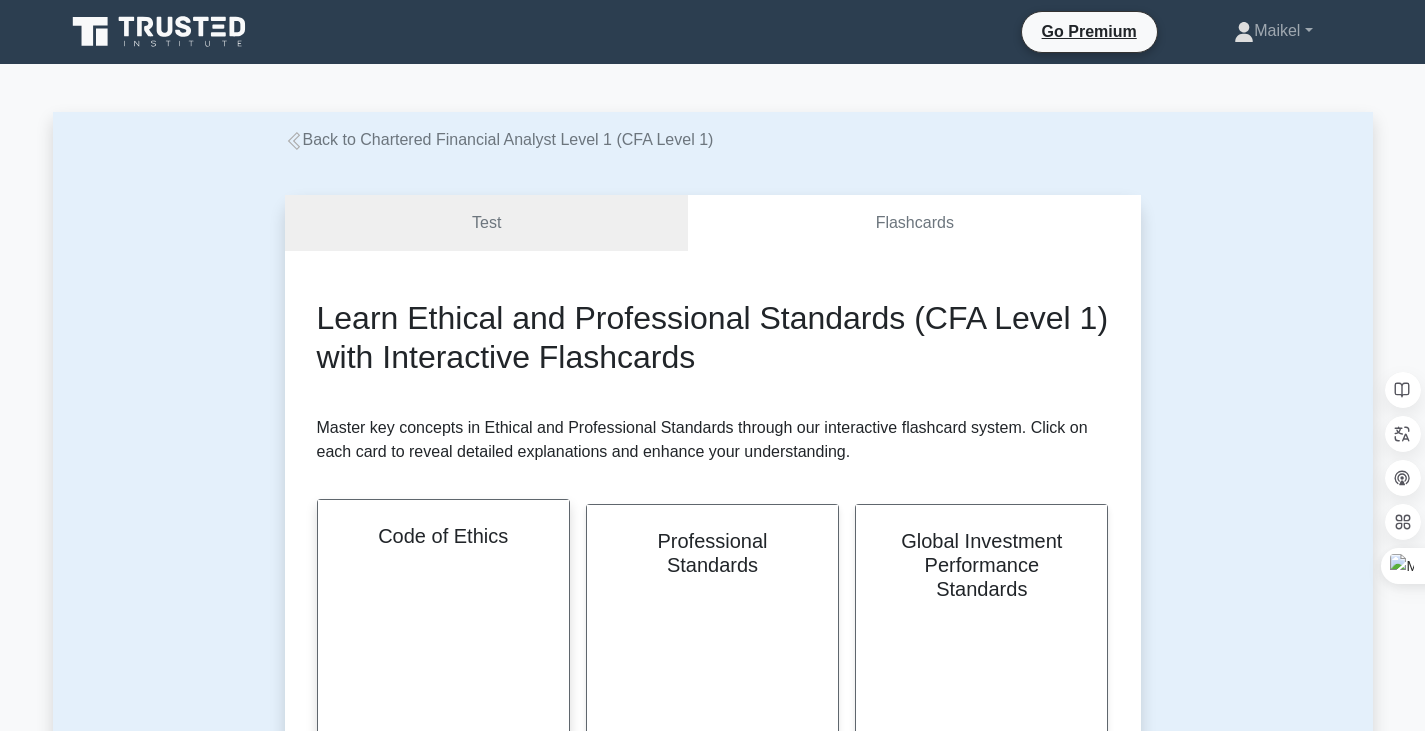 click on "Code of Ethics" at bounding box center (443, 536) 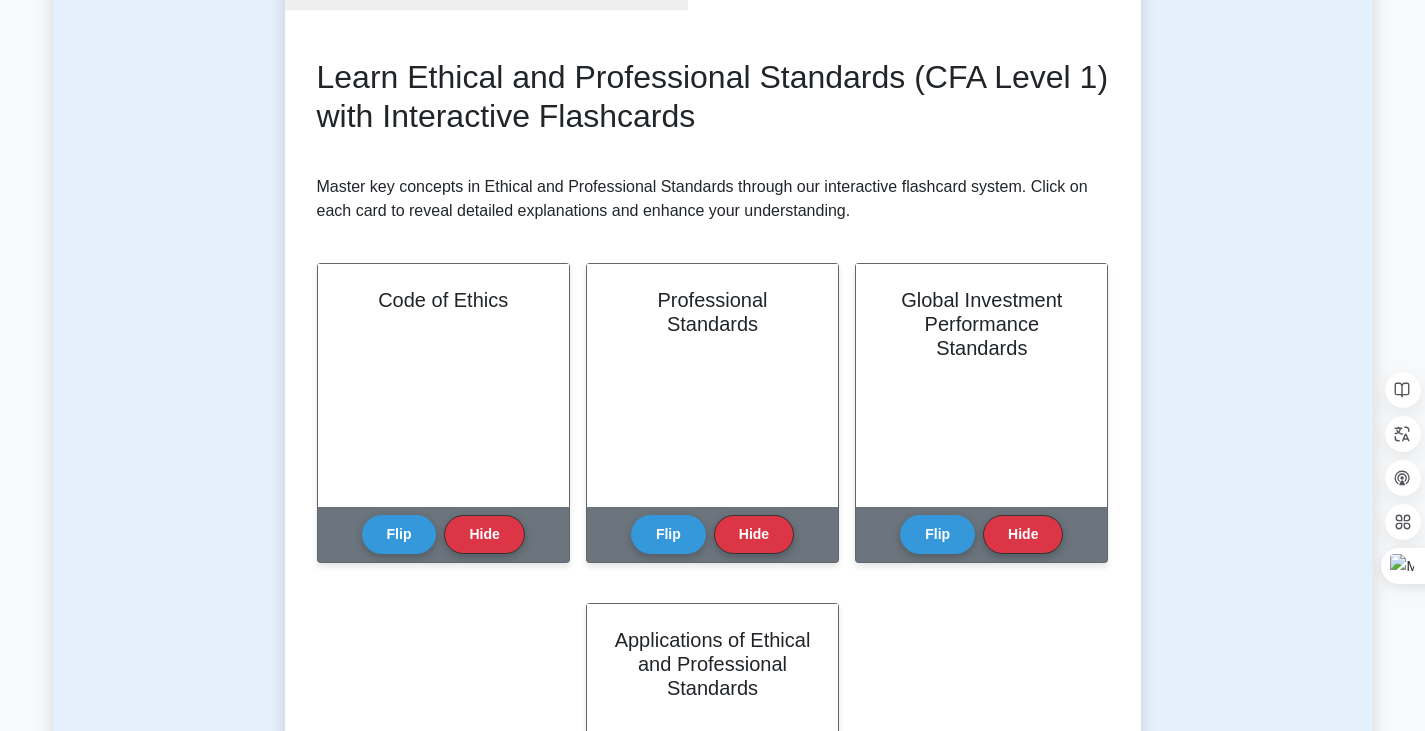 scroll, scrollTop: 300, scrollLeft: 0, axis: vertical 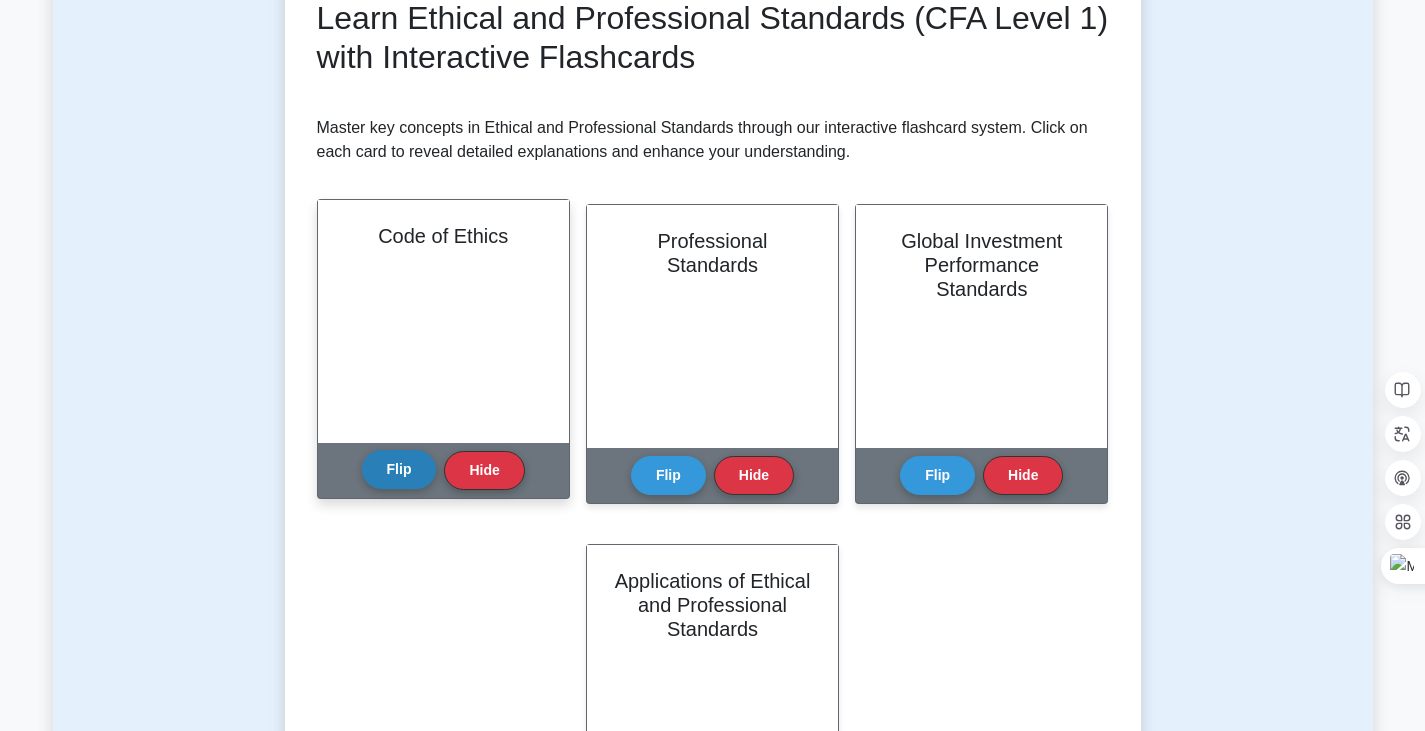 click on "Flip" at bounding box center (399, 469) 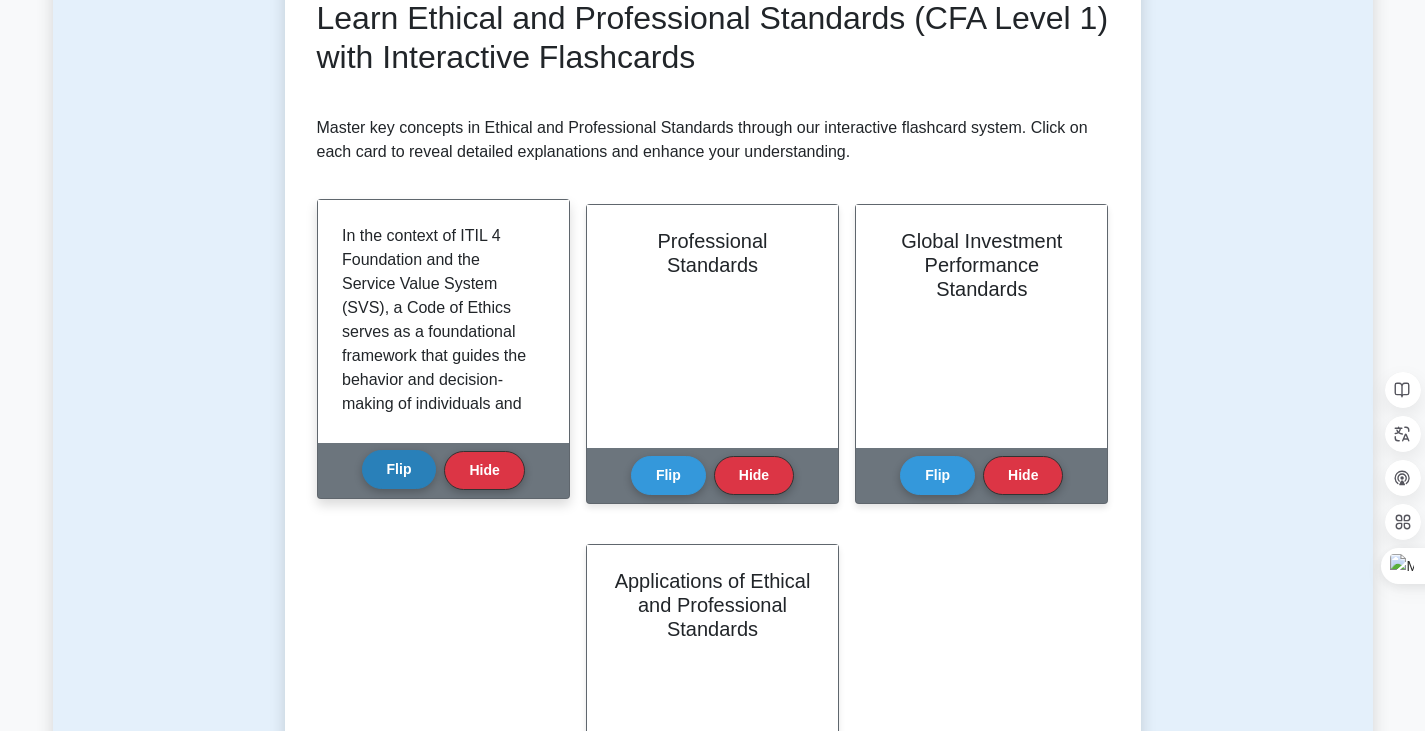 click on "Flip" at bounding box center (399, 469) 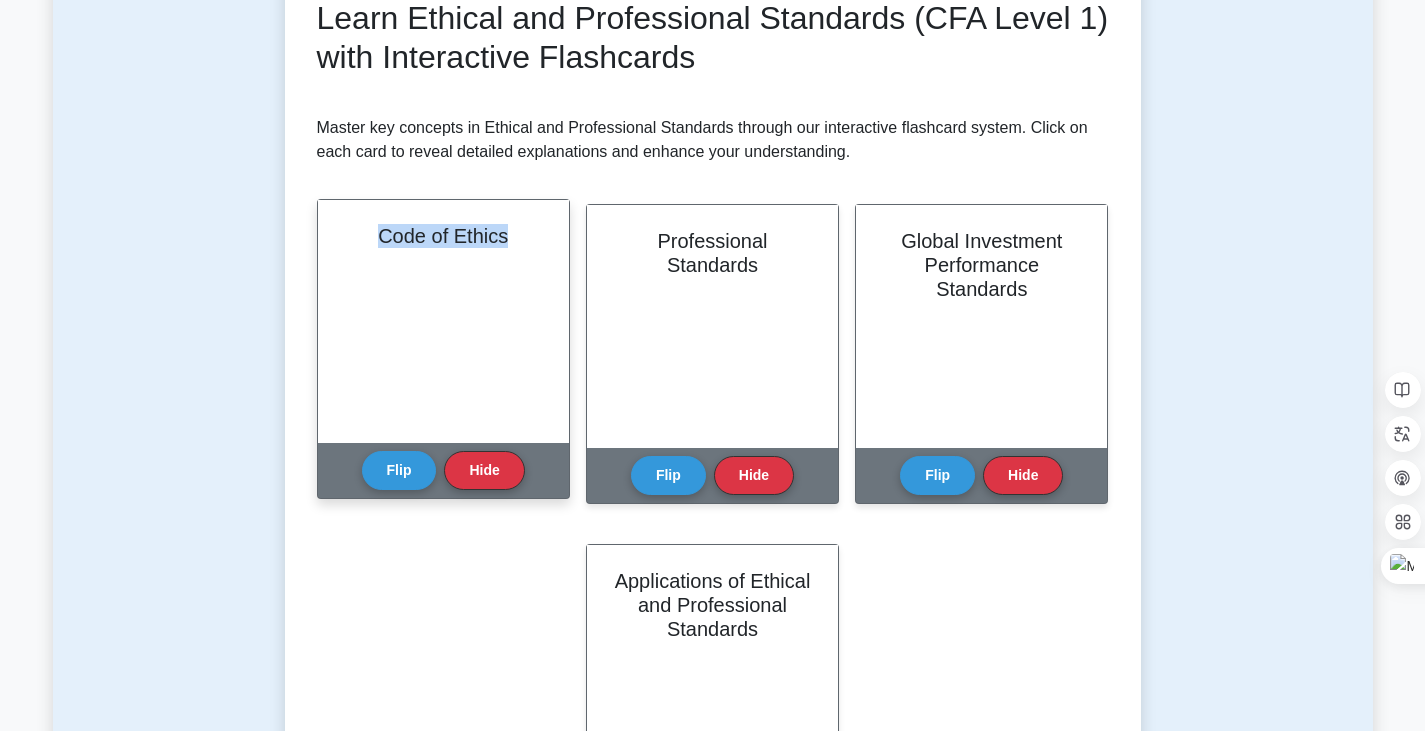 drag, startPoint x: 381, startPoint y: 235, endPoint x: 513, endPoint y: 241, distance: 132.13629 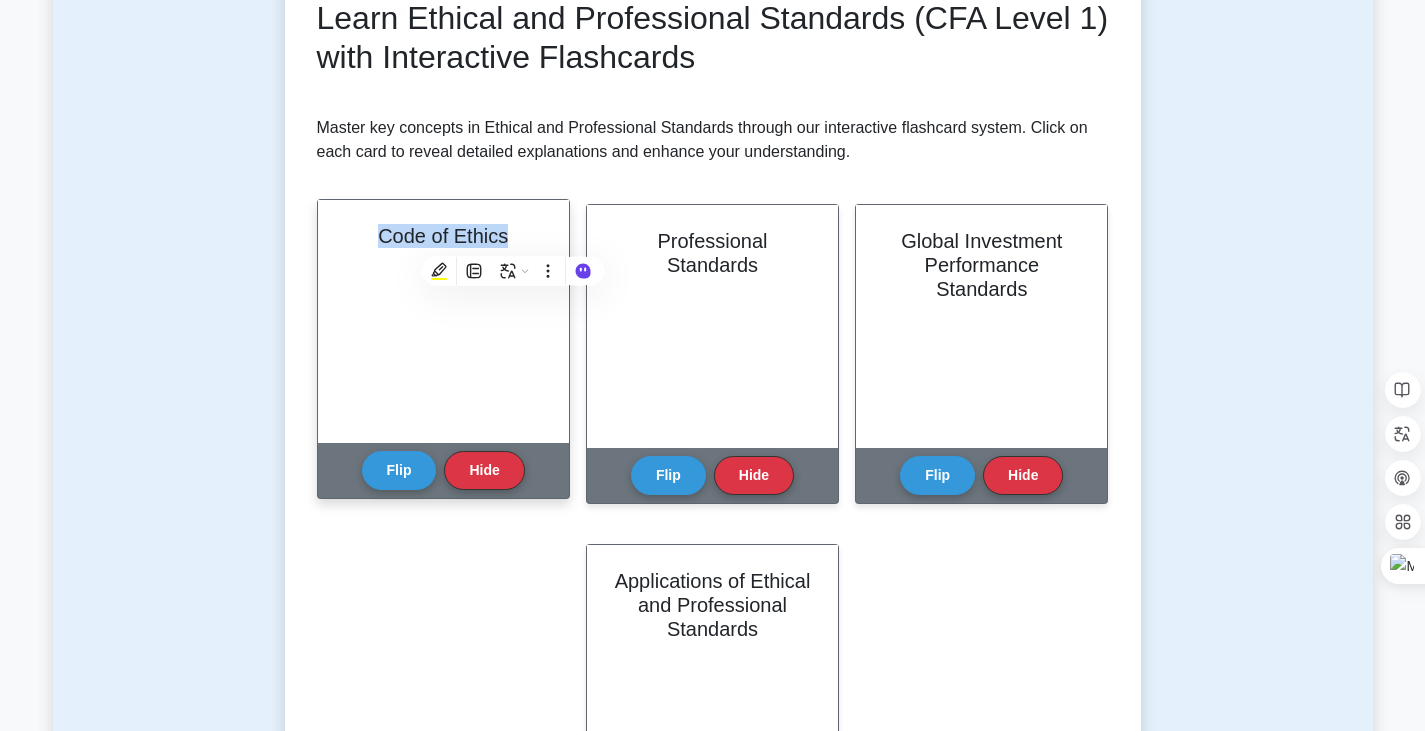 copy on "Code of Ethics" 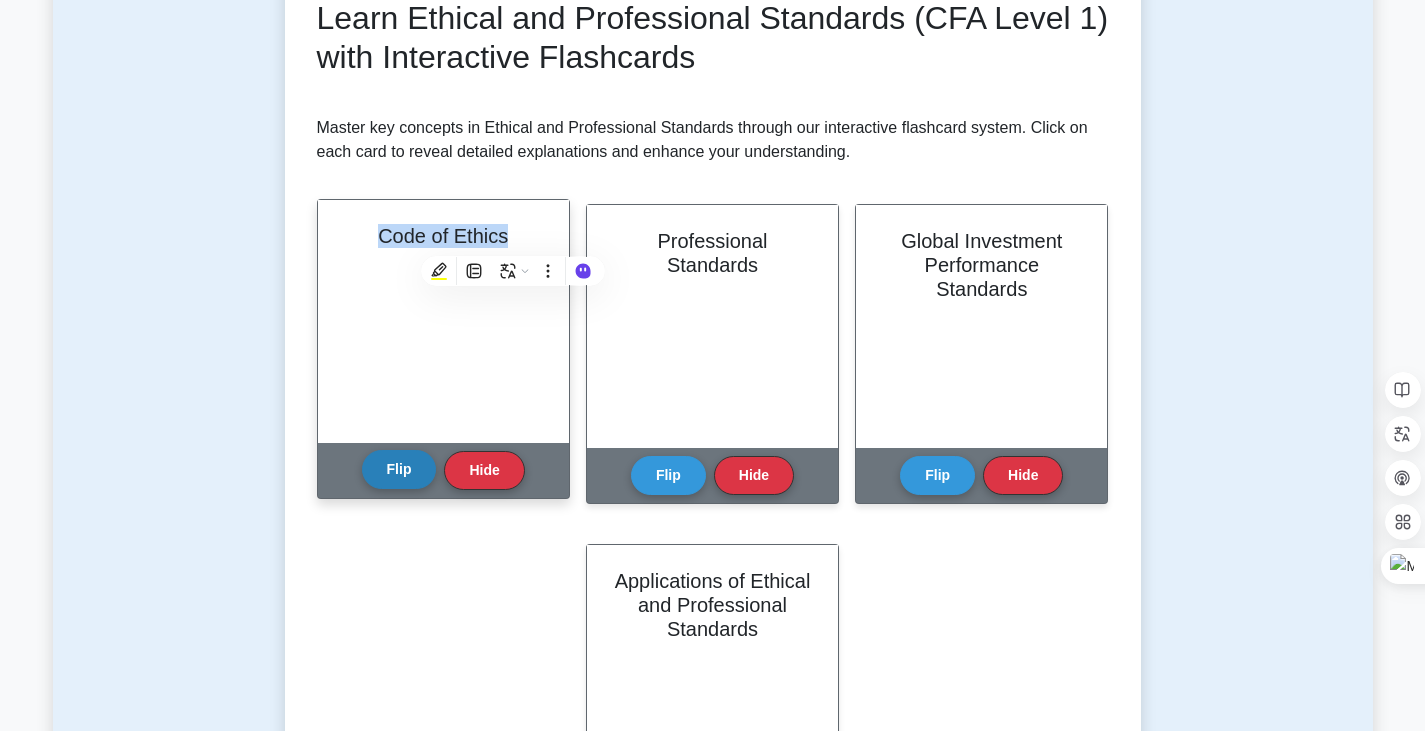 click on "Flip" at bounding box center [399, 469] 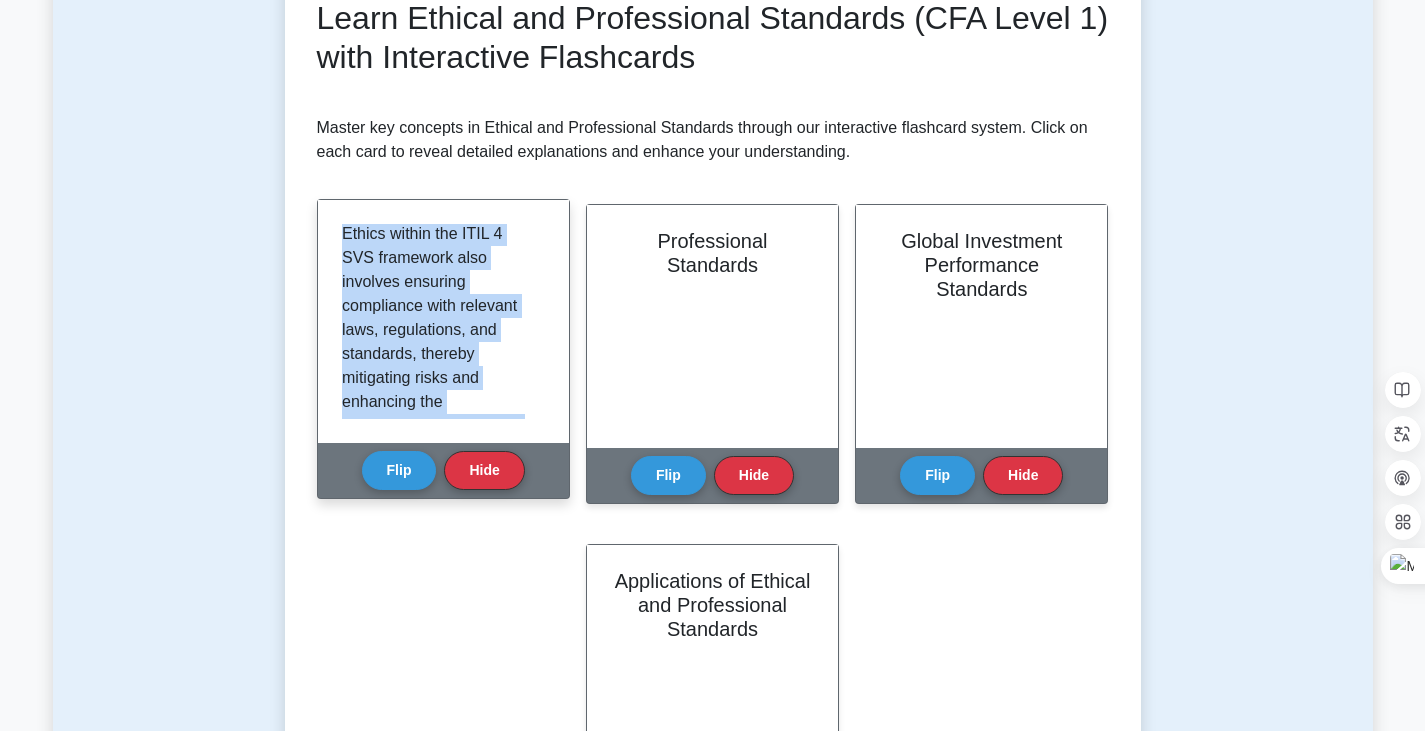 scroll, scrollTop: 2381, scrollLeft: 0, axis: vertical 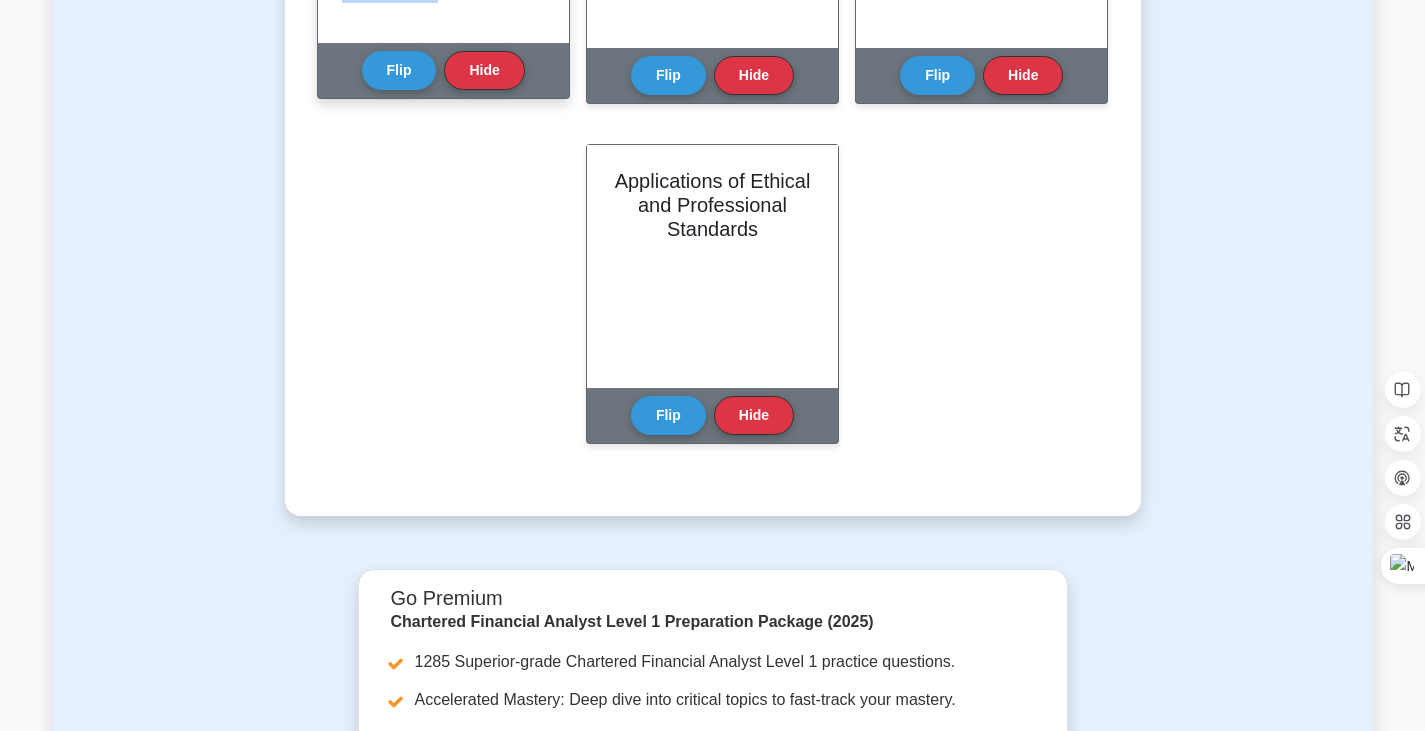 drag, startPoint x: 335, startPoint y: 234, endPoint x: 473, endPoint y: 12, distance: 261.39624 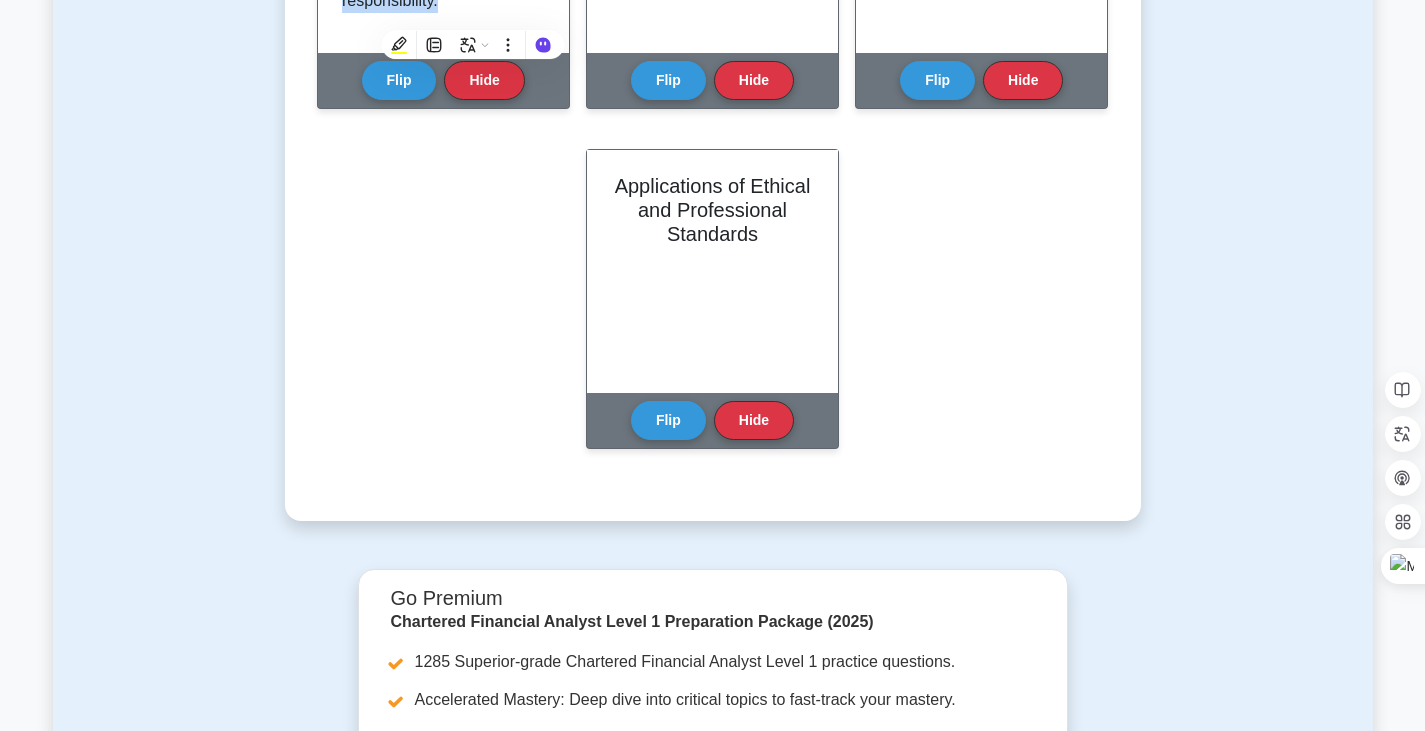 copy on "In the context of ITIL 4 Foundation and the Service Value System (SVS), a Code of Ethics serves as a foundational framework that guides the behavior and decision-making of individuals and organizations involved in IT service management. The SVS is designed to ensure that all components and activities within an organization work cohesively to co-create value with stakeholders. A robust Code of Ethics within this system emphasizes principles such as integrity, transparency, respect, and responsibility, which are essential for fostering trust and collaboration among stakeholders.
Integrity involves maintaining honesty and strong moral principles in all service management activities. This ensures that decisions are made fairly and that the organization upholds its commitments to customers and partners. Transparency requires clear and open communication about processes, decisions, and changes, enabling stakeholders to have confidence in the organization's operations and fostering an environment where issues c..." 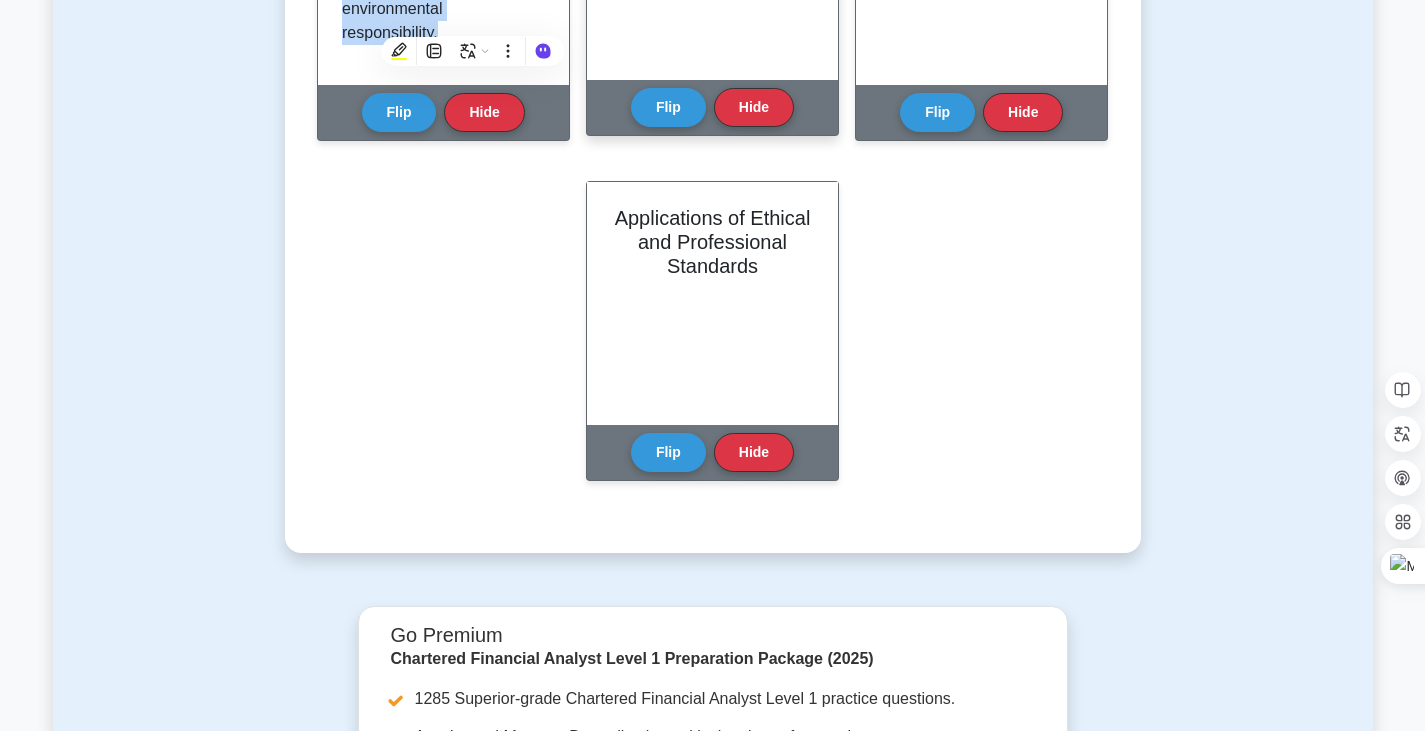 scroll, scrollTop: 400, scrollLeft: 0, axis: vertical 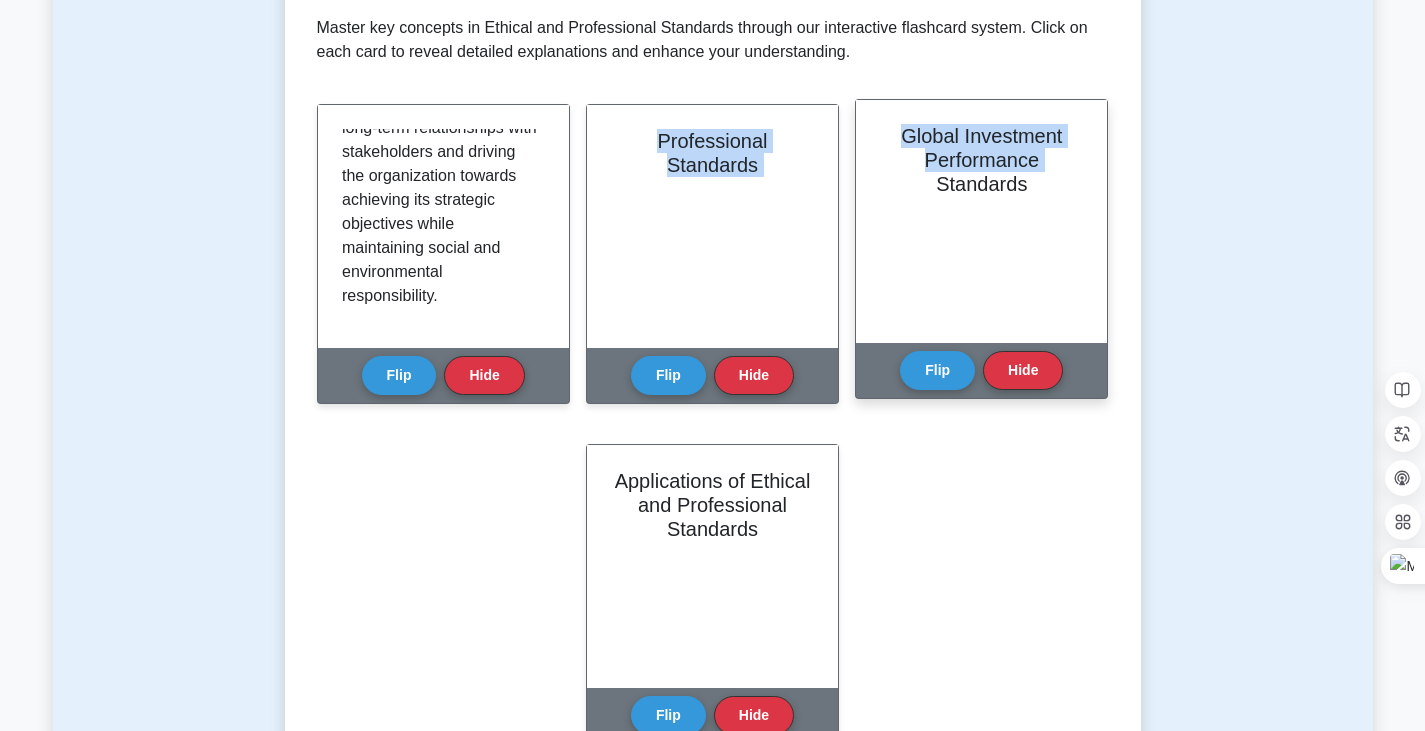 drag, startPoint x: 659, startPoint y: 140, endPoint x: 863, endPoint y: 179, distance: 207.69449 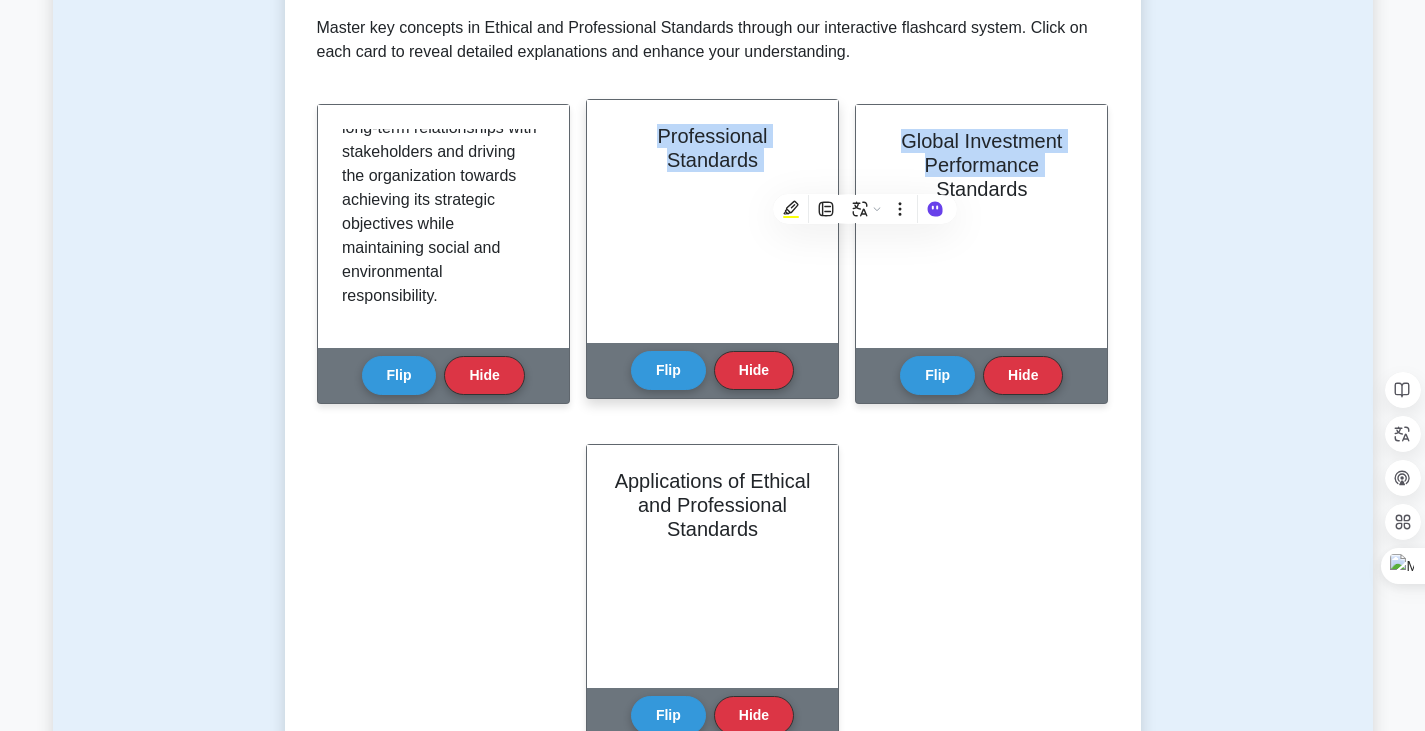 click on "Professional Standards" at bounding box center [712, 221] 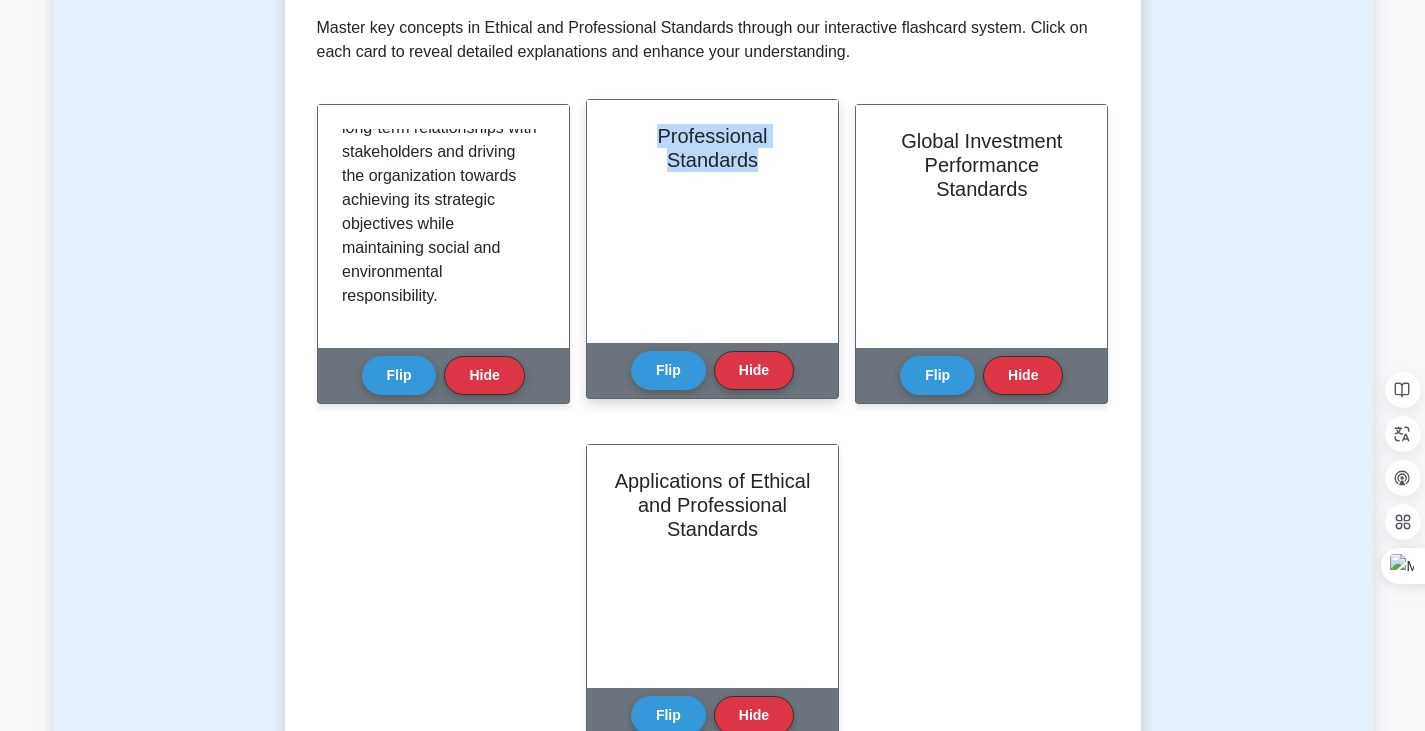 drag, startPoint x: 655, startPoint y: 129, endPoint x: 774, endPoint y: 158, distance: 122.48265 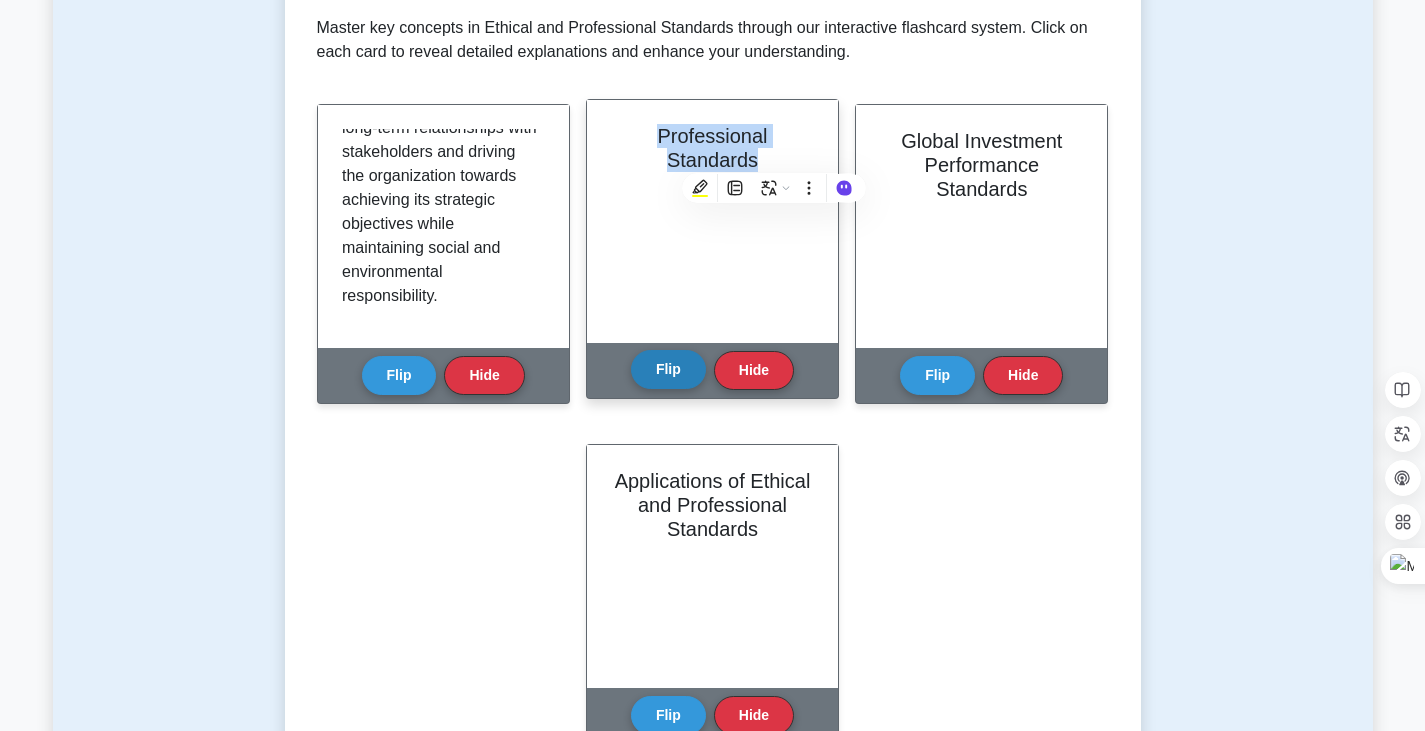 copy on "Professional Standards" 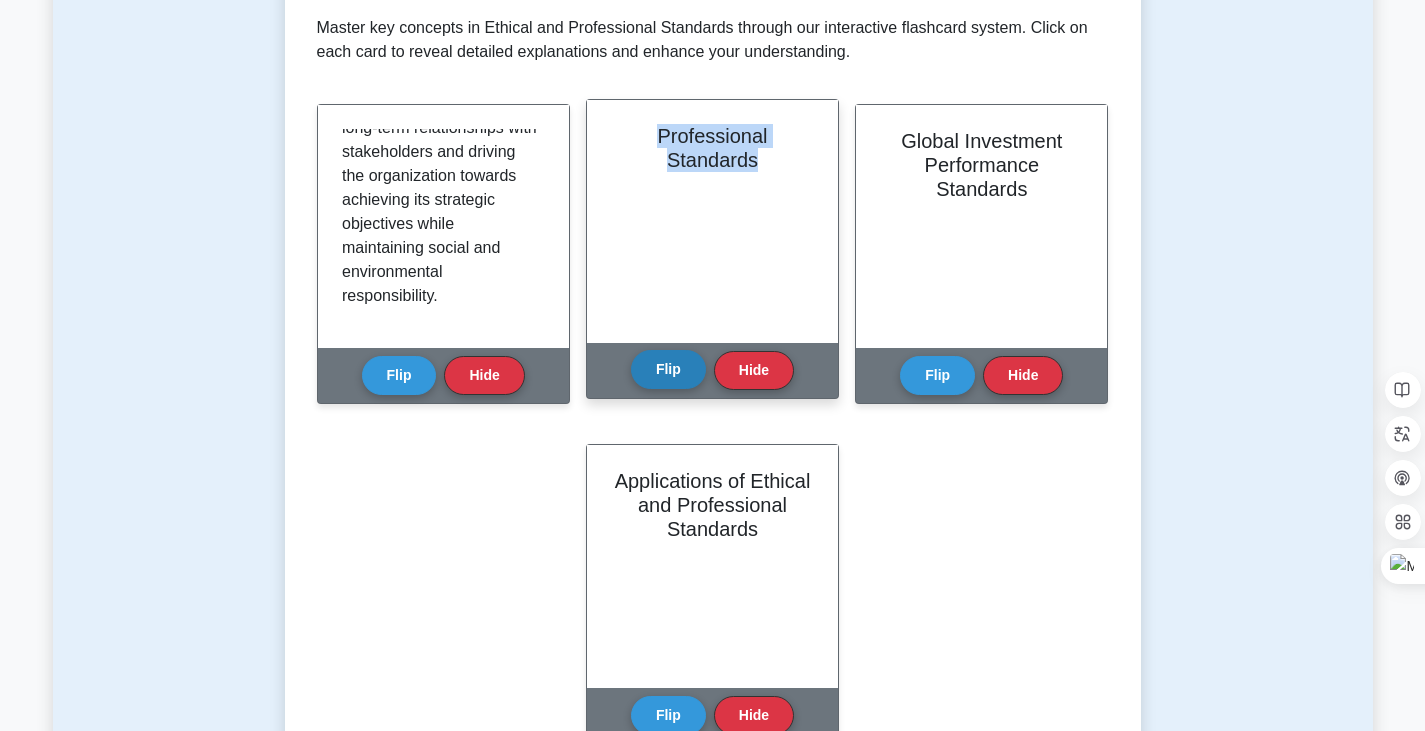click on "Flip" at bounding box center (668, 369) 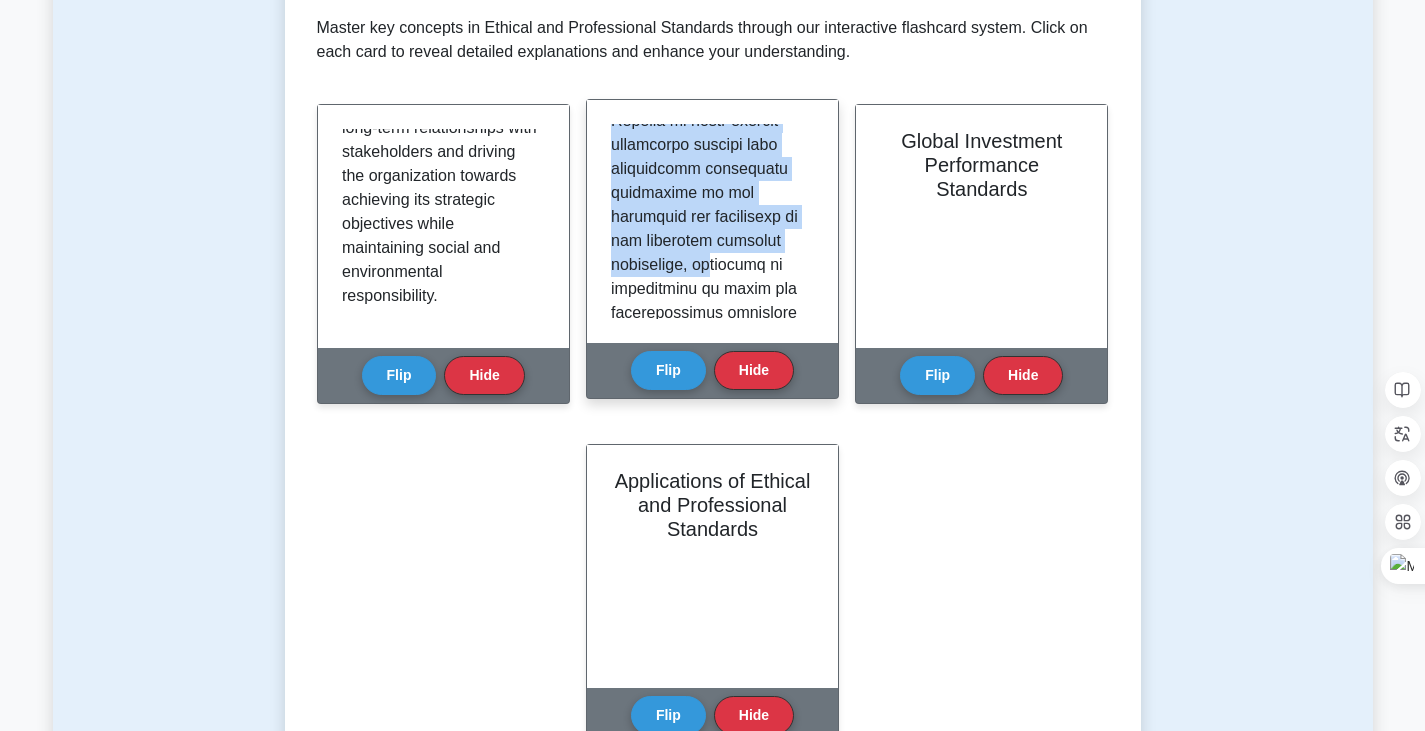 scroll, scrollTop: 1909, scrollLeft: 0, axis: vertical 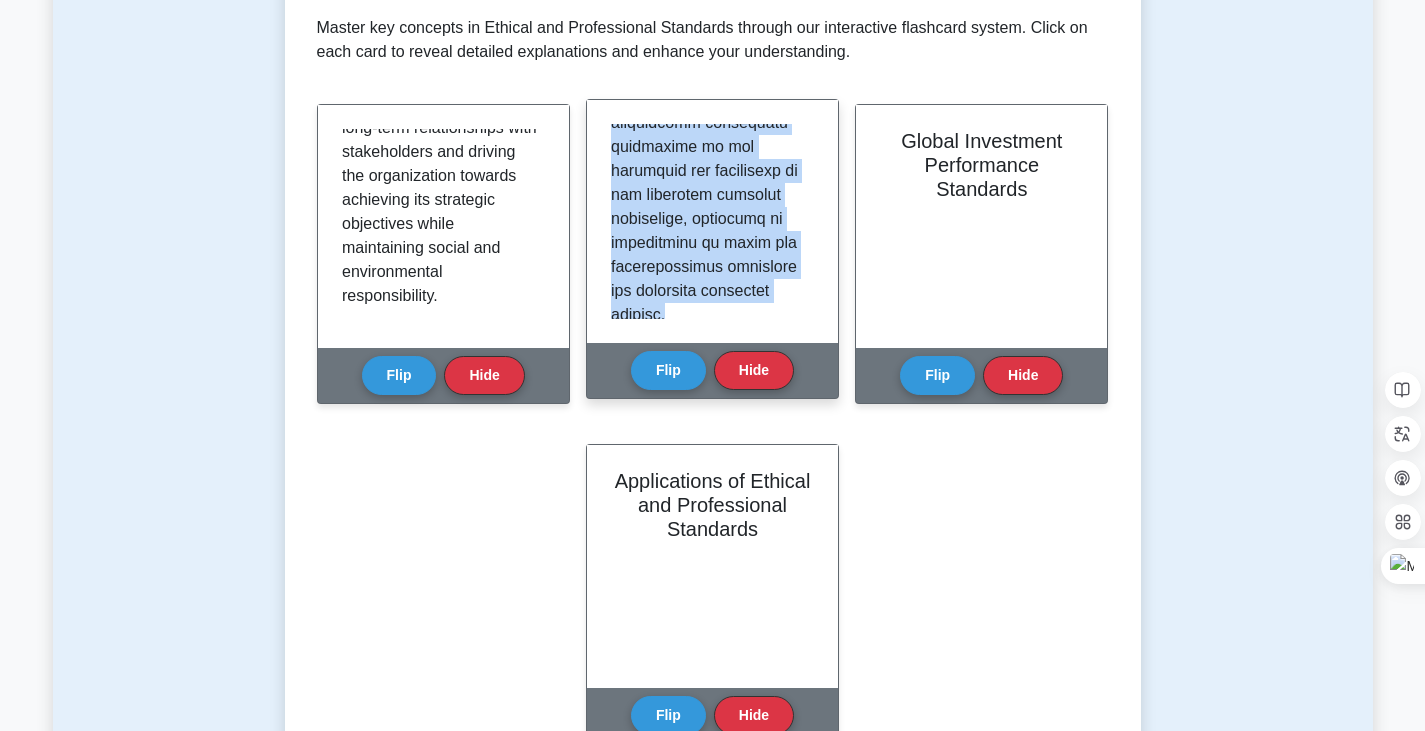 drag, startPoint x: 613, startPoint y: 133, endPoint x: 714, endPoint y: 292, distance: 188.36667 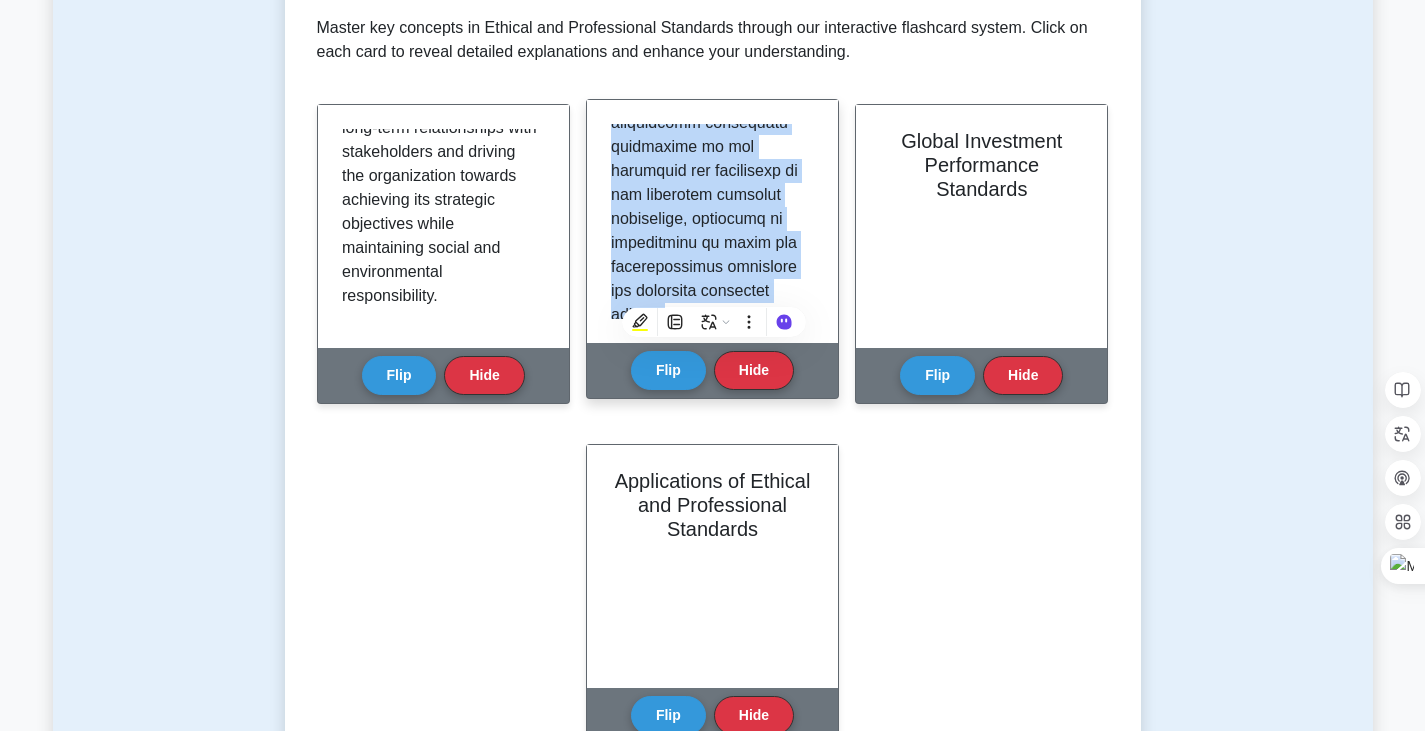 copy on "Professional Standards within the Chartered Financial Analyst (CFA) Level I curriculum's Ethical and Professional Standards section establish the foundational ethical framework and behavioral guidelines that CFA charterholders and candidates must adhere to. These standards are primarily encapsulated in the CFA Institute Code of Ethics and the Standards of Professional Conduct. The Code of Ethics outlines overarching principles, such as placing the integrity of the profession and the interests of clients above personal interests, maintaining independence and objectivity, and acting with reasonable care and diligence. The Standards of Professional Conduct provide more specific rules, addressing areas like professional misbehavior, conflicts of interest, duties to clients and employers, and the maintenance of confidential information. Key components include the duty to act with integrity and in an ethical manner, avoiding misrepresentation and ensuring full and fair disclosure of relevant information. Profess..." 